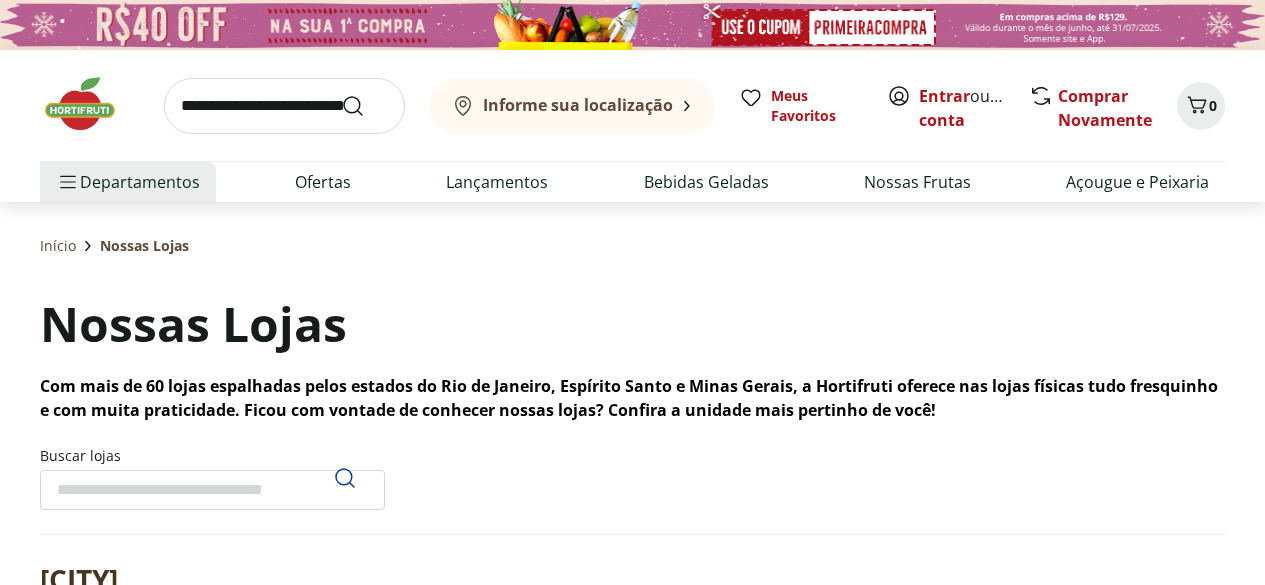 scroll, scrollTop: 0, scrollLeft: 0, axis: both 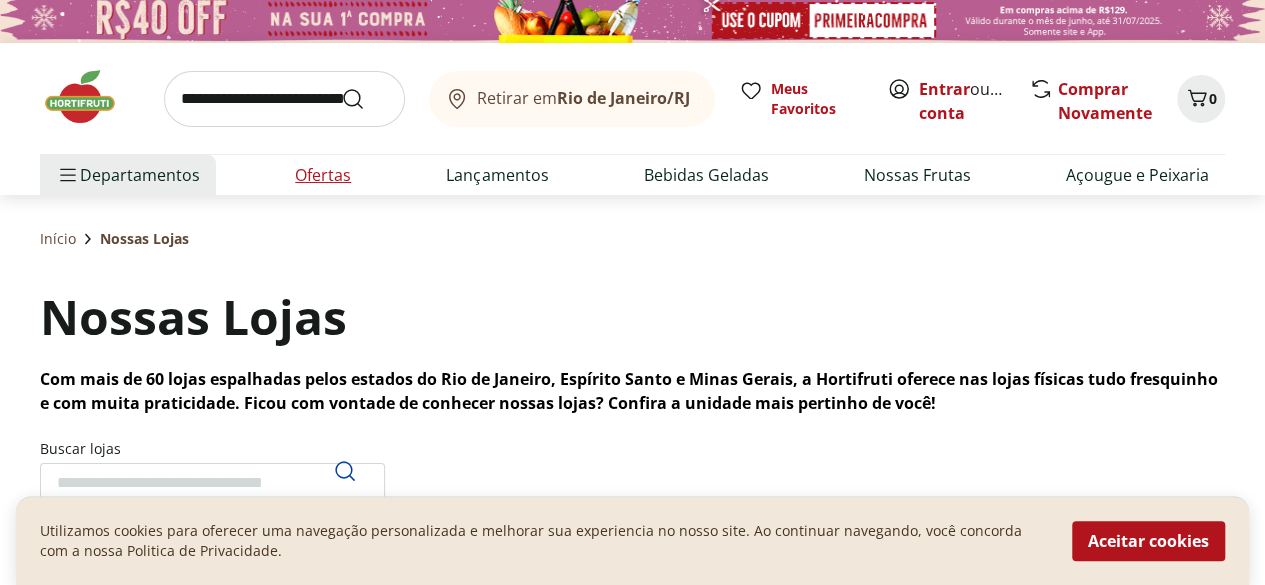 click on "Ofertas" at bounding box center (323, 175) 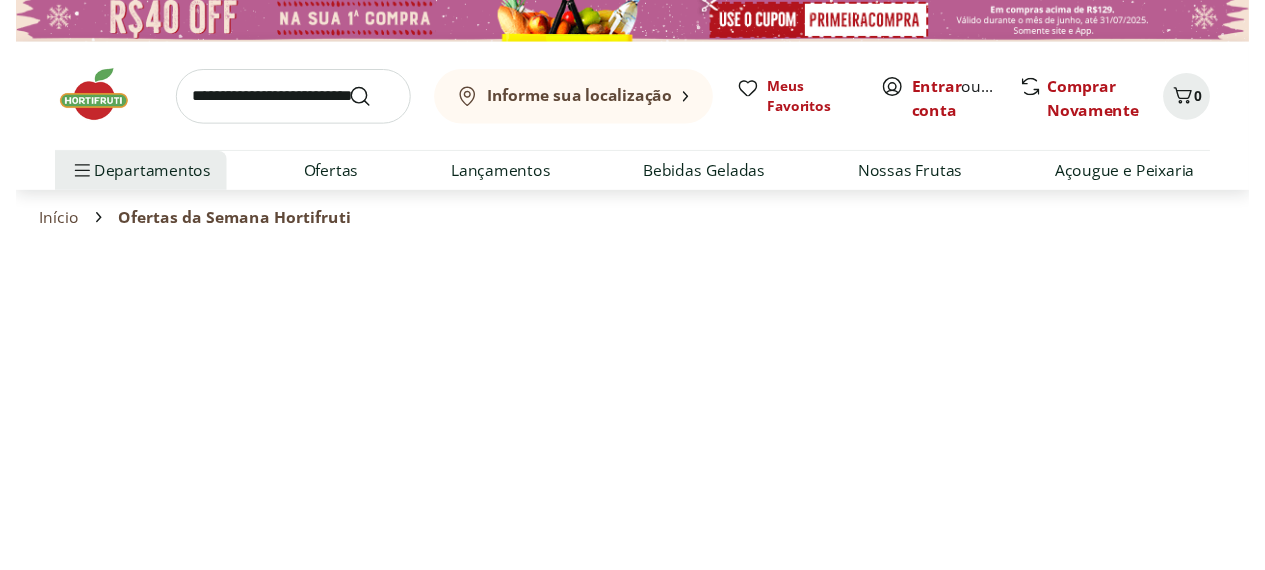 scroll, scrollTop: 0, scrollLeft: 0, axis: both 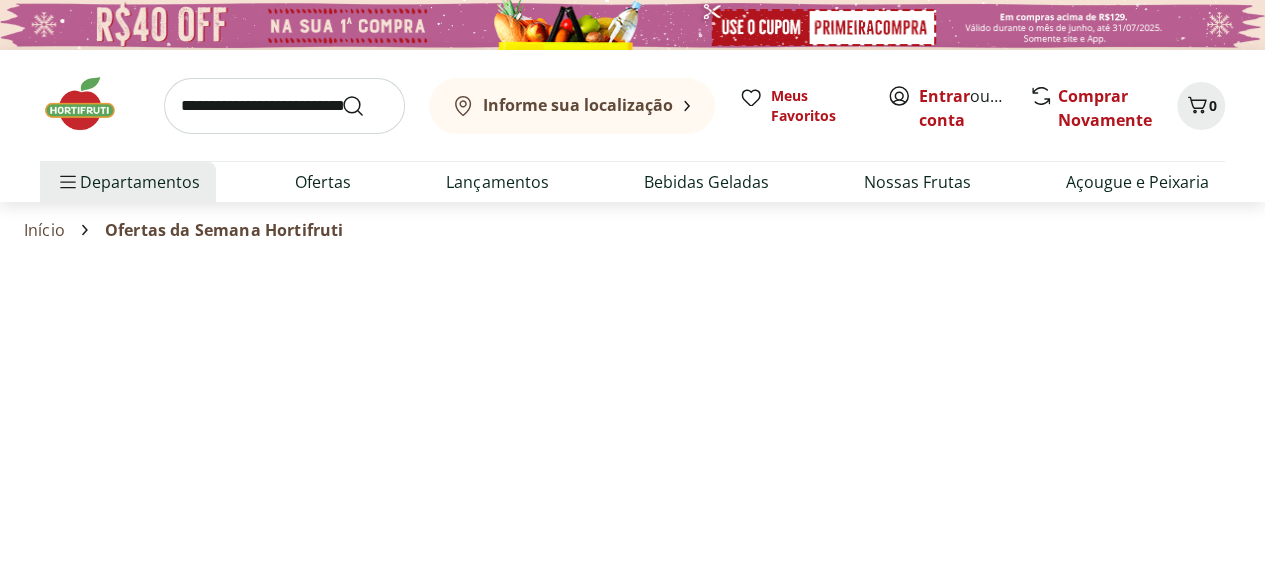 select on "**********" 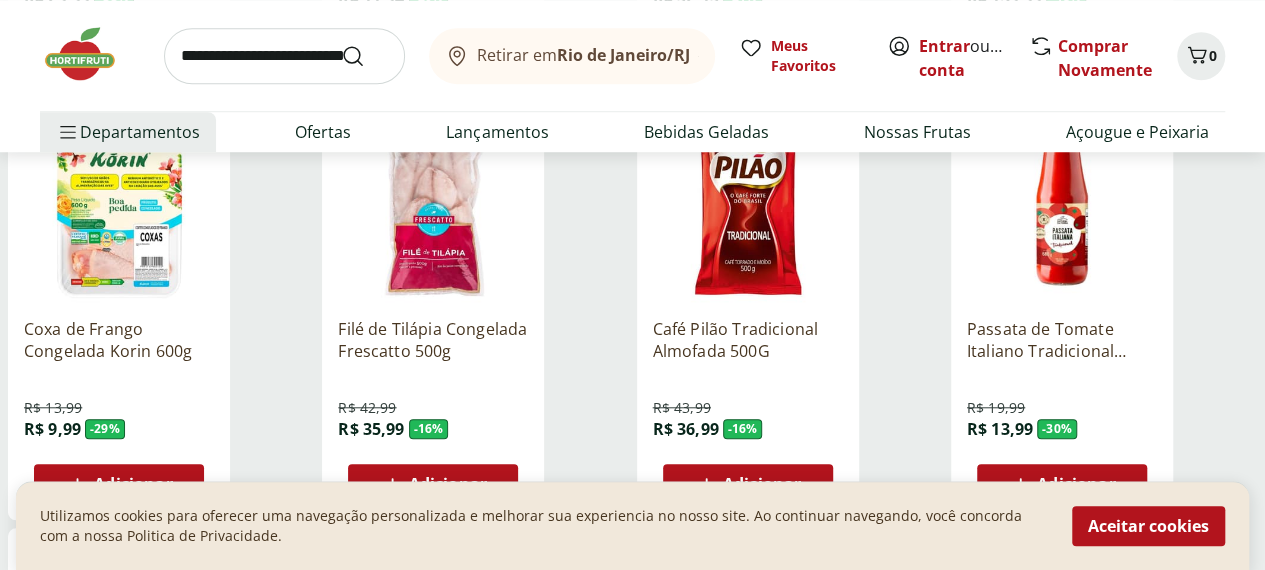 scroll, scrollTop: 758, scrollLeft: 0, axis: vertical 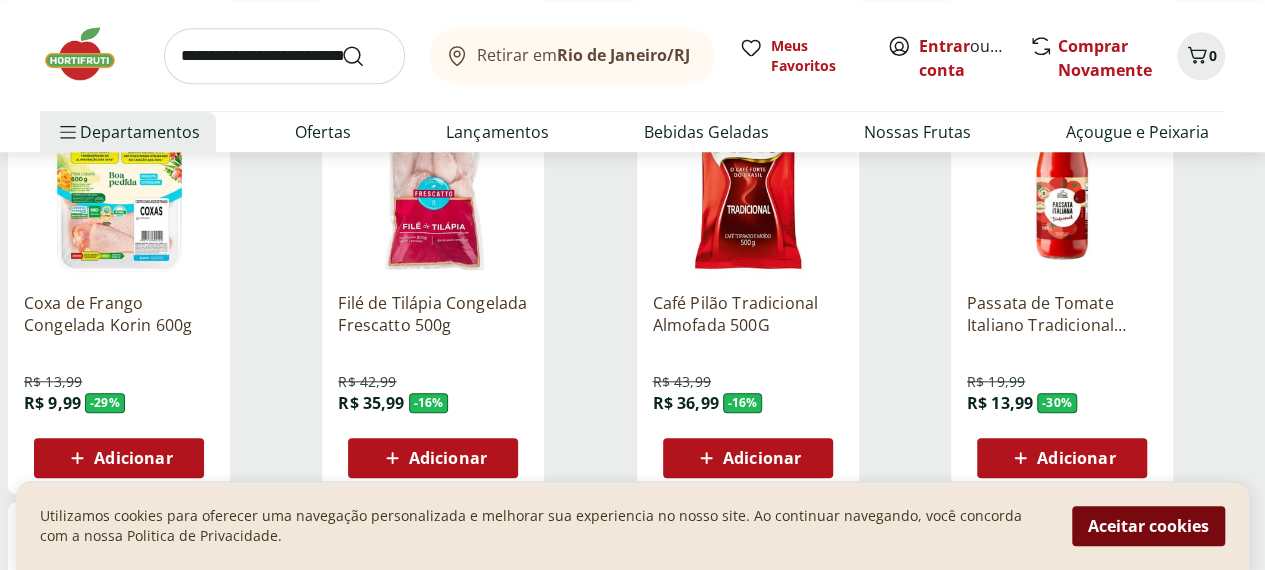 click on "Aceitar cookies" at bounding box center (1148, 526) 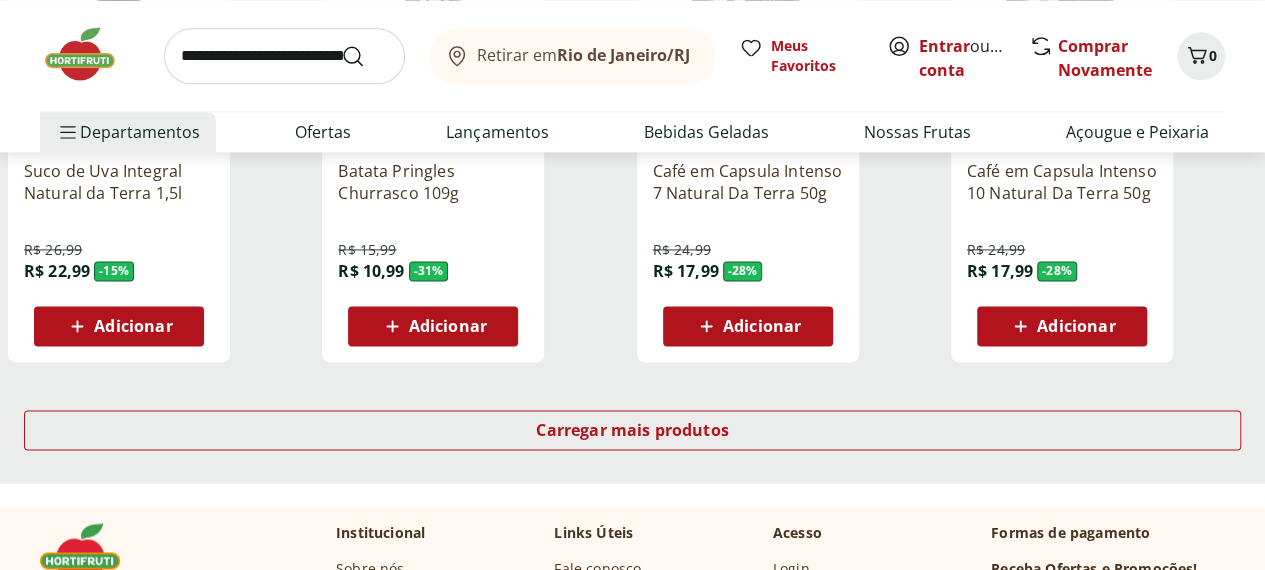 scroll, scrollTop: 1331, scrollLeft: 0, axis: vertical 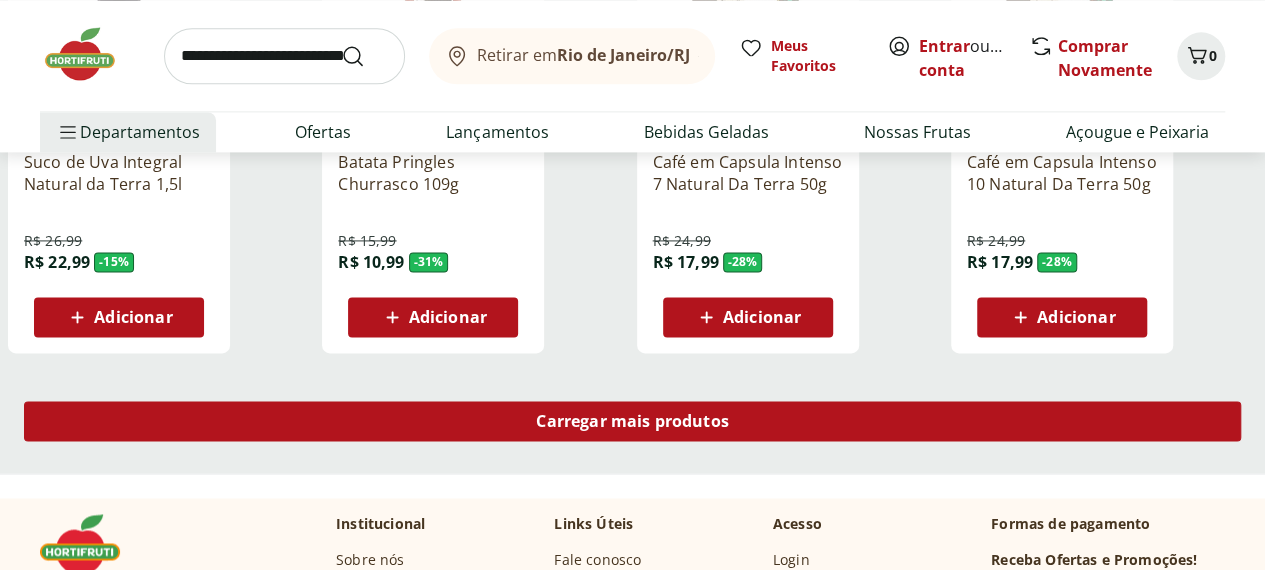 click on "Carregar mais produtos" at bounding box center [632, 421] 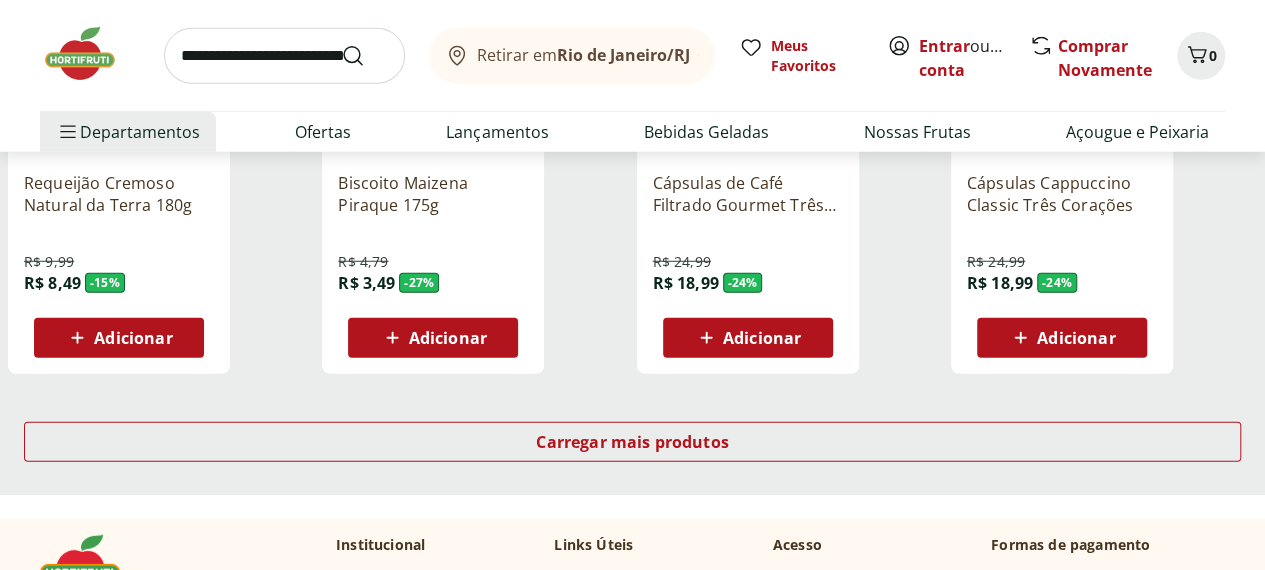 scroll, scrollTop: 2625, scrollLeft: 0, axis: vertical 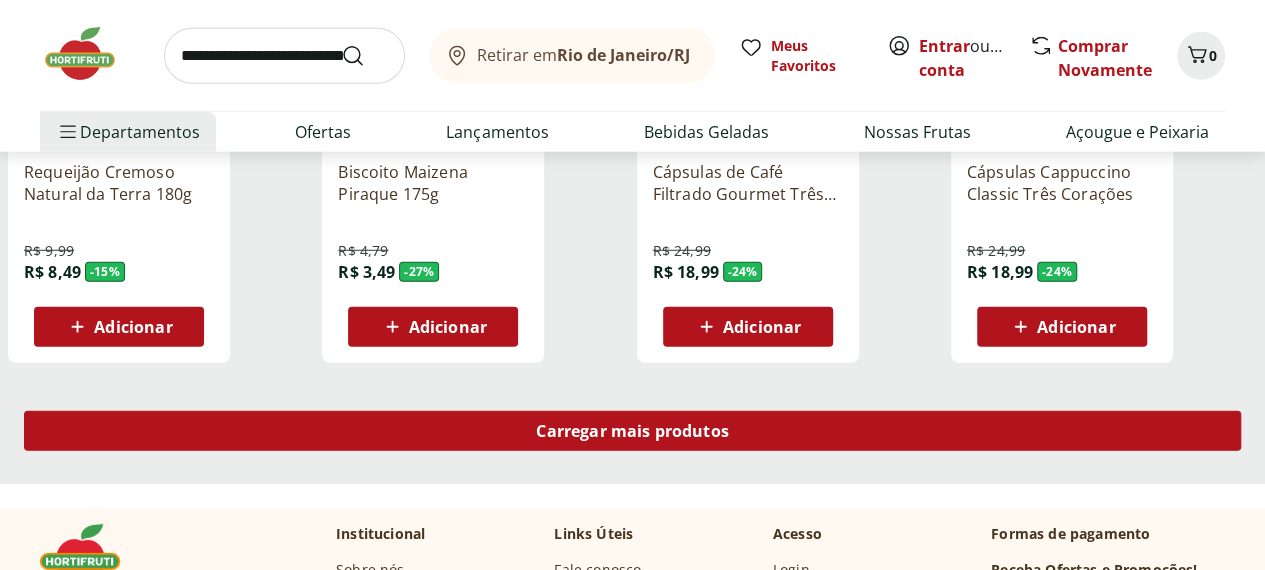 click on "Carregar mais produtos" at bounding box center [632, 435] 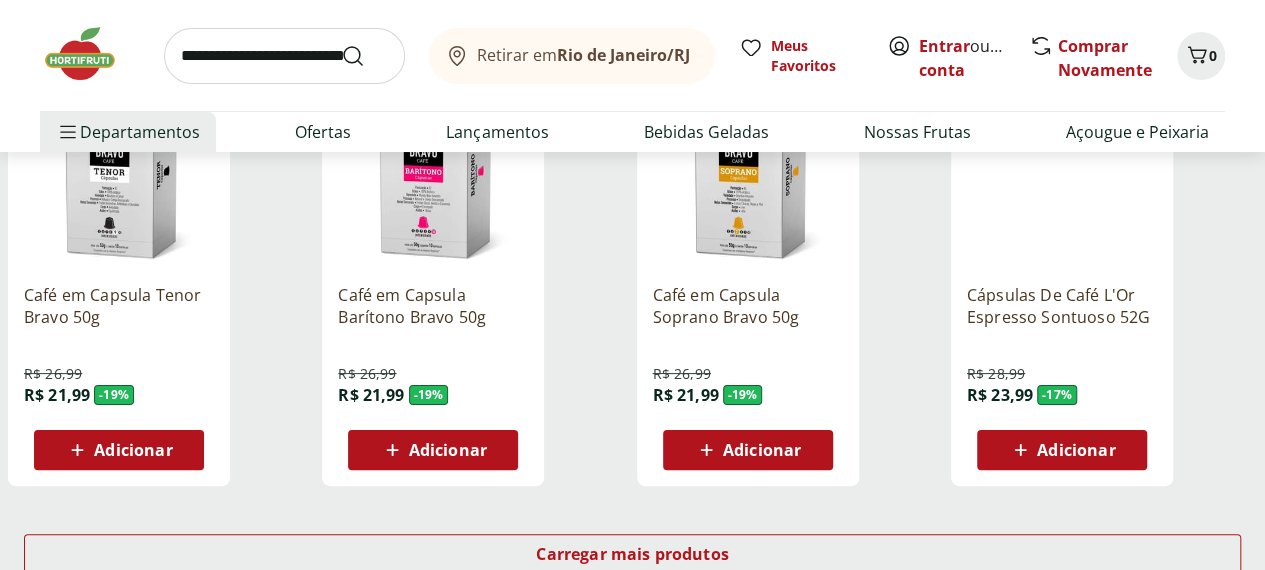 scroll, scrollTop: 3821, scrollLeft: 0, axis: vertical 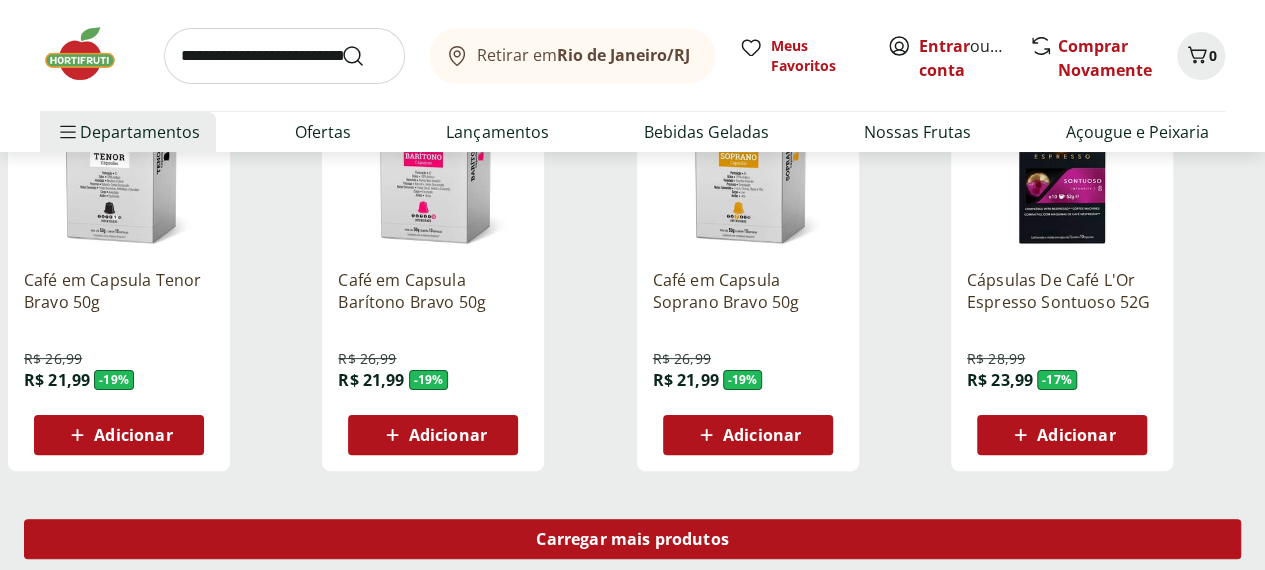 click on "Carregar mais produtos" at bounding box center [632, 539] 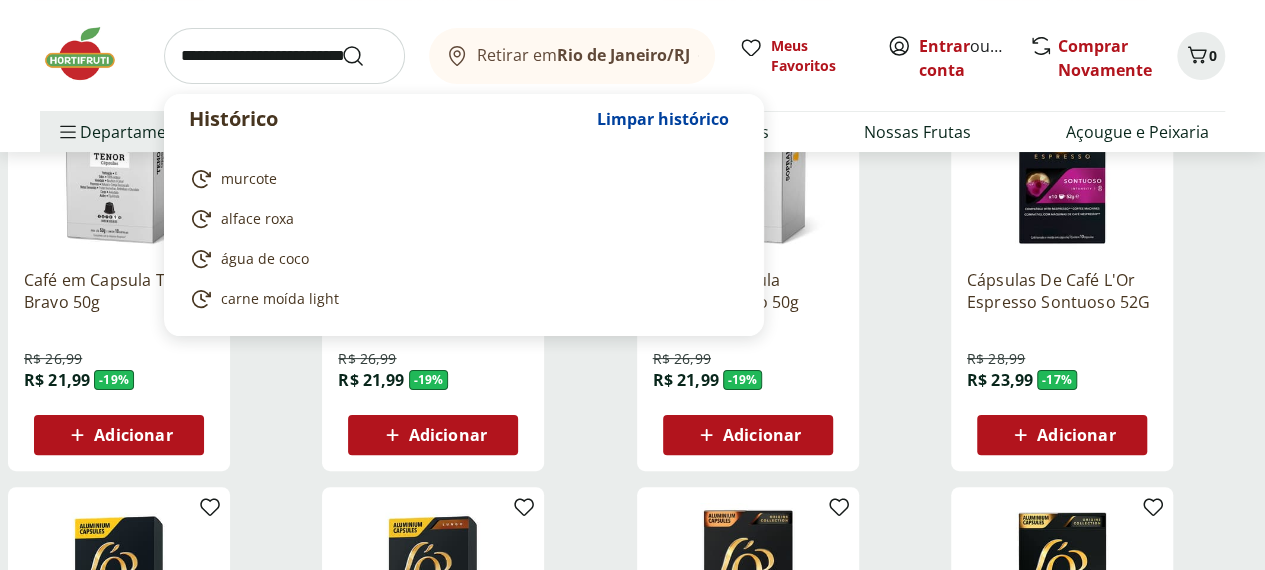 click at bounding box center (284, 56) 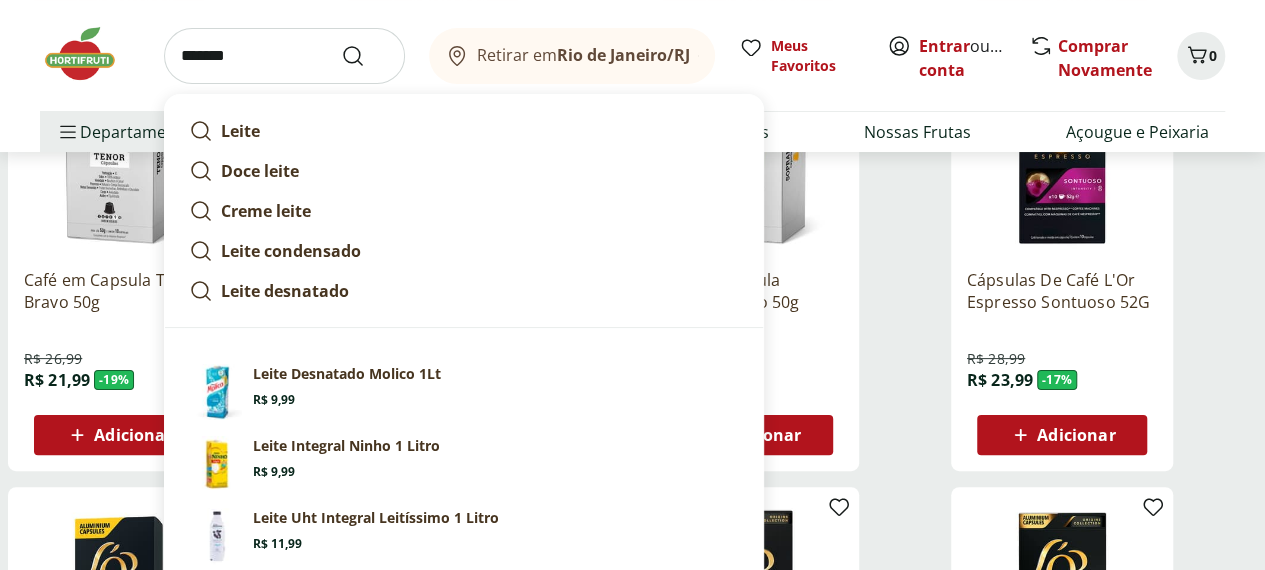 type on "*******" 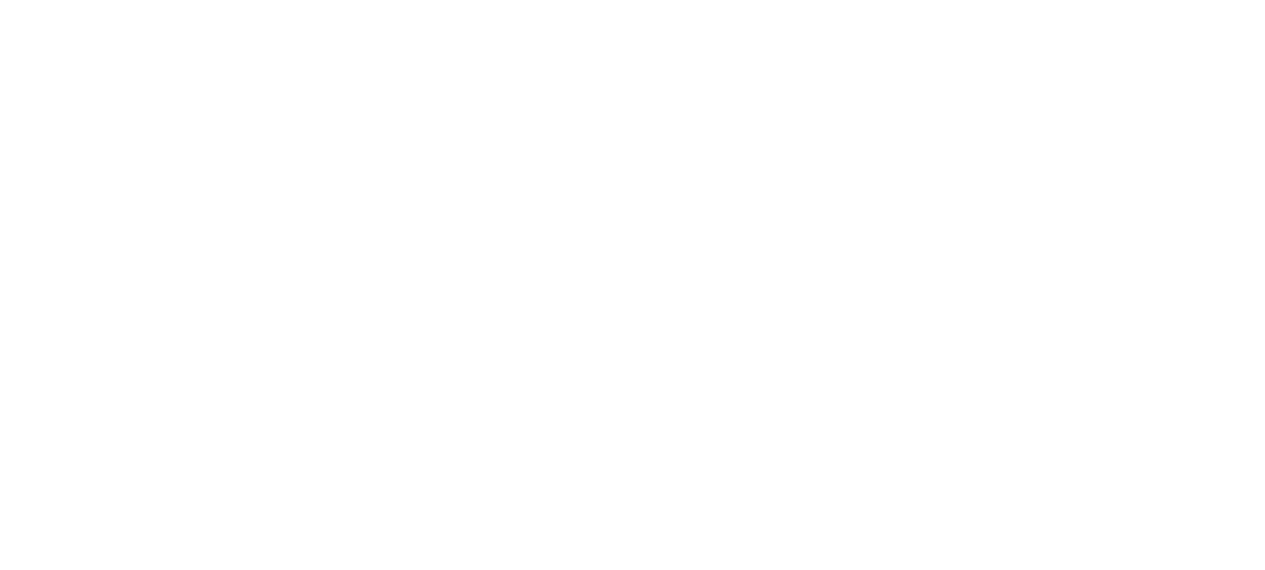 scroll, scrollTop: 0, scrollLeft: 0, axis: both 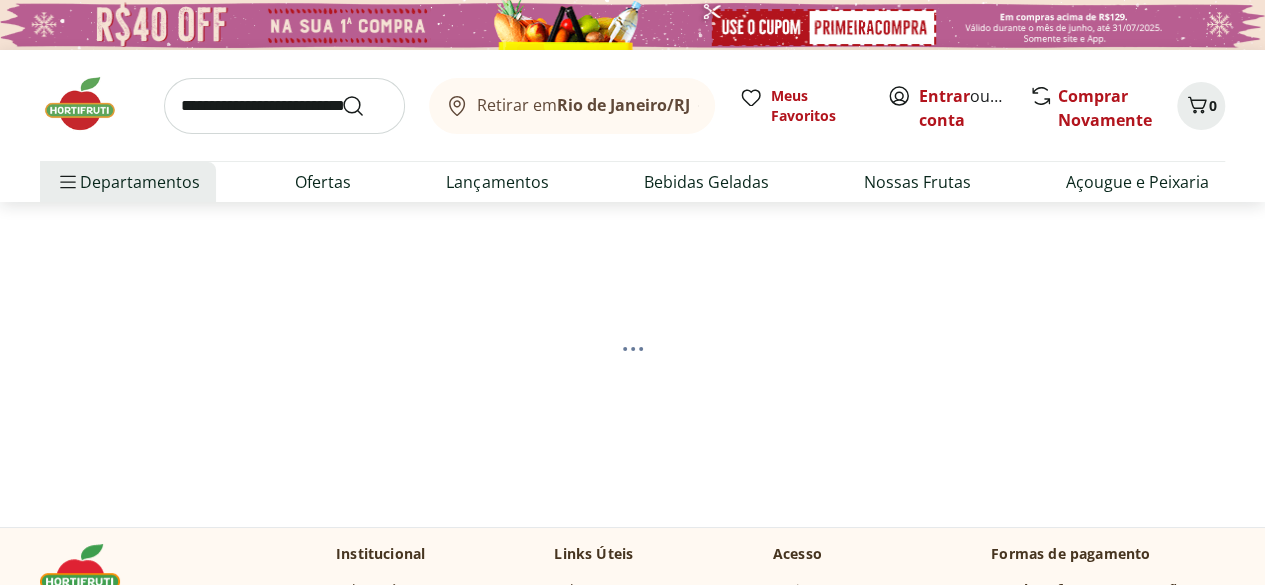 select on "**********" 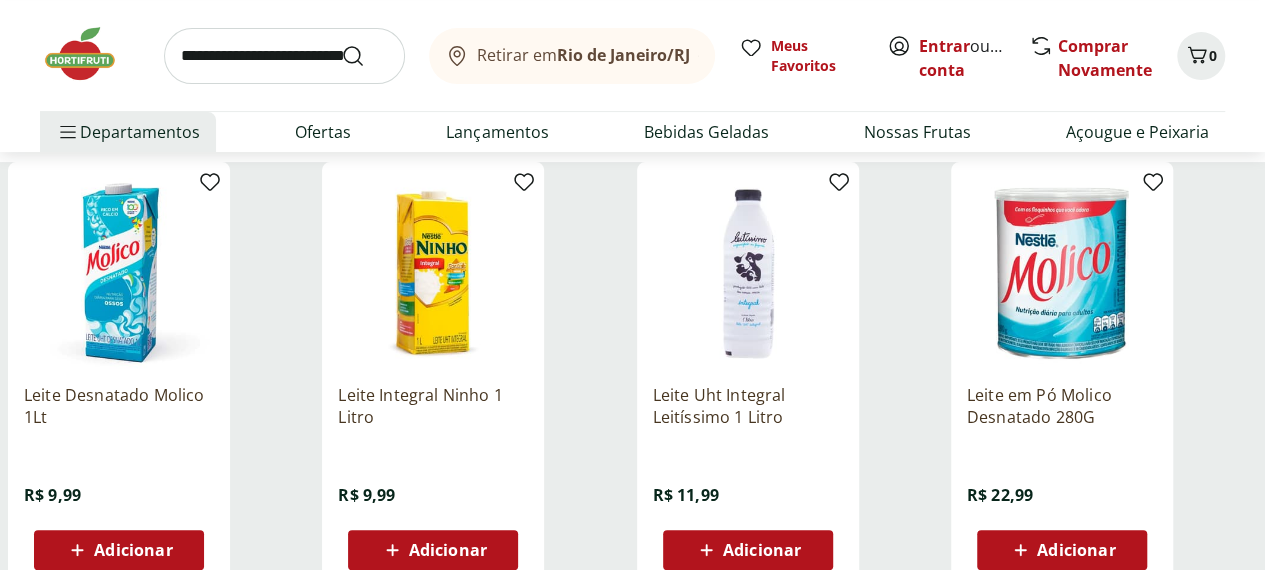 scroll, scrollTop: 0, scrollLeft: 0, axis: both 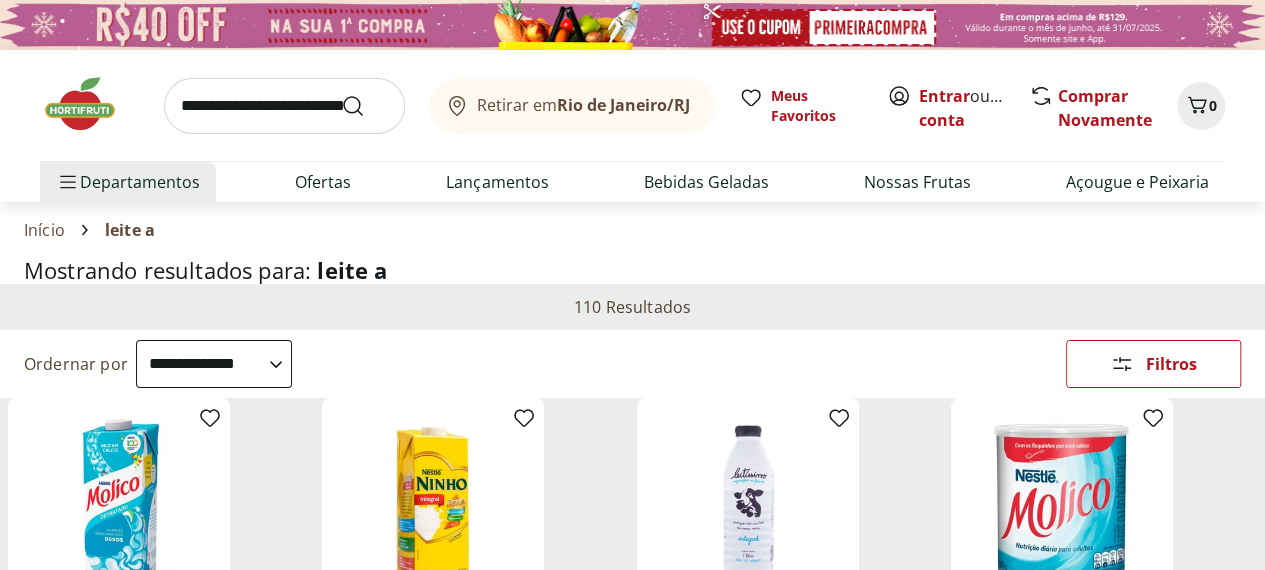 click at bounding box center [284, 106] 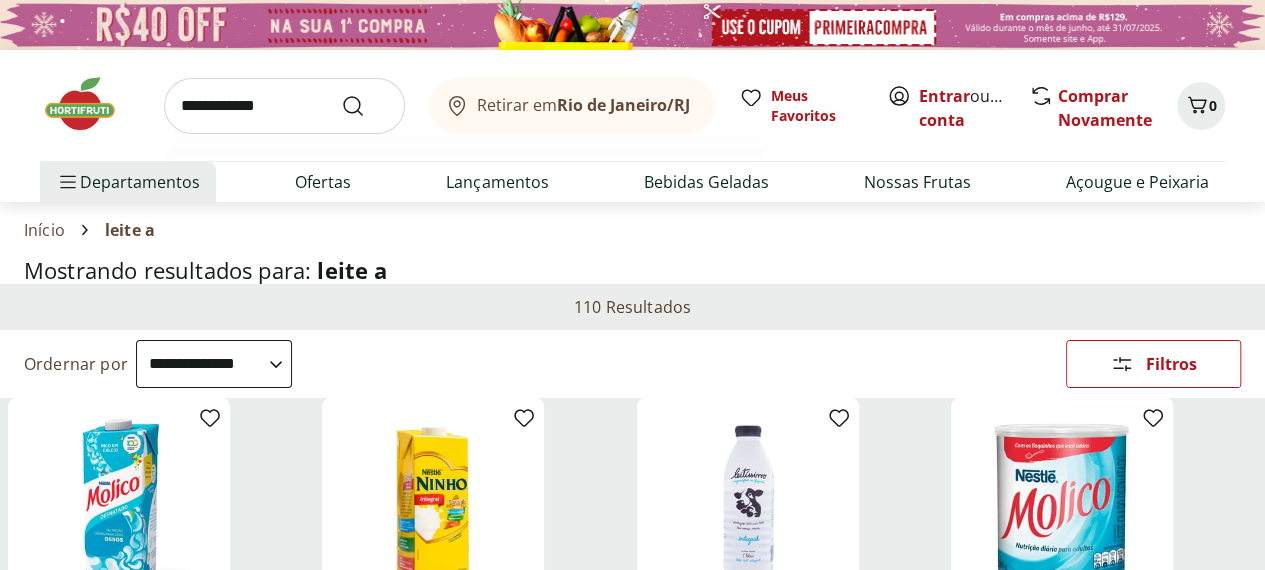 type on "**********" 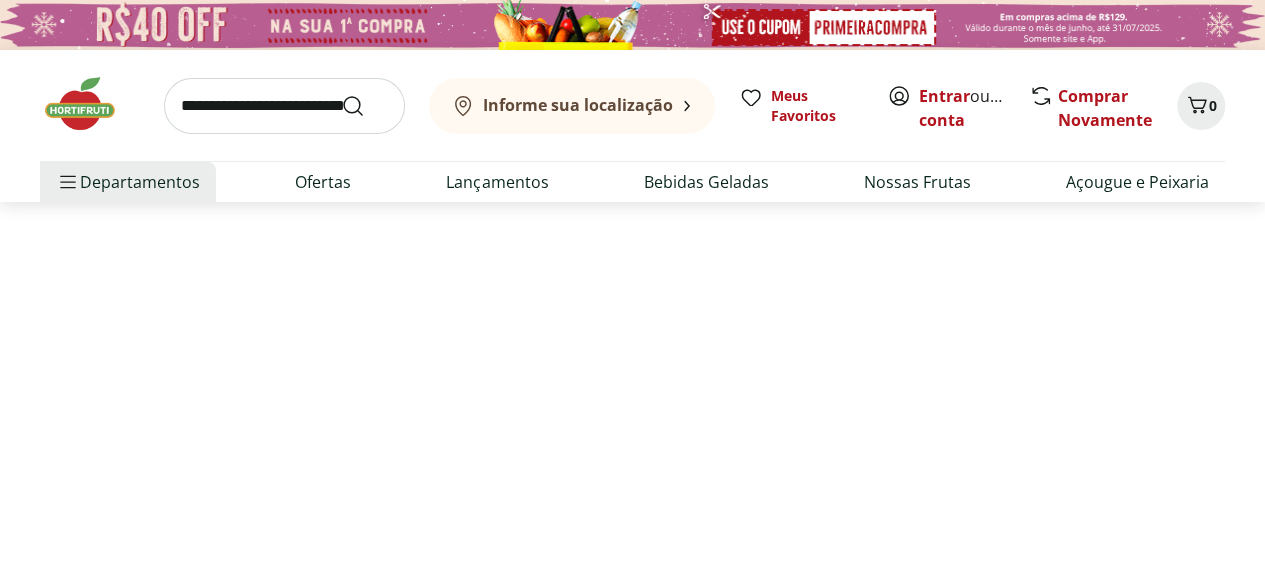select on "**********" 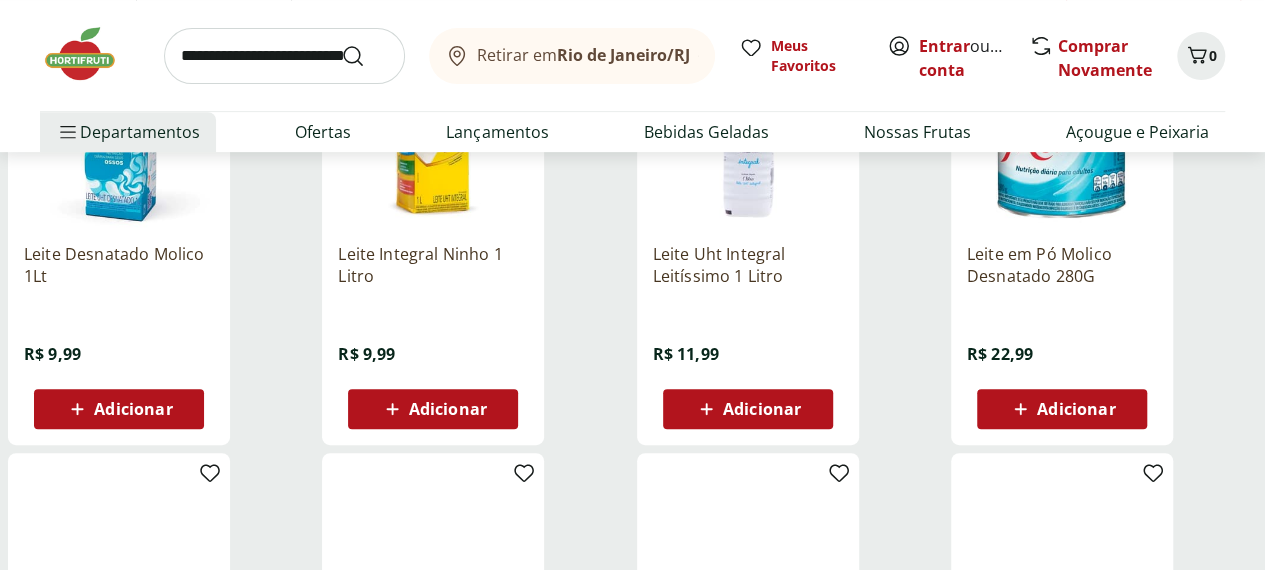 scroll, scrollTop: 404, scrollLeft: 0, axis: vertical 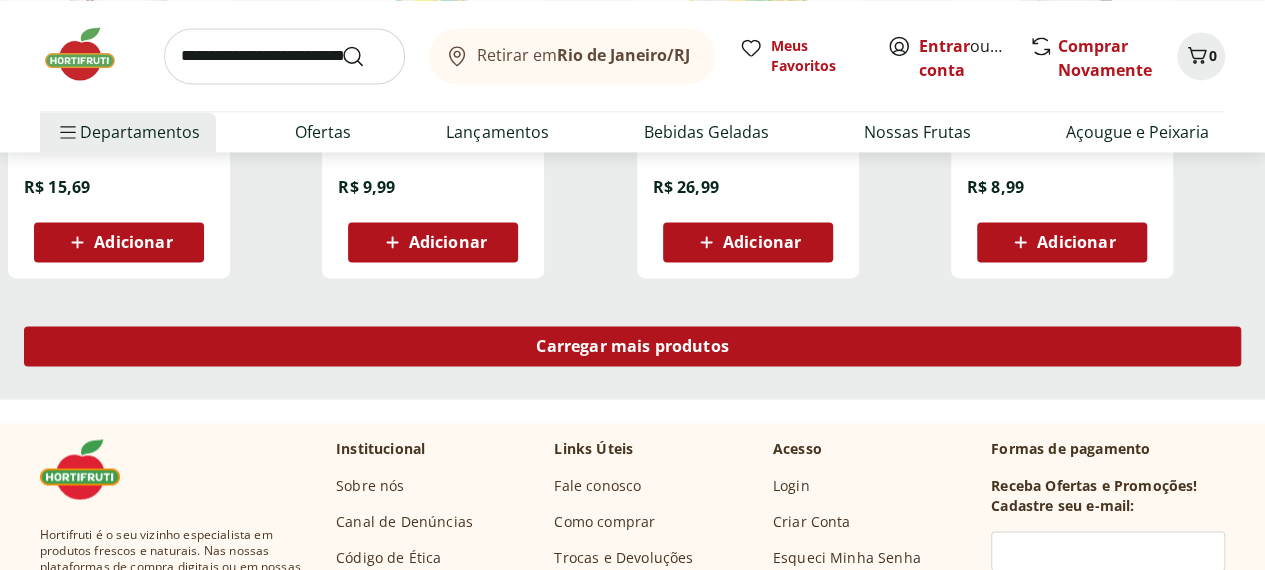 click on "Carregar mais produtos" at bounding box center [632, 346] 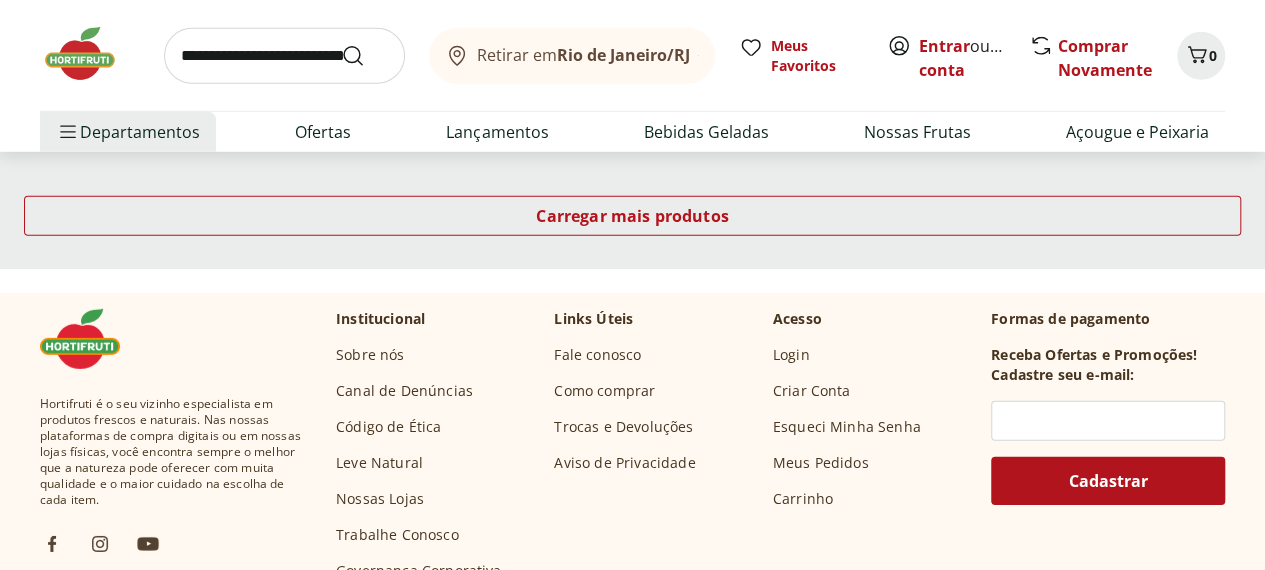 scroll, scrollTop: 2526, scrollLeft: 0, axis: vertical 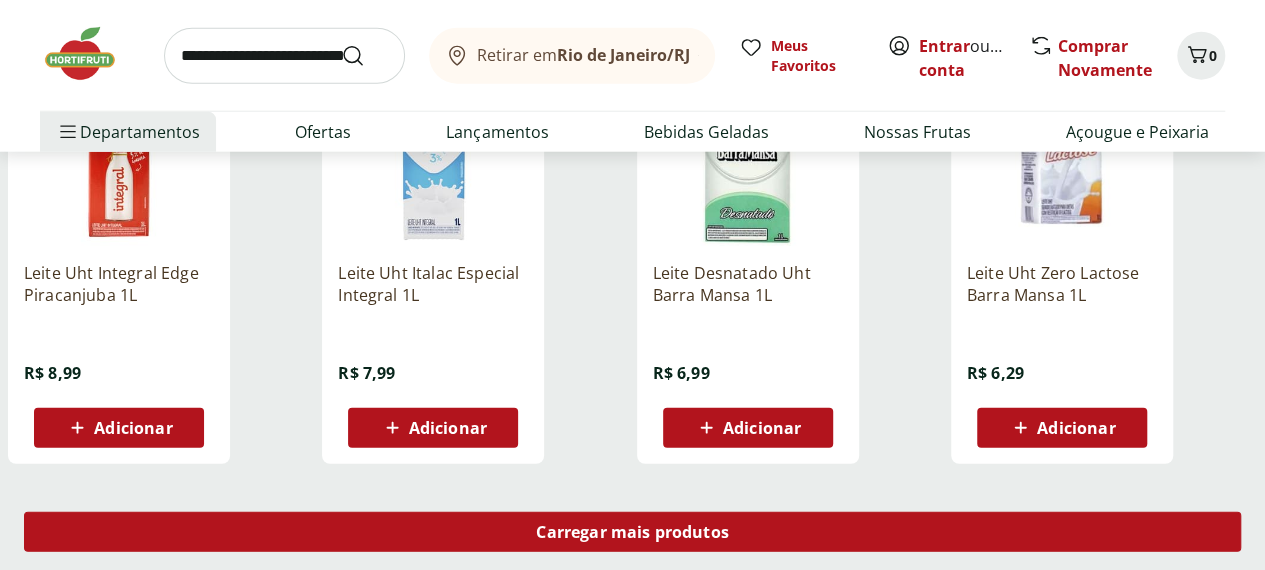 click on "Carregar mais produtos" at bounding box center (632, 532) 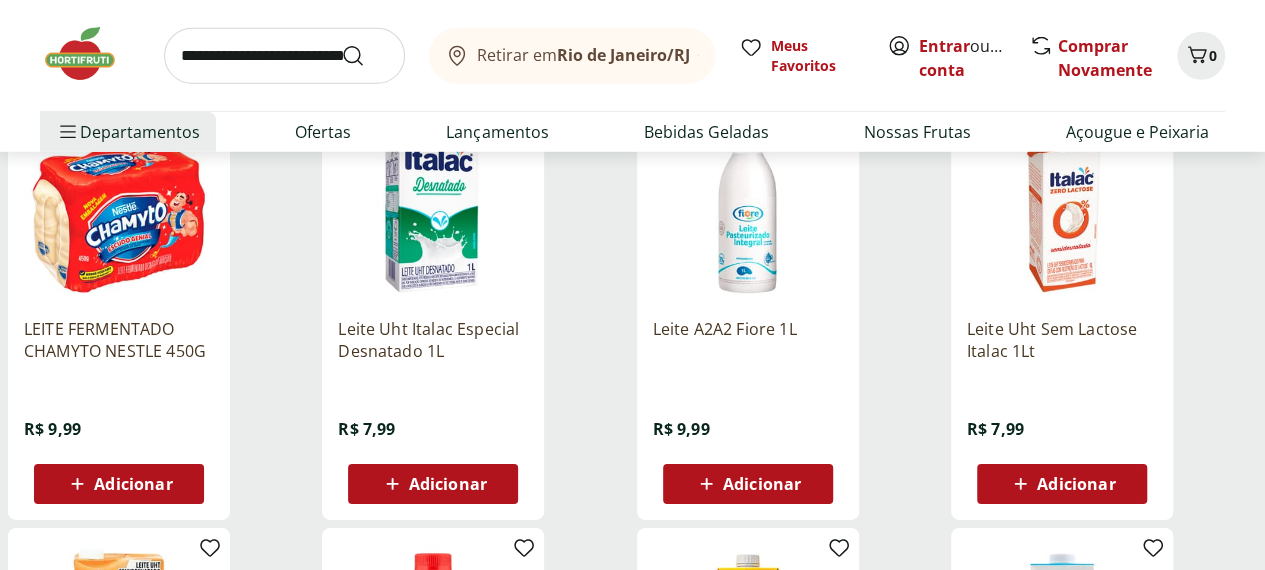 scroll, scrollTop: 2932, scrollLeft: 0, axis: vertical 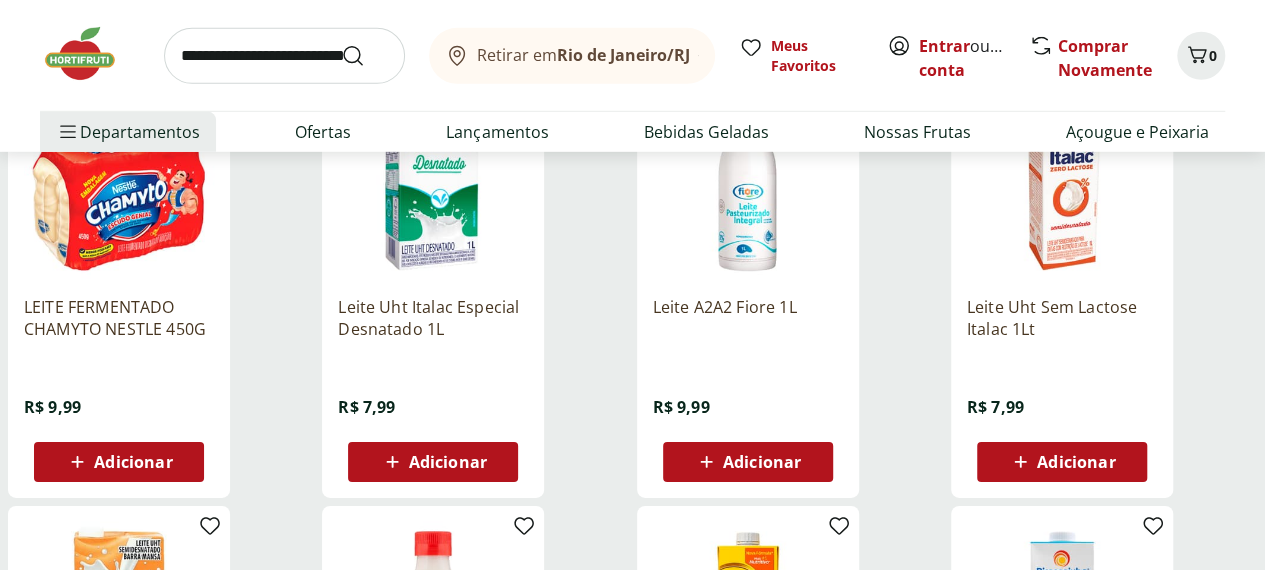 click on "Adicionar" at bounding box center (762, 462) 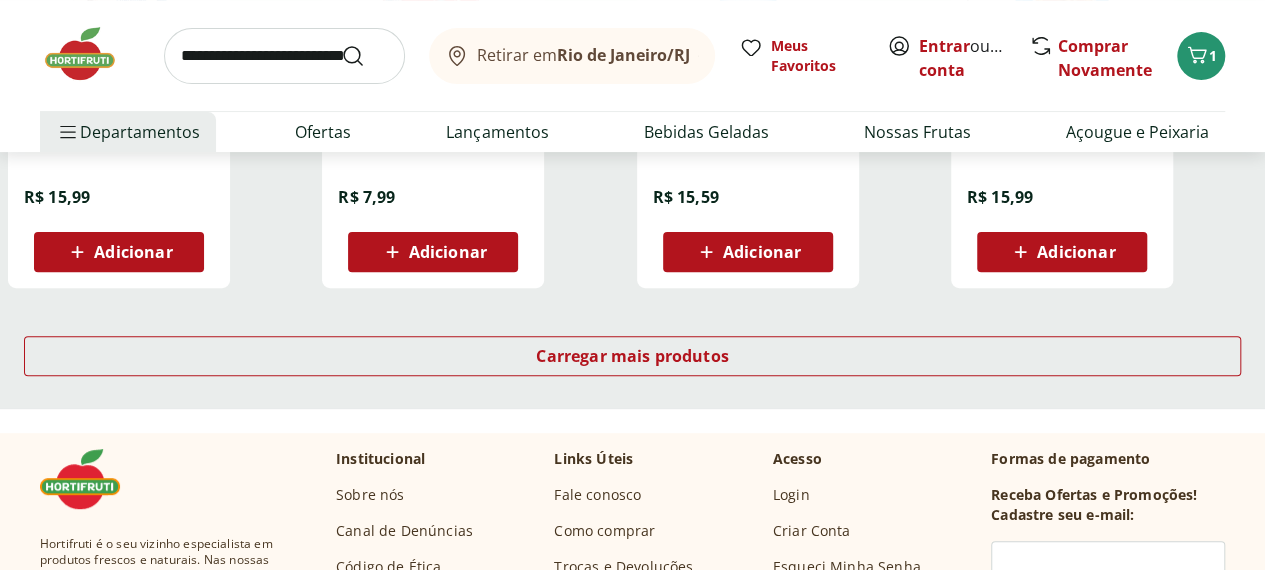 scroll, scrollTop: 4014, scrollLeft: 0, axis: vertical 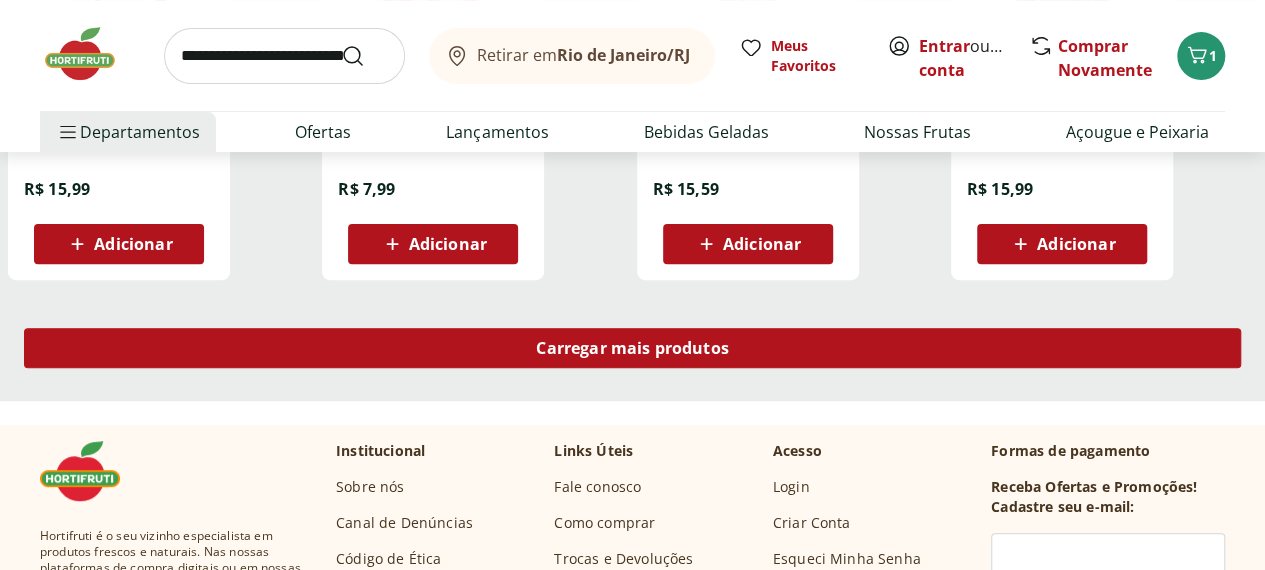 click on "Carregar mais produtos" at bounding box center (632, 348) 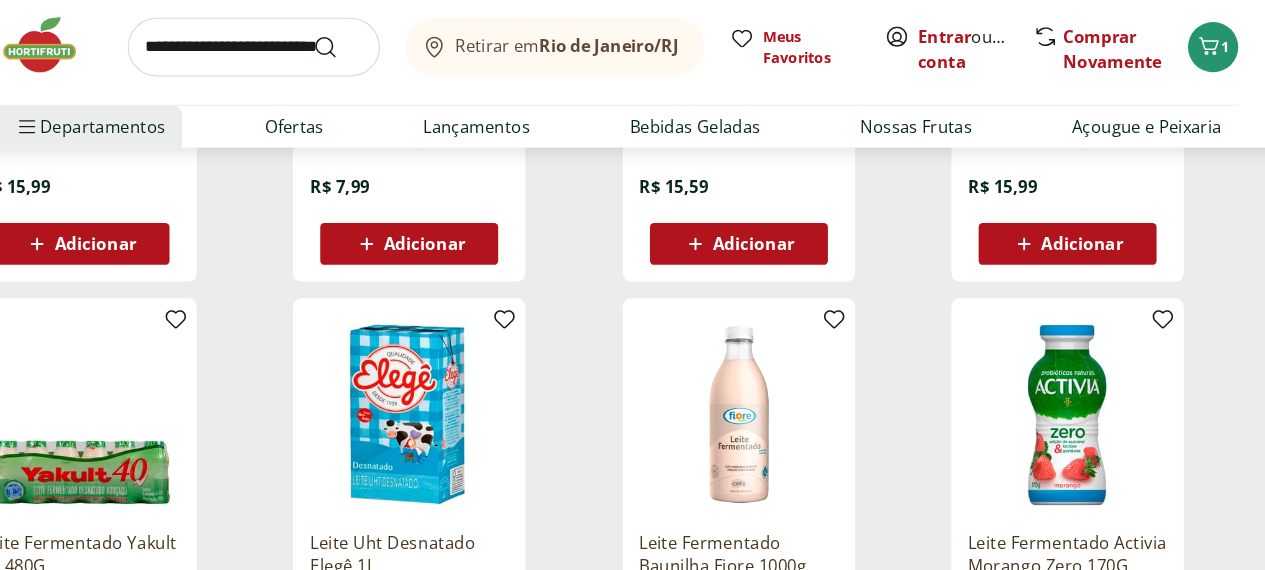scroll, scrollTop: 4014, scrollLeft: 0, axis: vertical 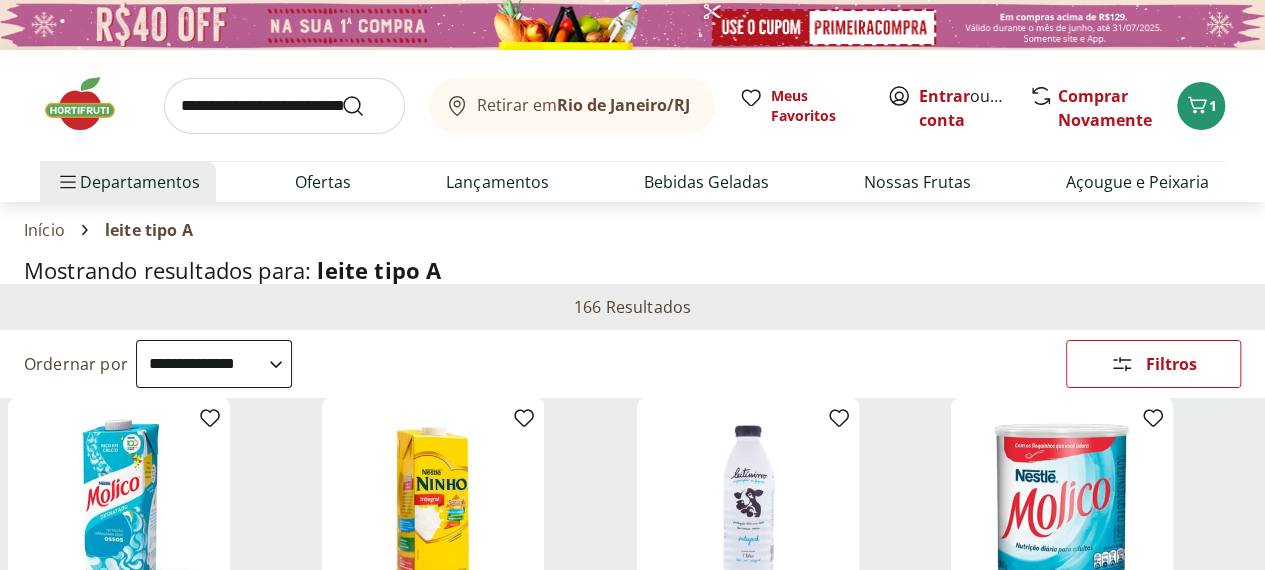 click at bounding box center [284, 106] 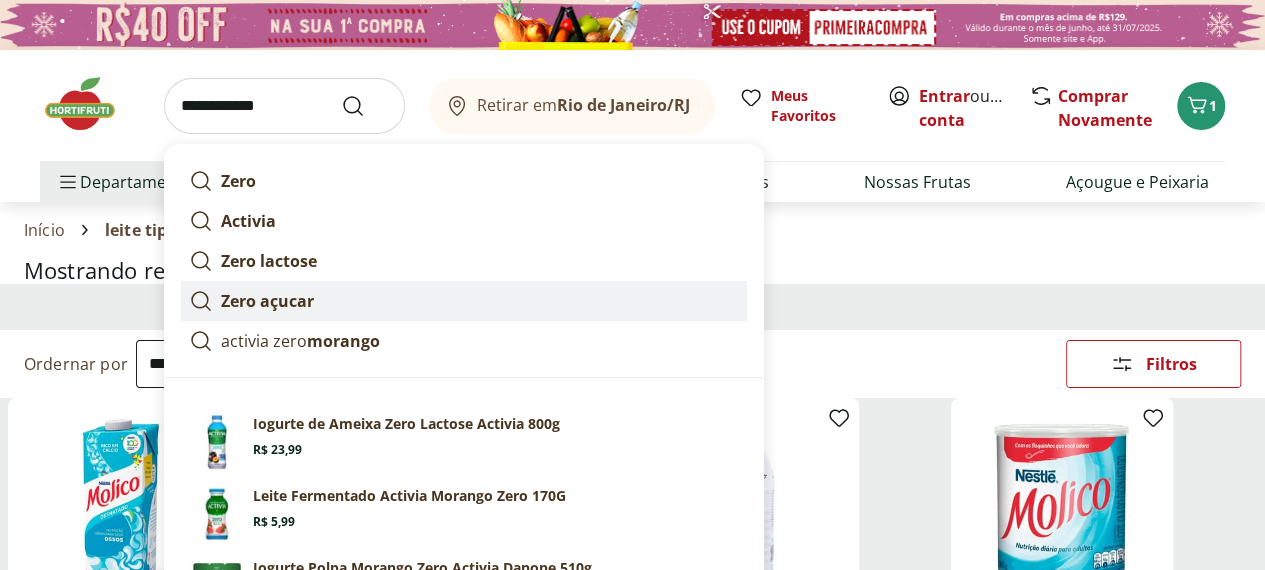 click on "Zero açucar" at bounding box center (267, 301) 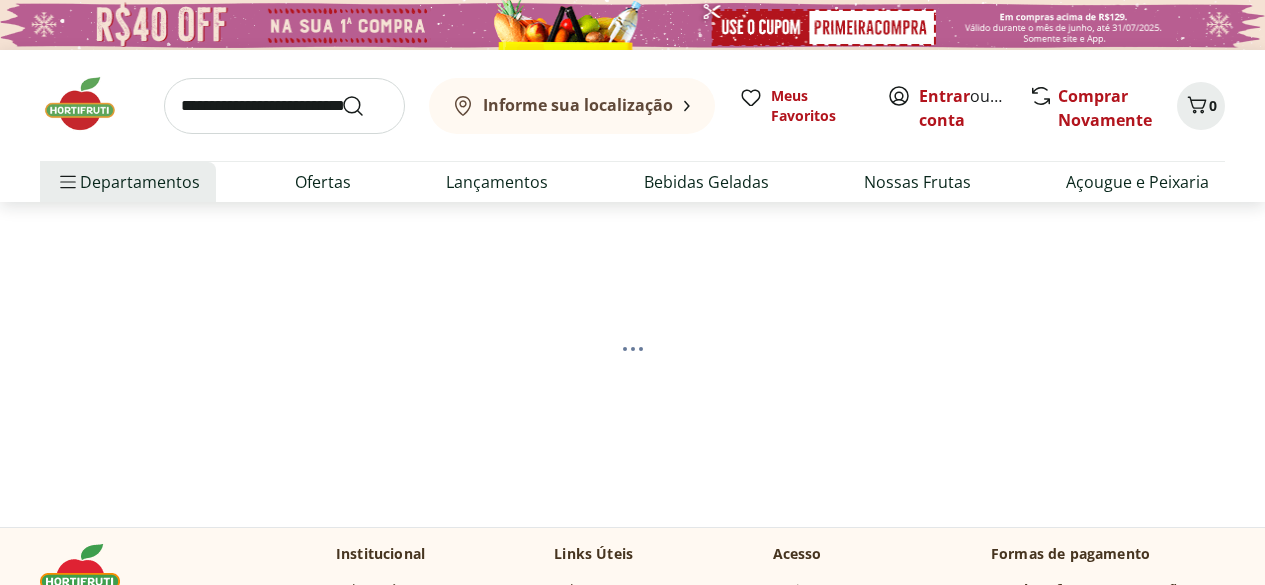 scroll, scrollTop: 0, scrollLeft: 0, axis: both 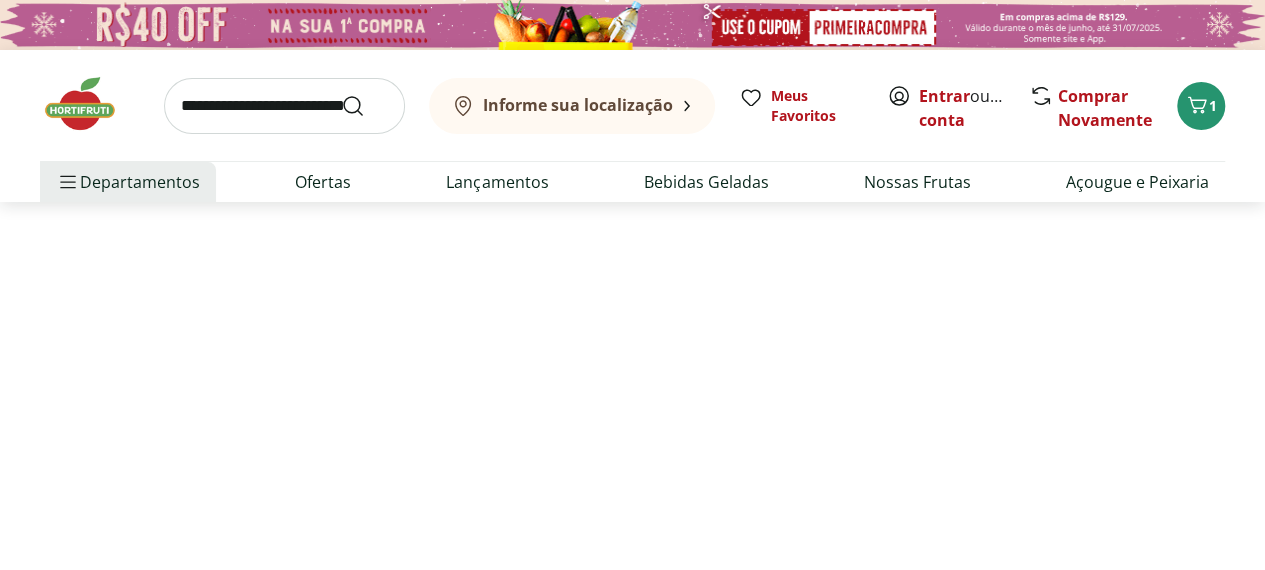 select on "**********" 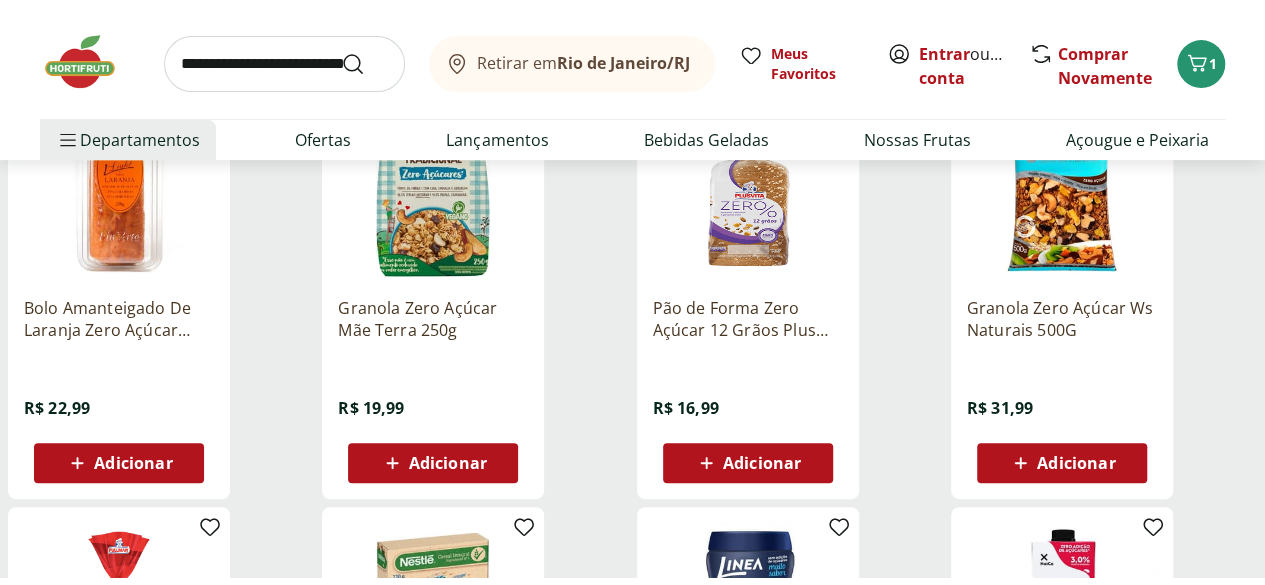 scroll, scrollTop: 0, scrollLeft: 0, axis: both 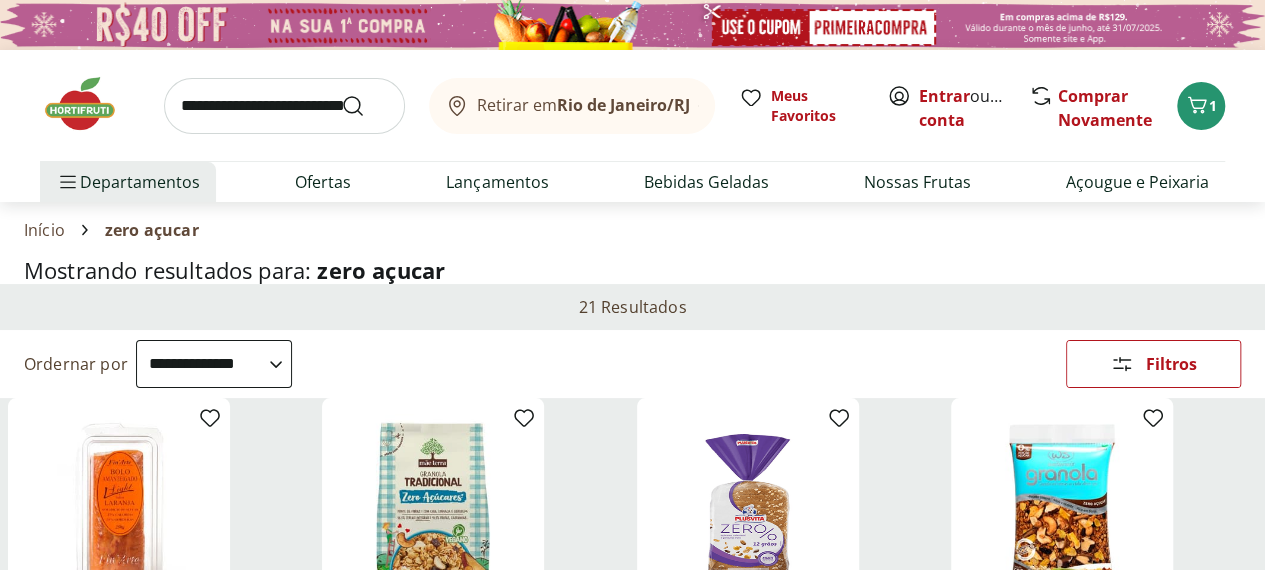 click at bounding box center (284, 106) 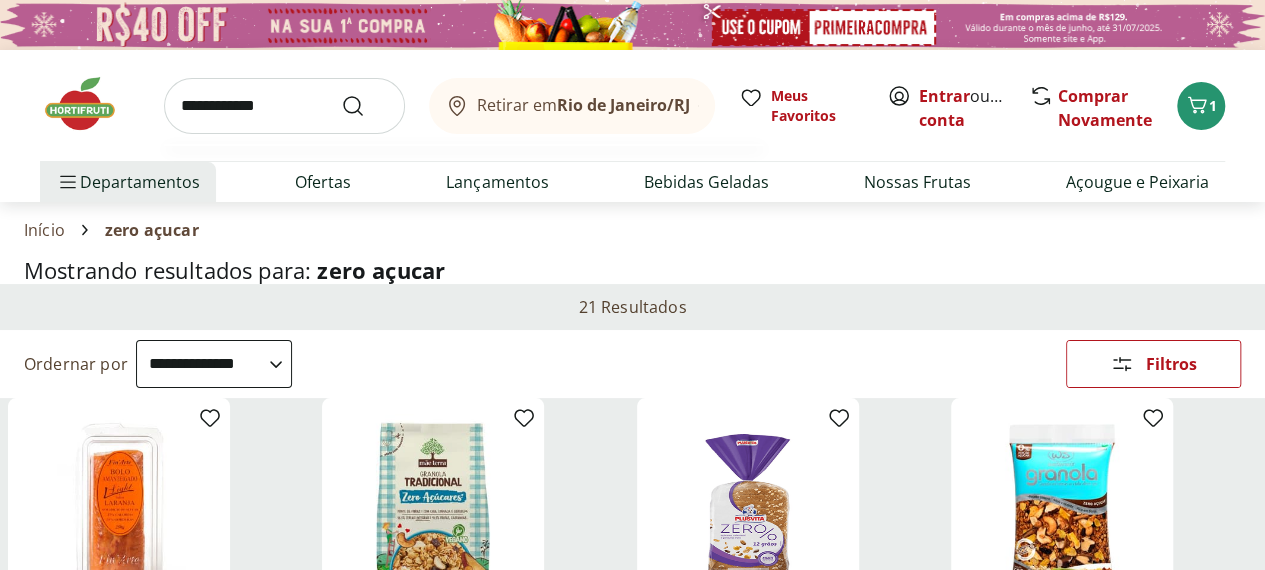 type on "**********" 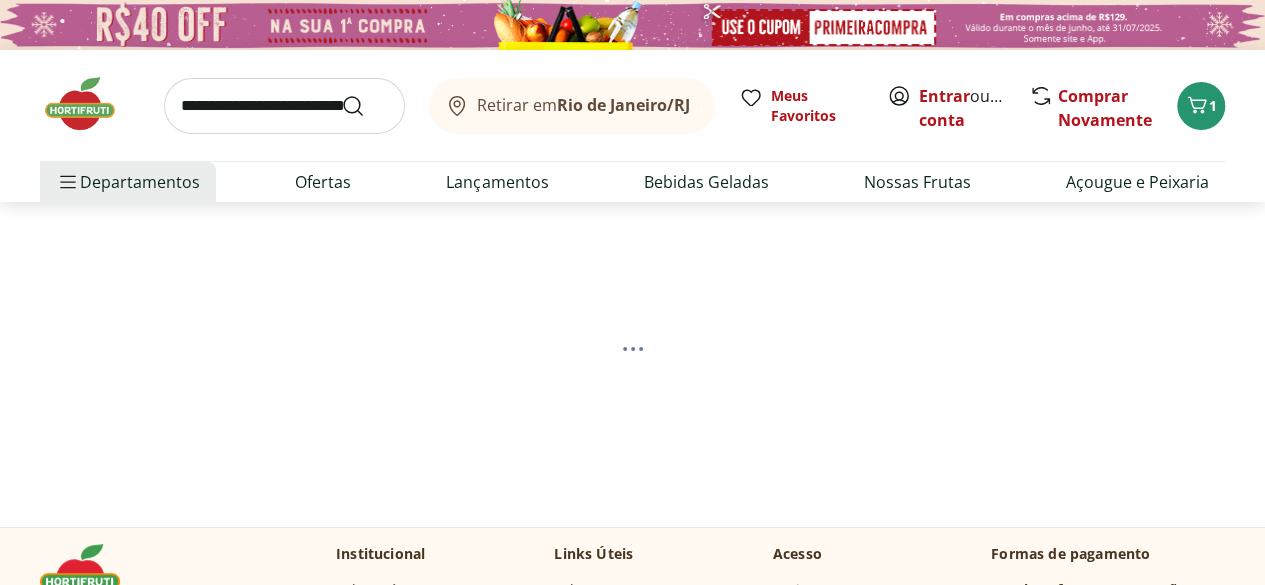 select on "**********" 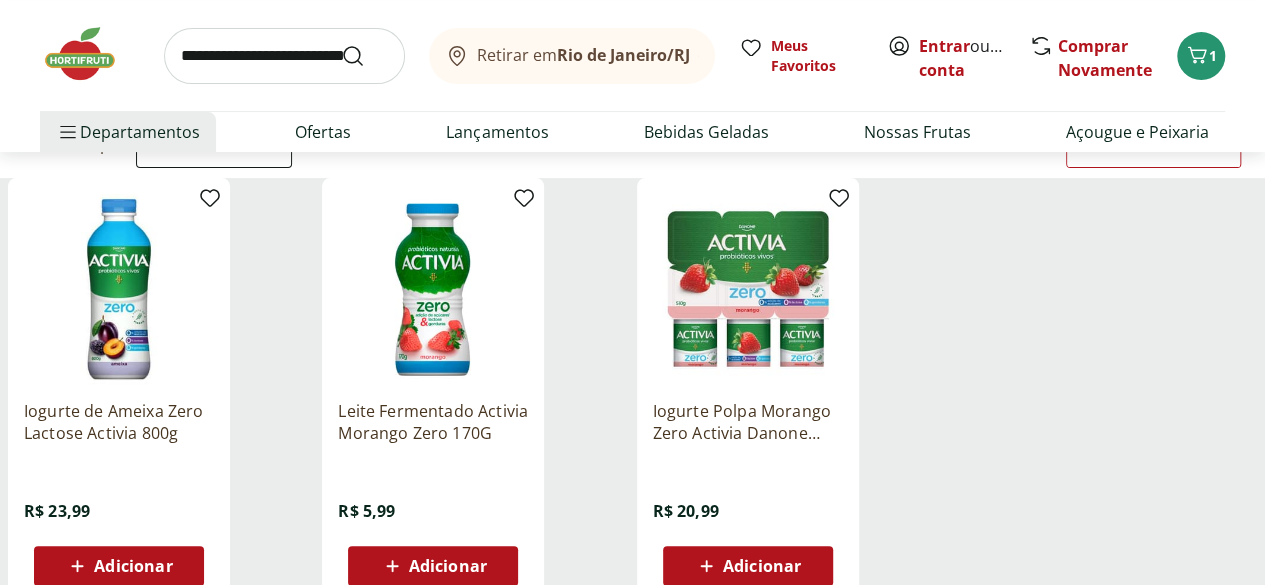scroll, scrollTop: 0, scrollLeft: 0, axis: both 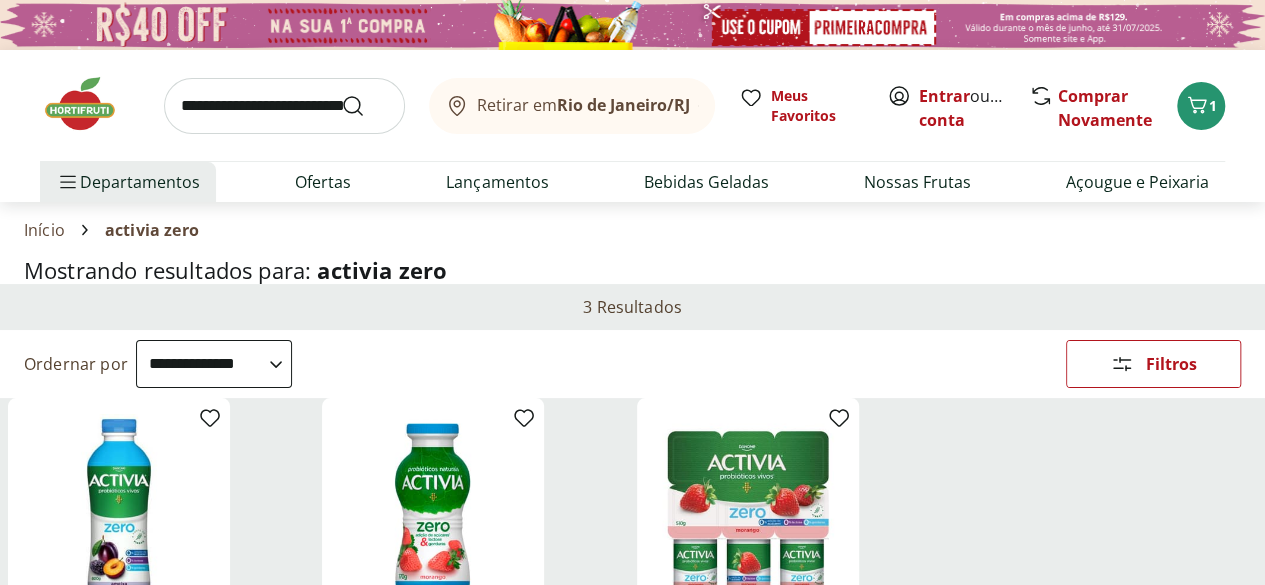 click at bounding box center [284, 106] 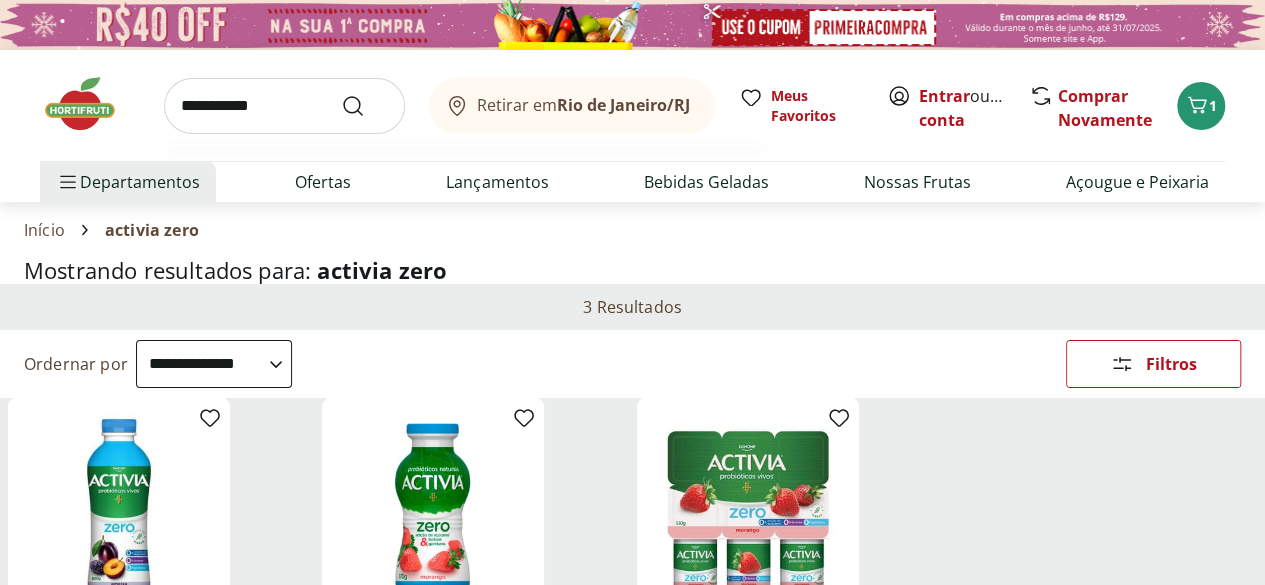 type on "**********" 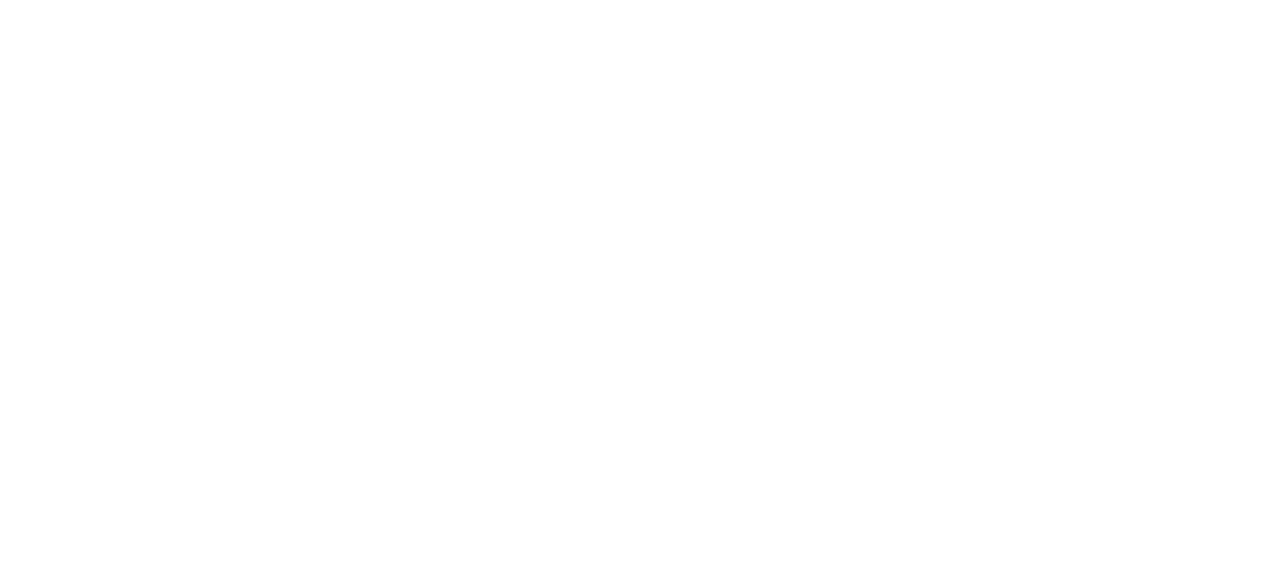 select on "**********" 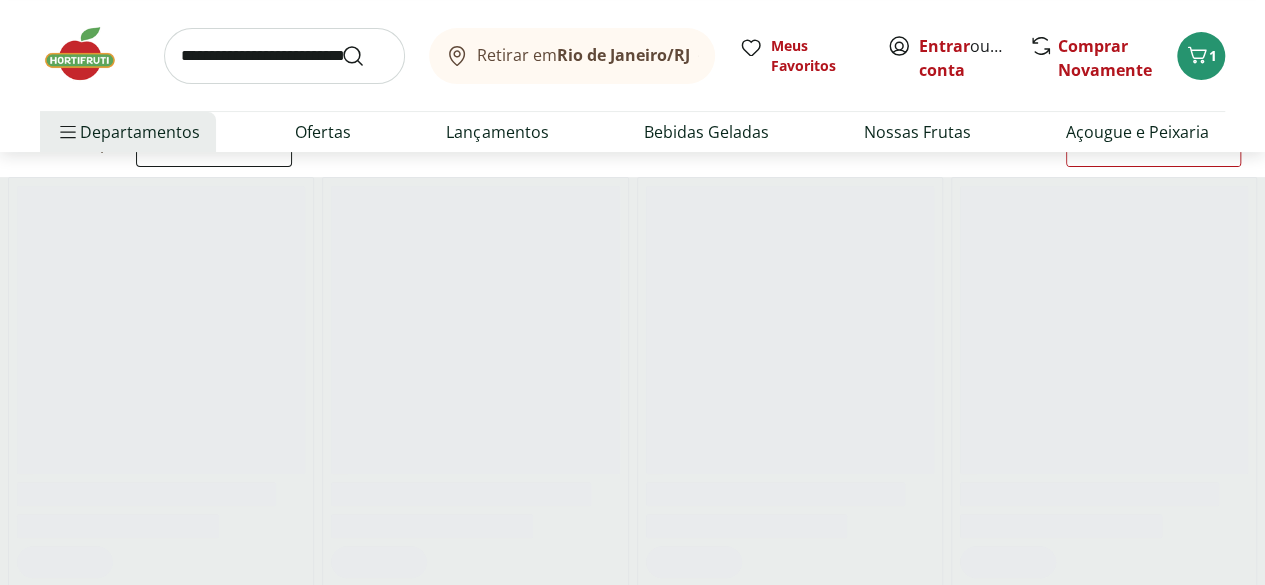 scroll, scrollTop: 256, scrollLeft: 0, axis: vertical 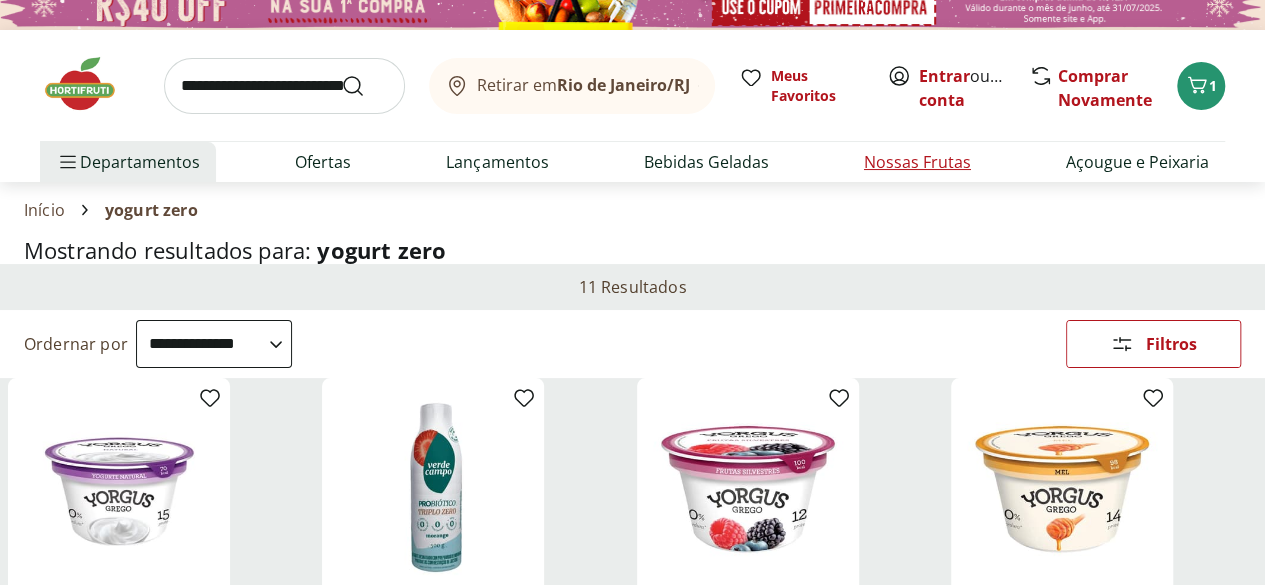click on "Nossas Frutas" at bounding box center (917, 162) 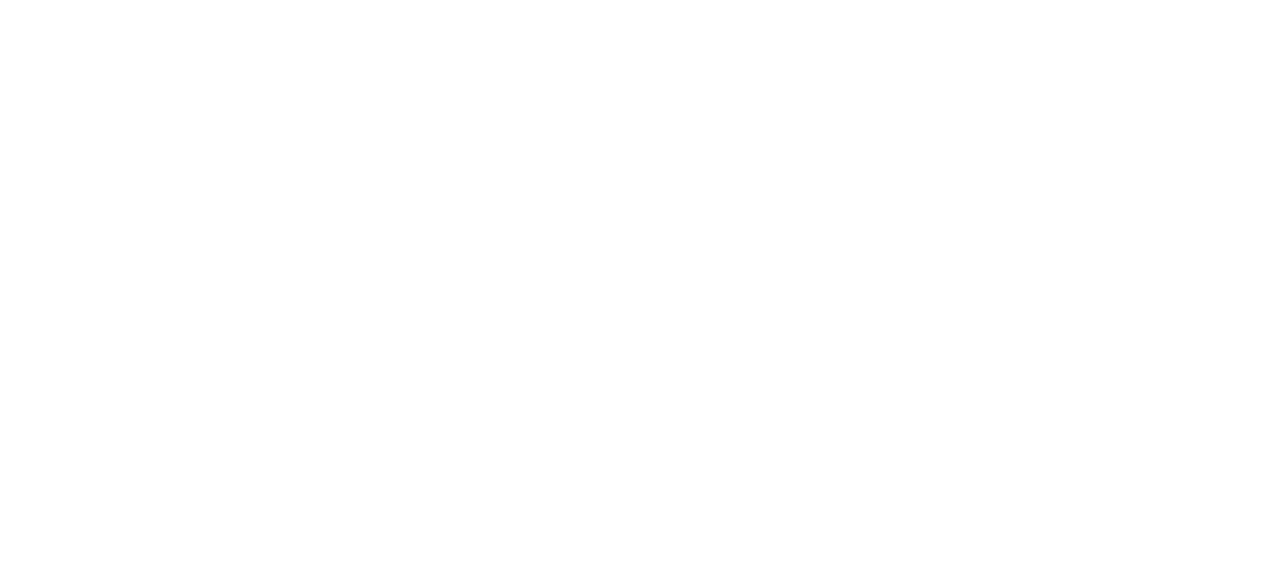 scroll, scrollTop: 0, scrollLeft: 0, axis: both 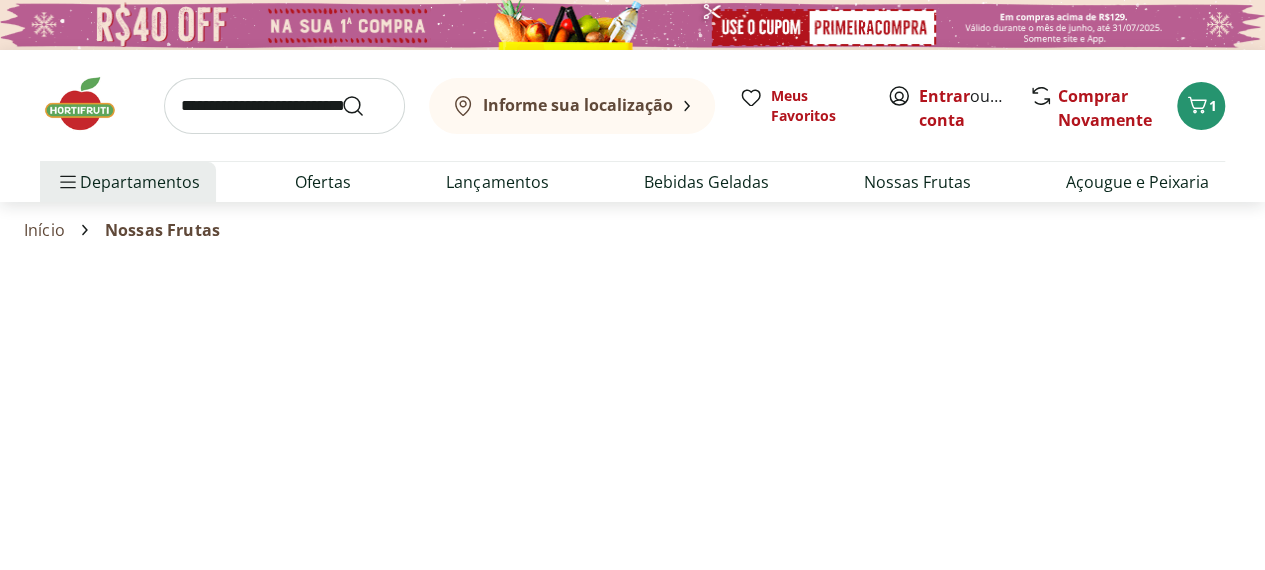 select on "**********" 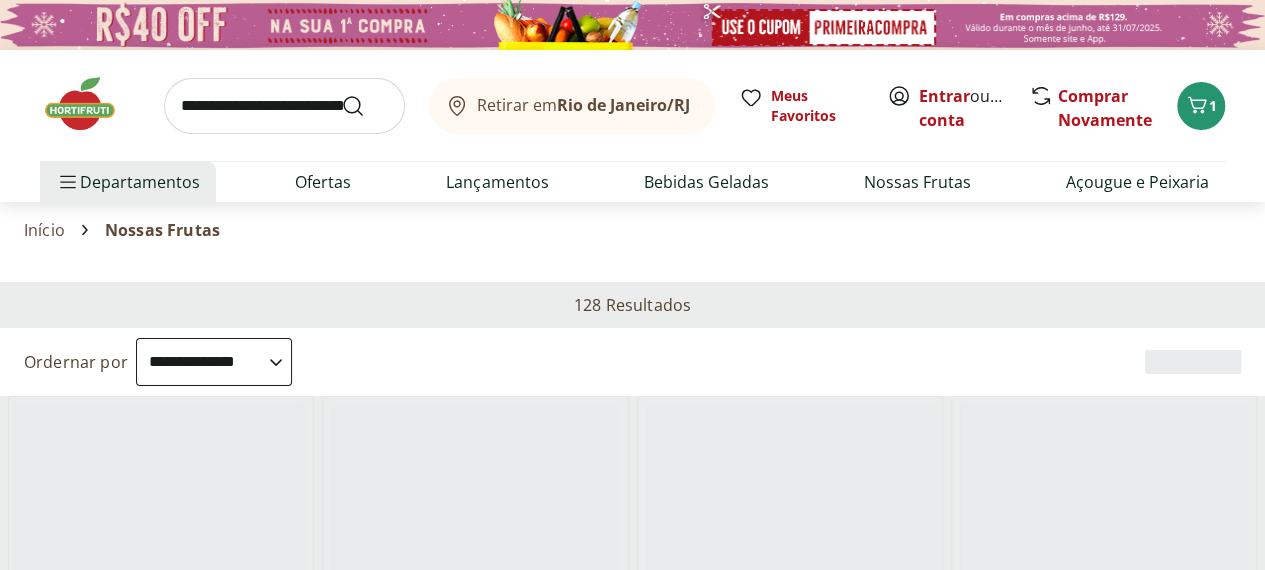 click on "Nossas Frutas" at bounding box center (917, 182) 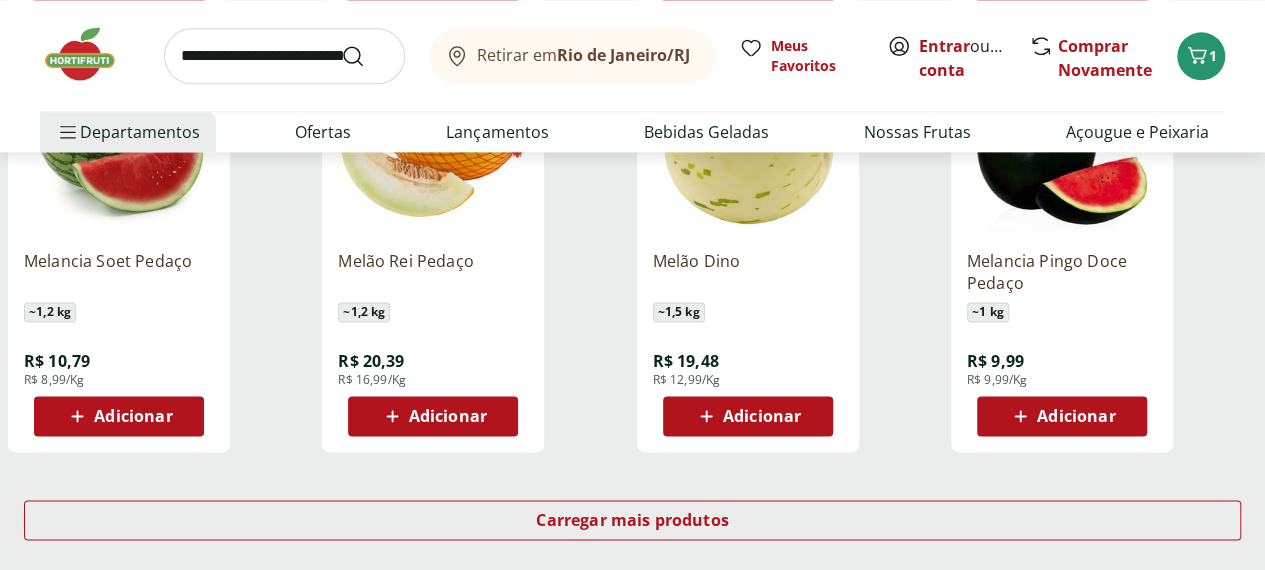 scroll, scrollTop: 1240, scrollLeft: 0, axis: vertical 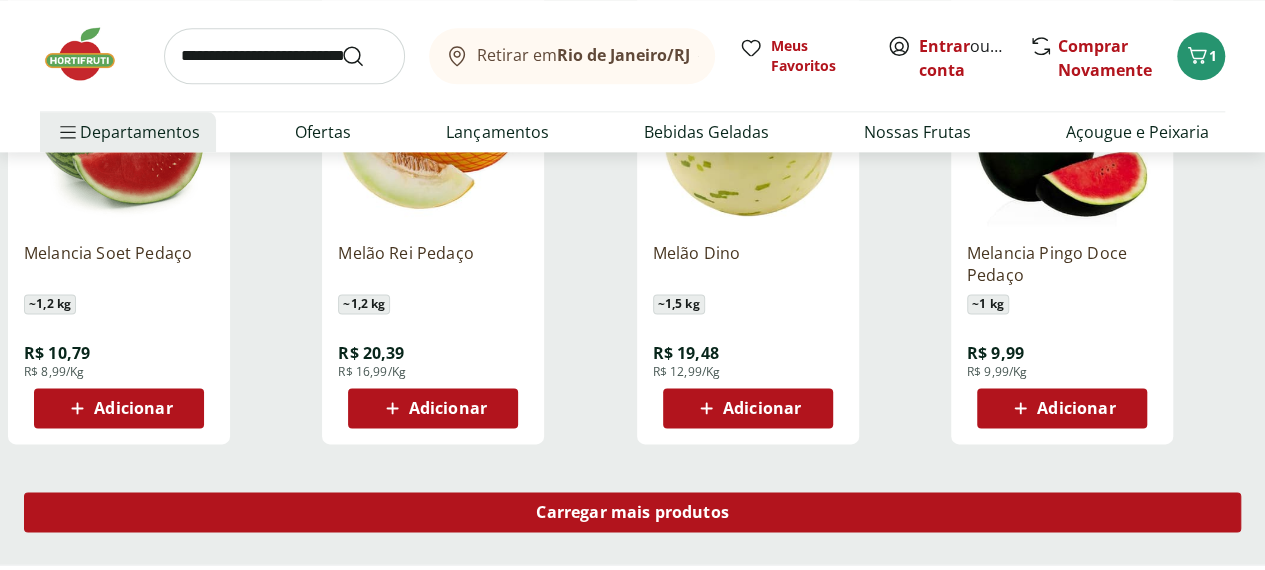 click on "Carregar mais produtos" at bounding box center [632, 512] 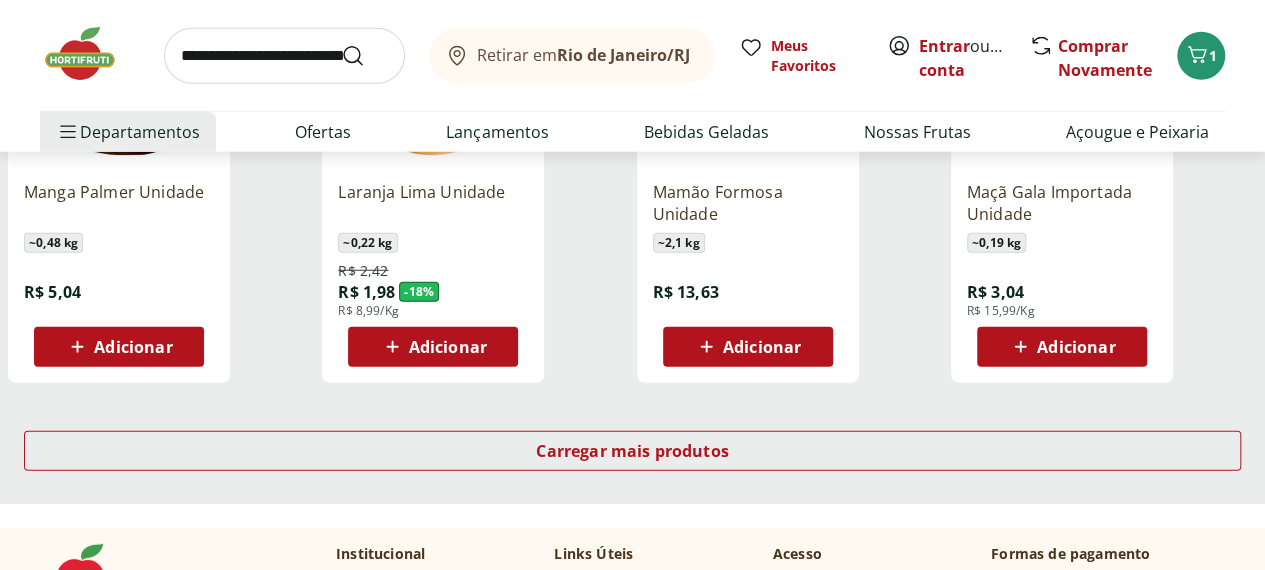 scroll, scrollTop: 2622, scrollLeft: 0, axis: vertical 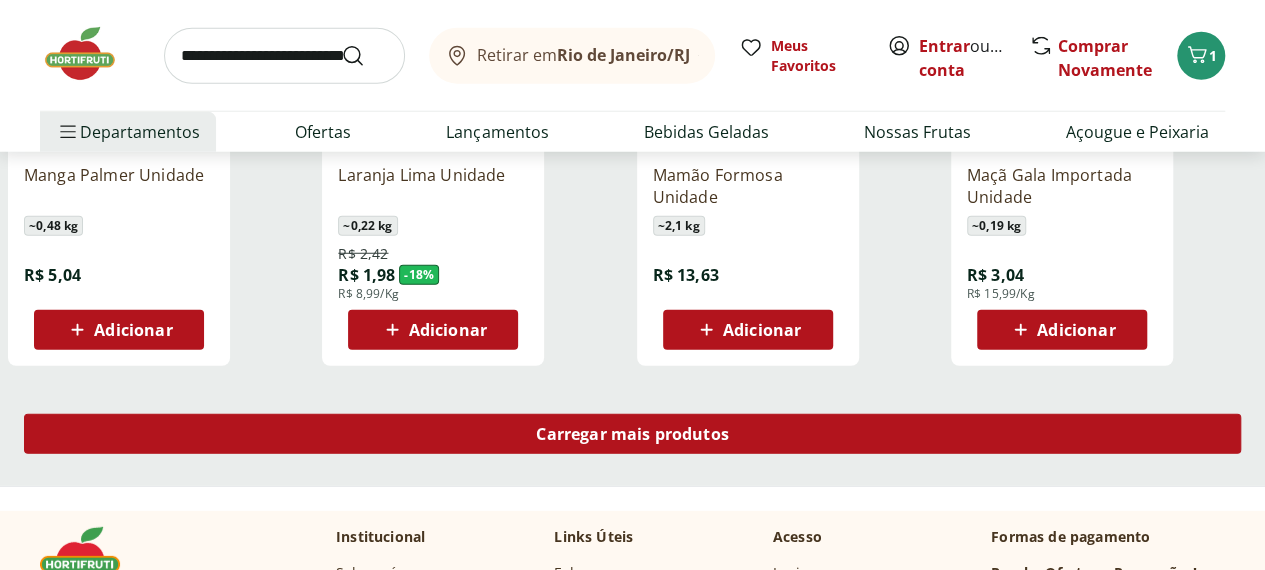 click on "Carregar mais produtos" at bounding box center (632, 434) 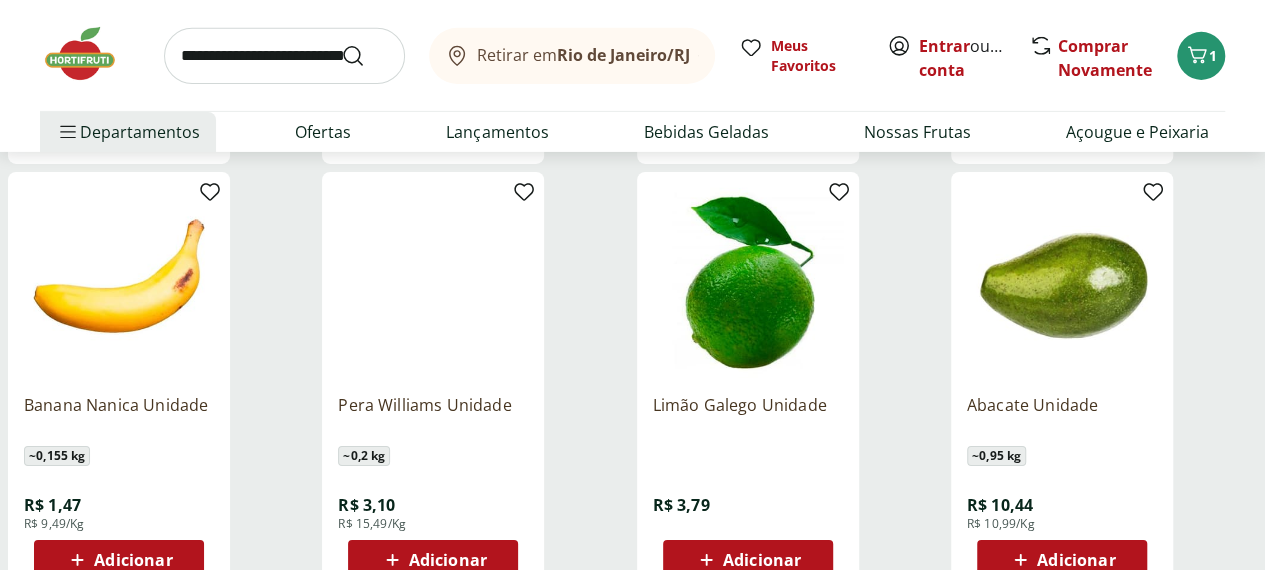 scroll, scrollTop: 3271, scrollLeft: 0, axis: vertical 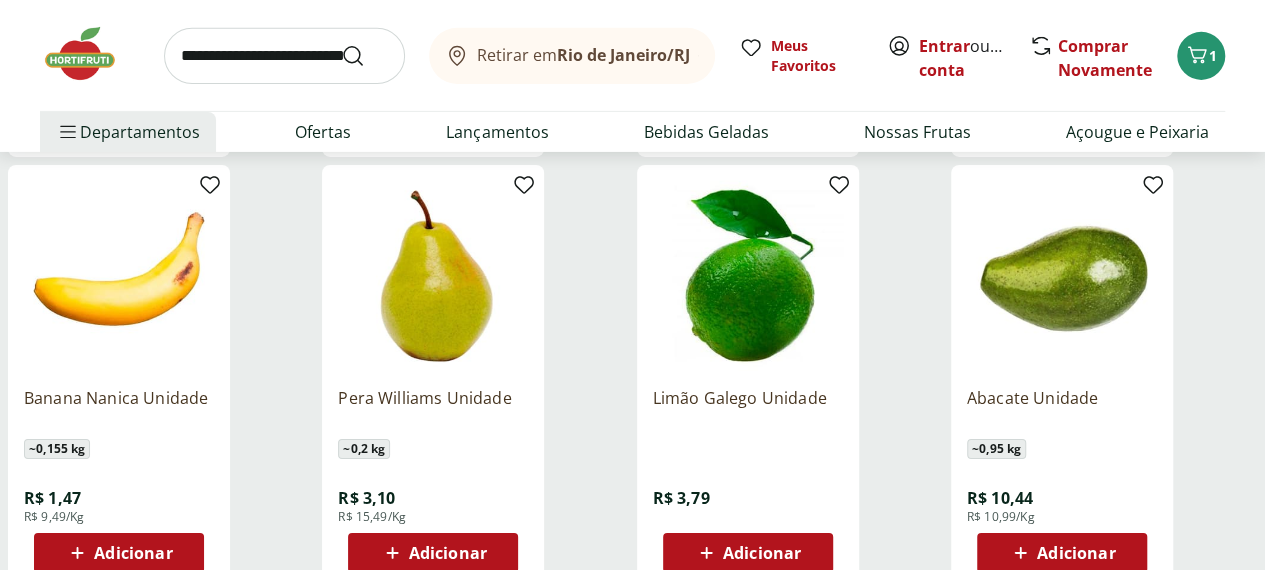 click on "Adicionar" at bounding box center (133, 553) 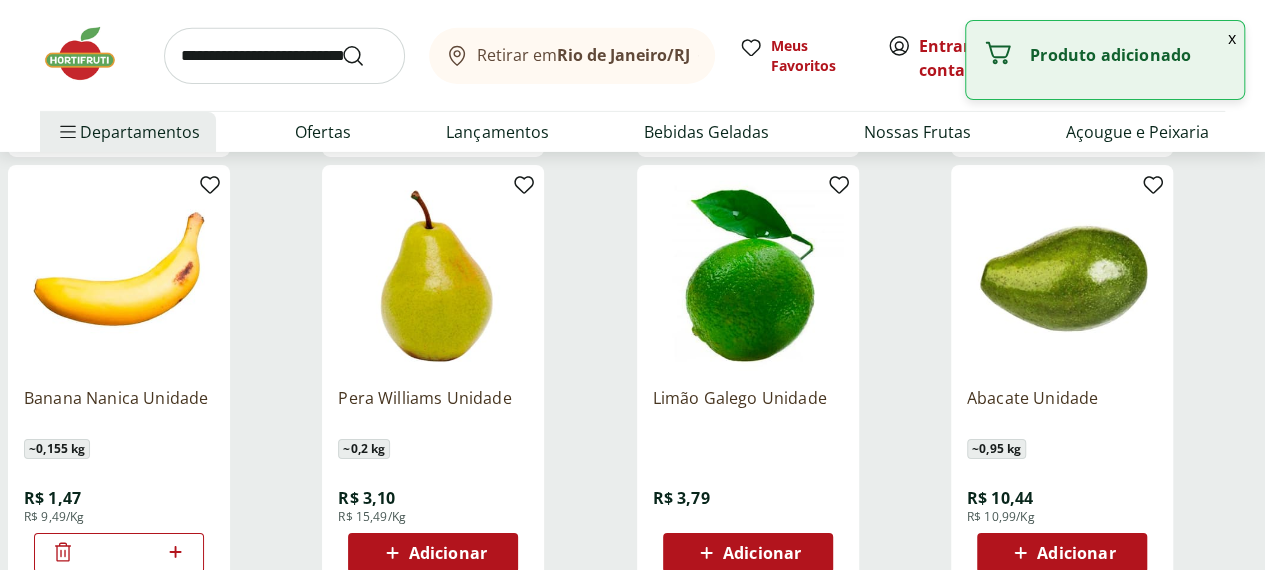 click on "*" at bounding box center [119, 553] 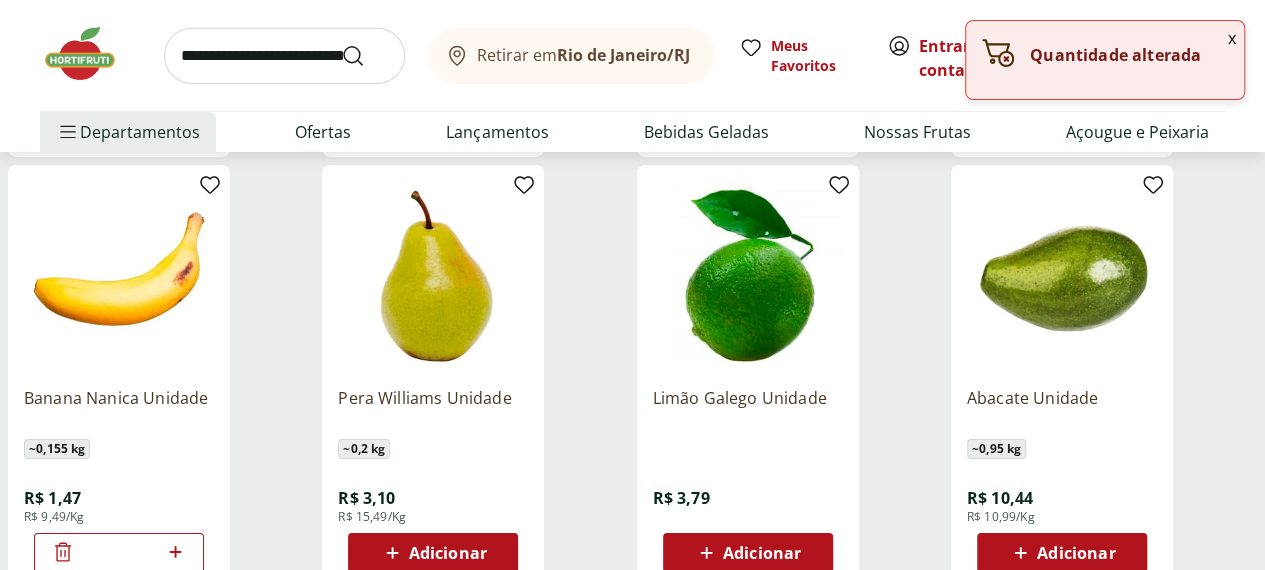 click 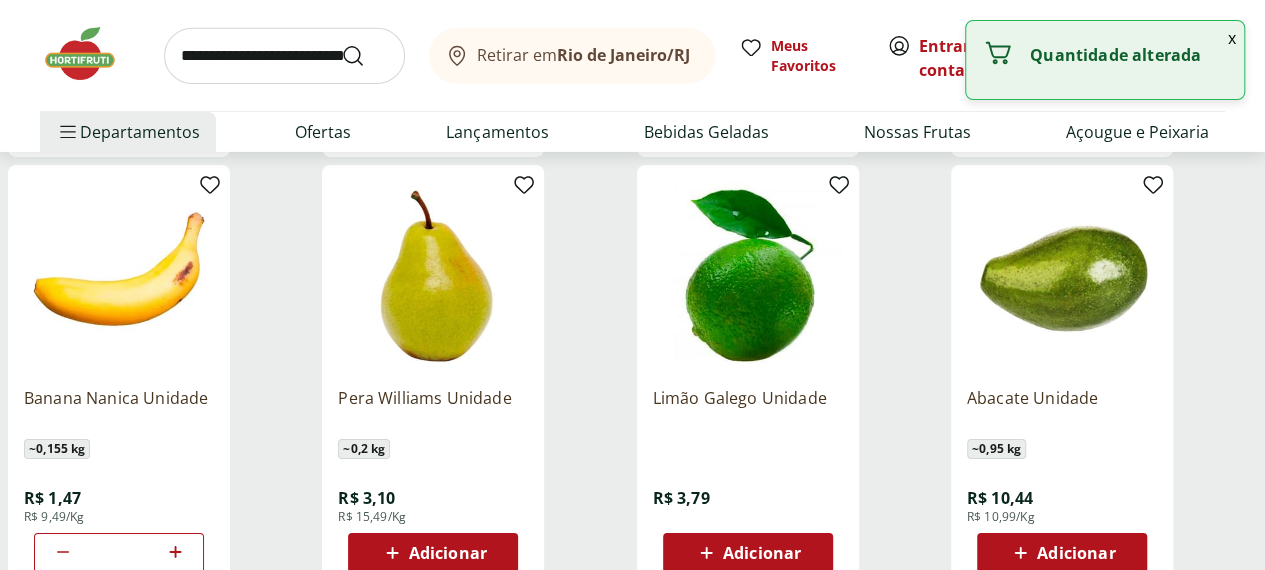 click 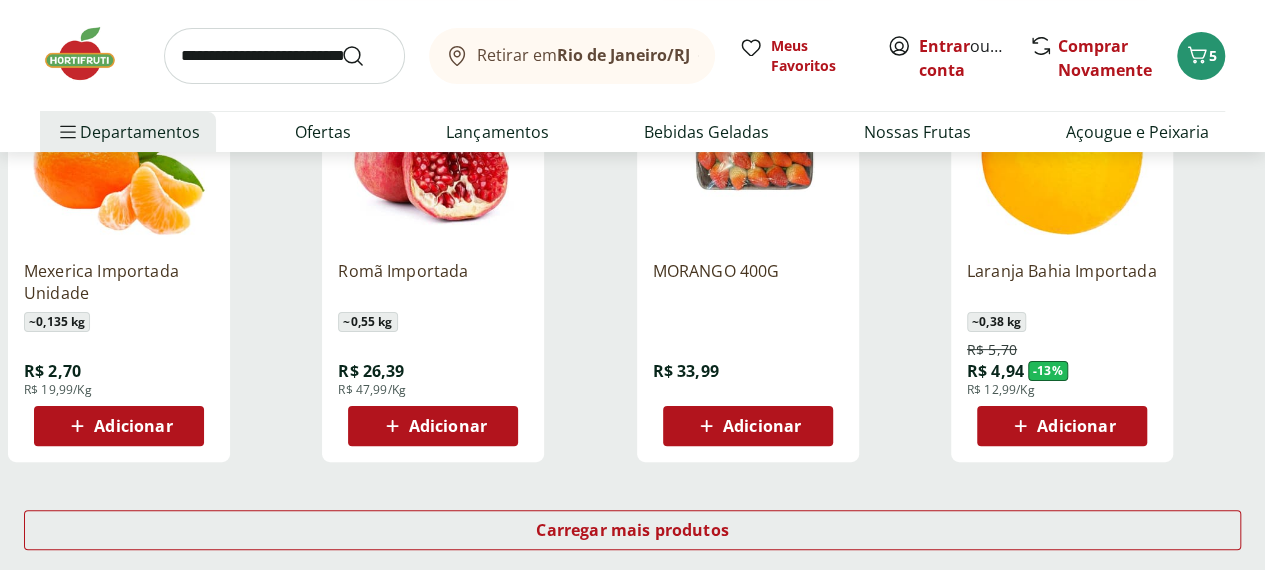scroll, scrollTop: 3852, scrollLeft: 0, axis: vertical 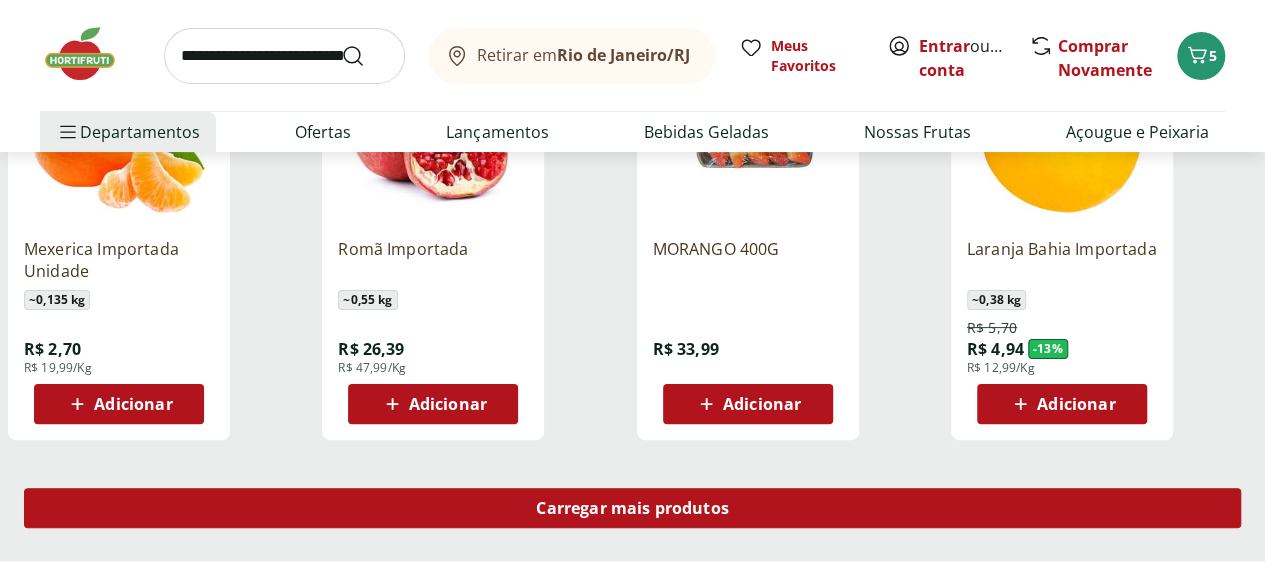 click on "Carregar mais produtos" at bounding box center [632, 508] 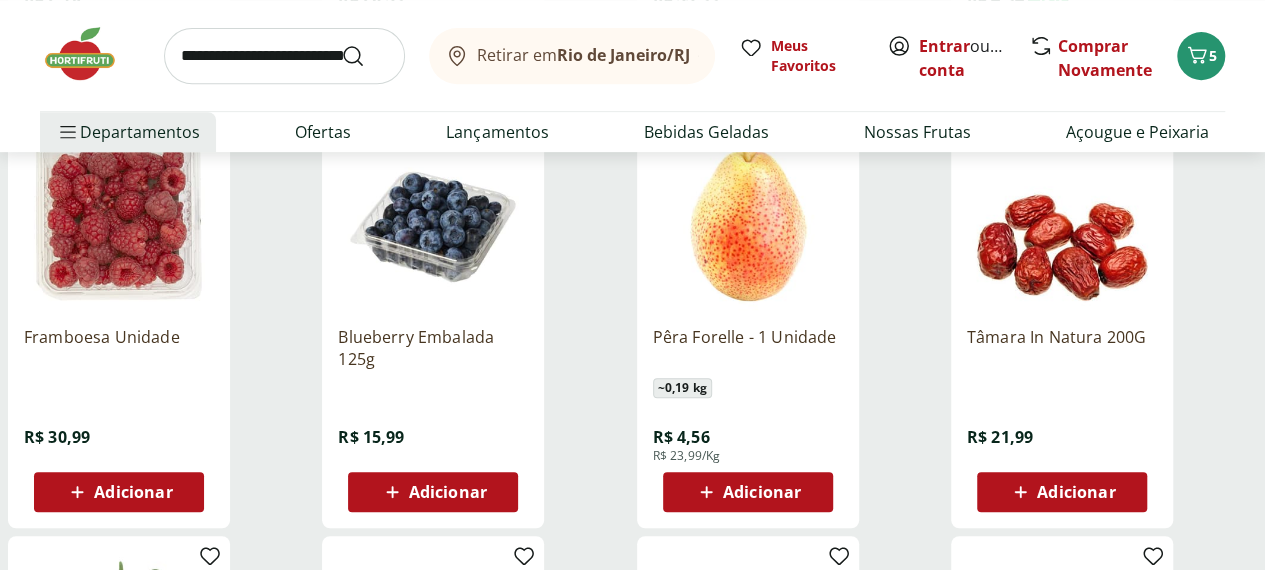 scroll, scrollTop: 4176, scrollLeft: 0, axis: vertical 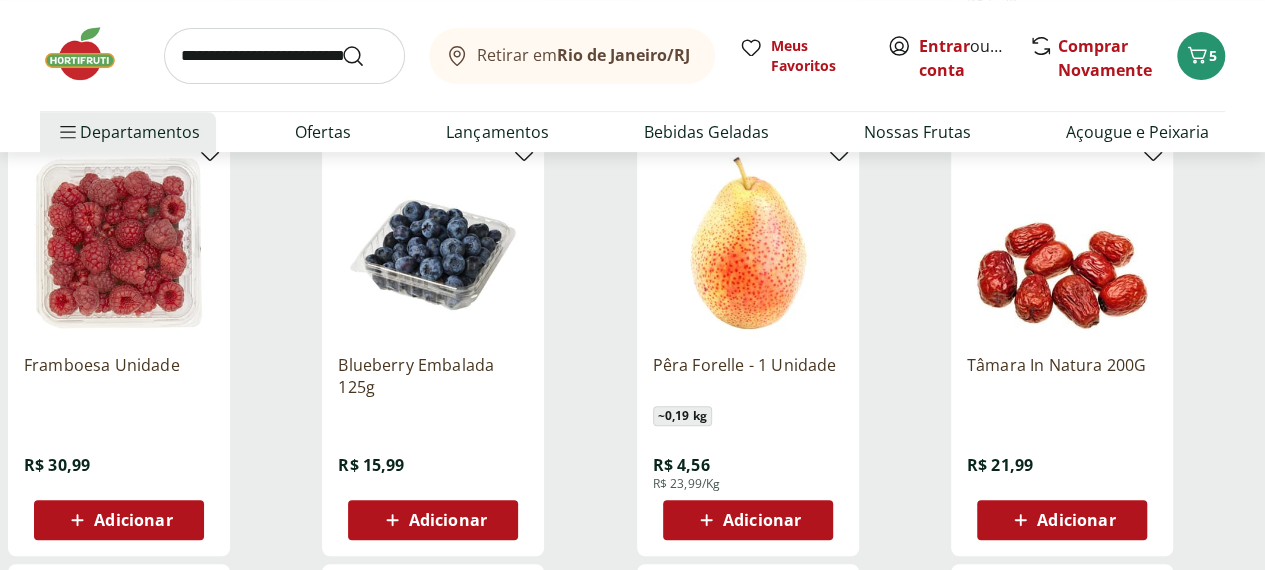 click on "Adicionar" at bounding box center (448, 520) 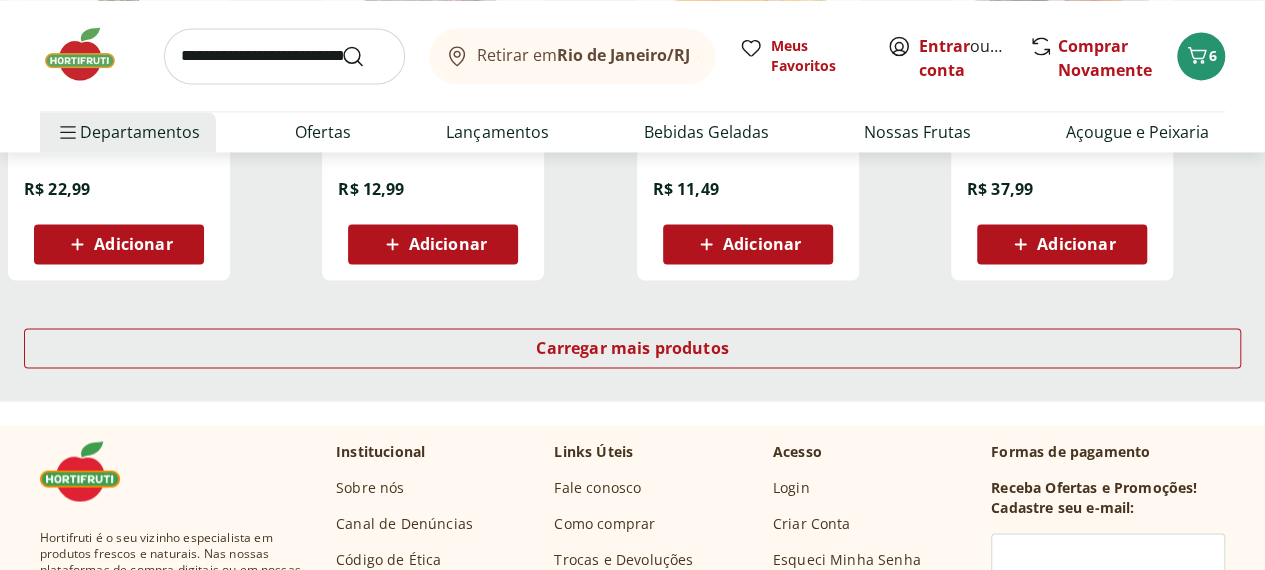scroll, scrollTop: 5344, scrollLeft: 0, axis: vertical 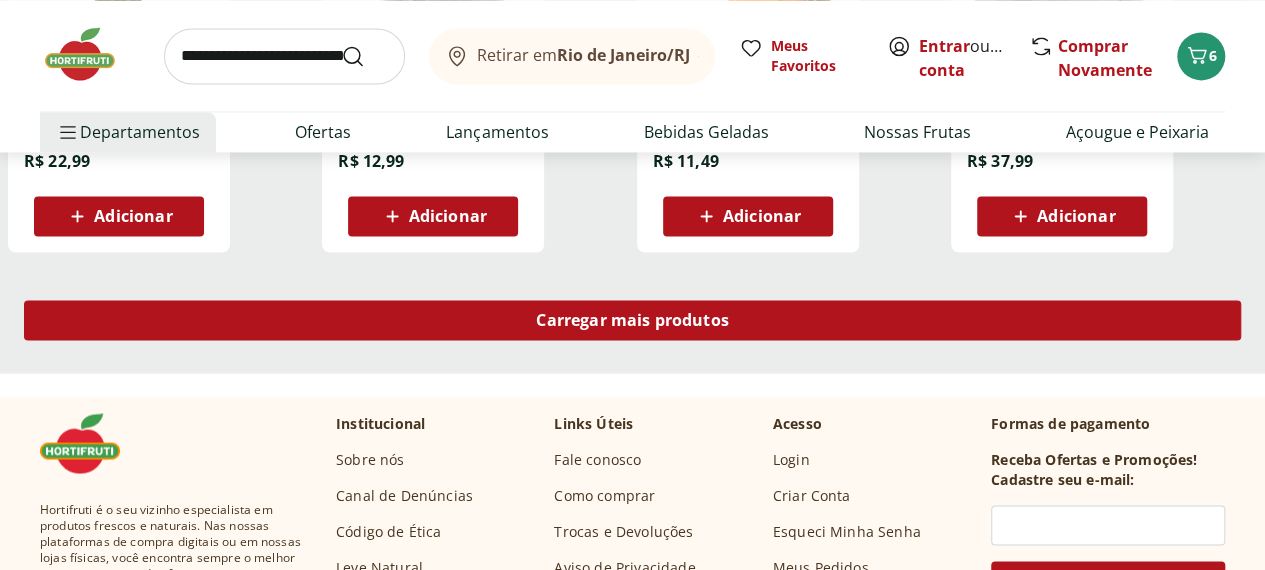 click on "Carregar mais produtos" at bounding box center [632, 320] 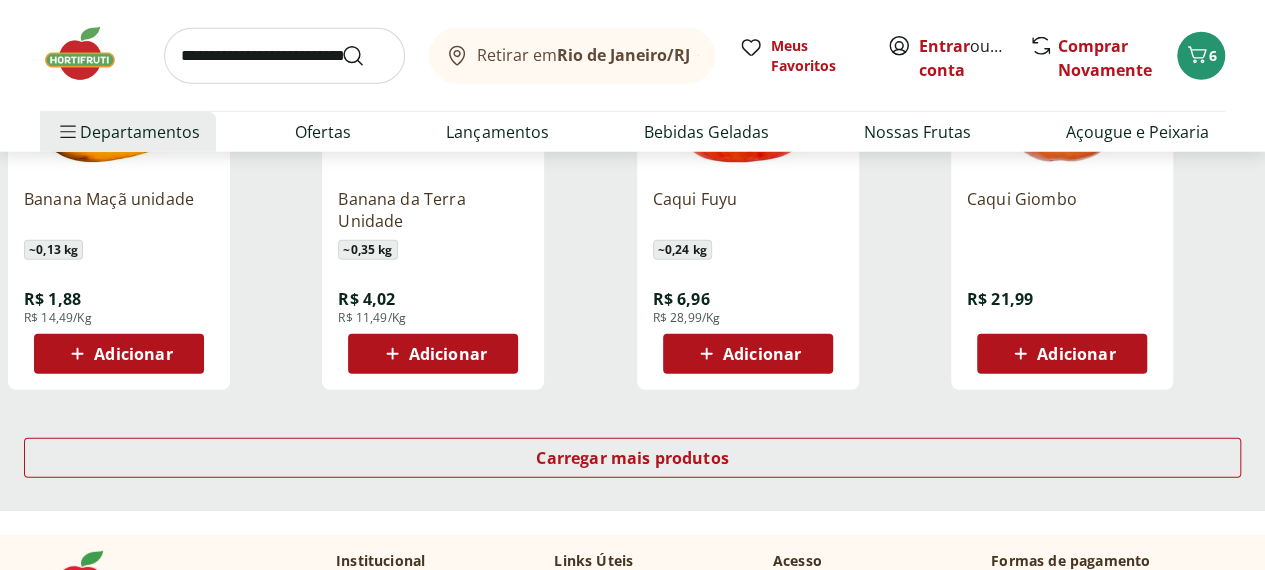 scroll, scrollTop: 6650, scrollLeft: 0, axis: vertical 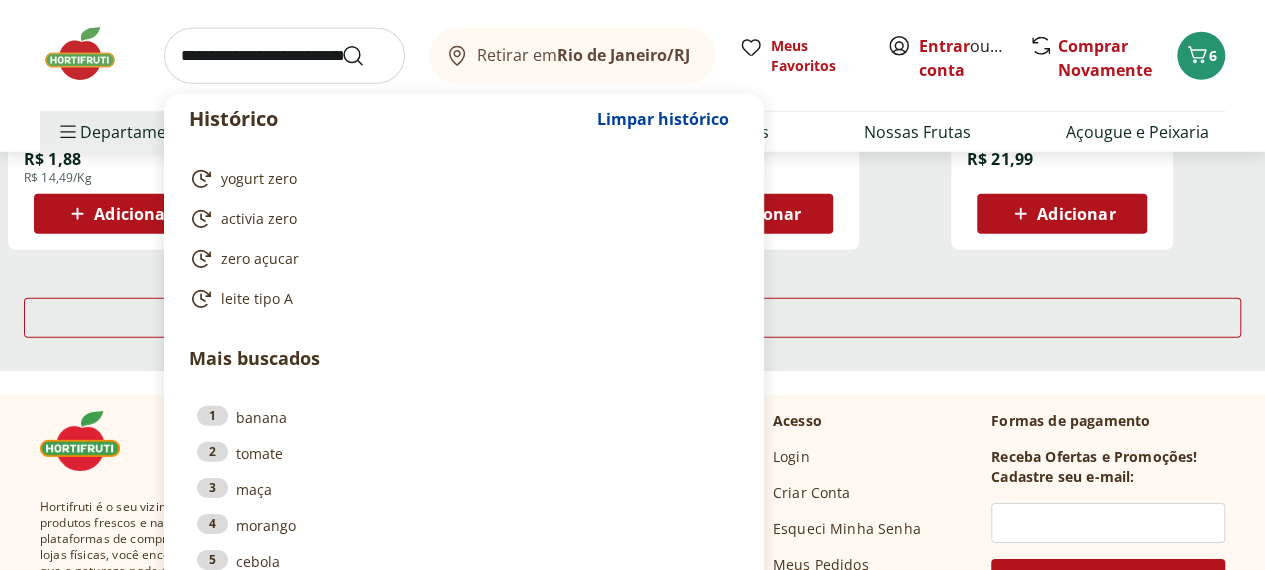 click at bounding box center (284, 56) 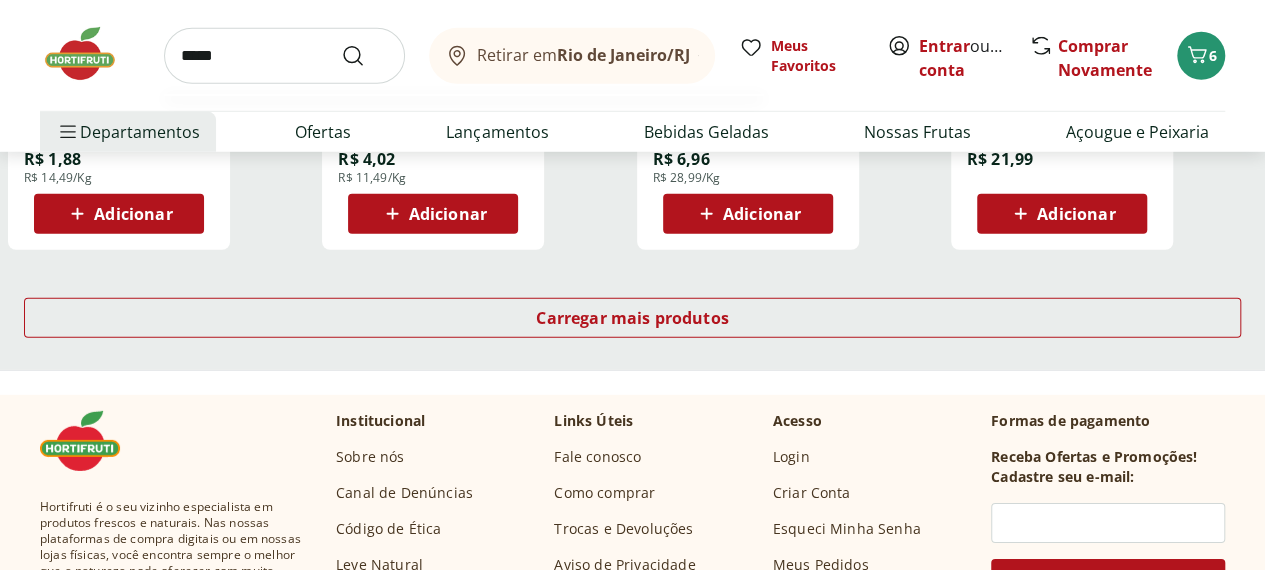 type on "*****" 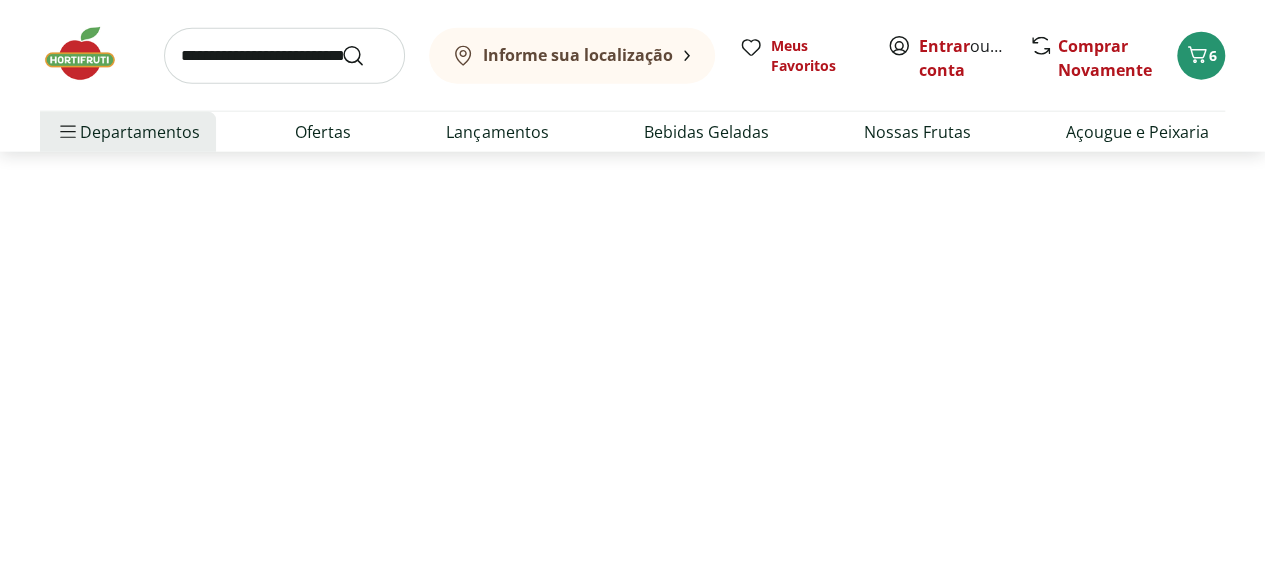 scroll, scrollTop: 0, scrollLeft: 0, axis: both 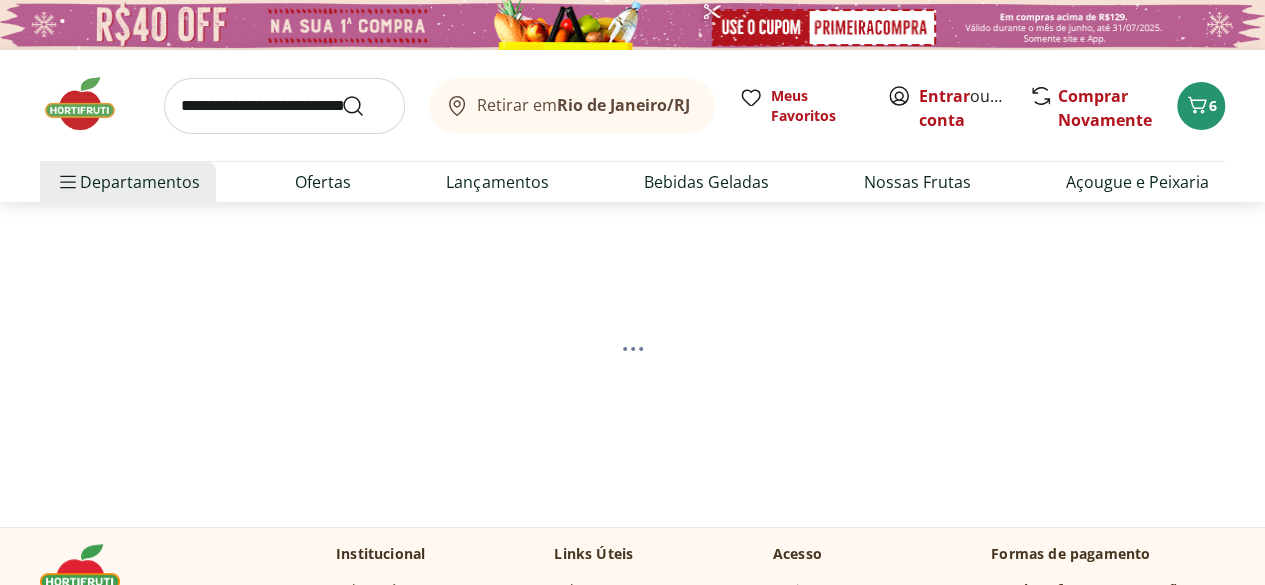 select on "**********" 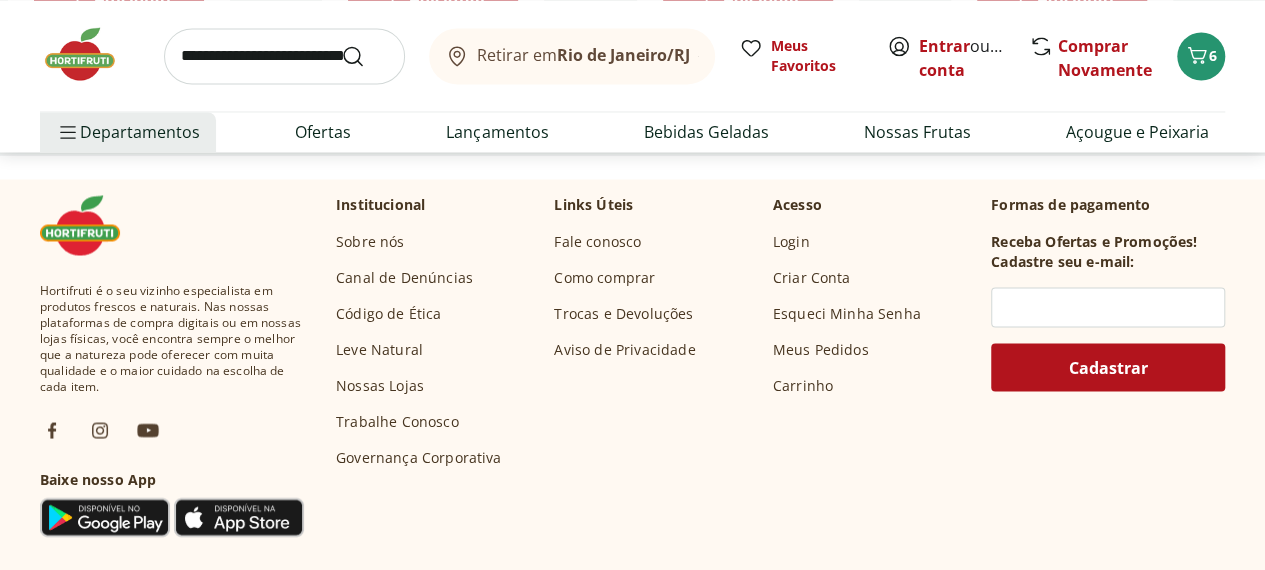 scroll, scrollTop: 1666, scrollLeft: 0, axis: vertical 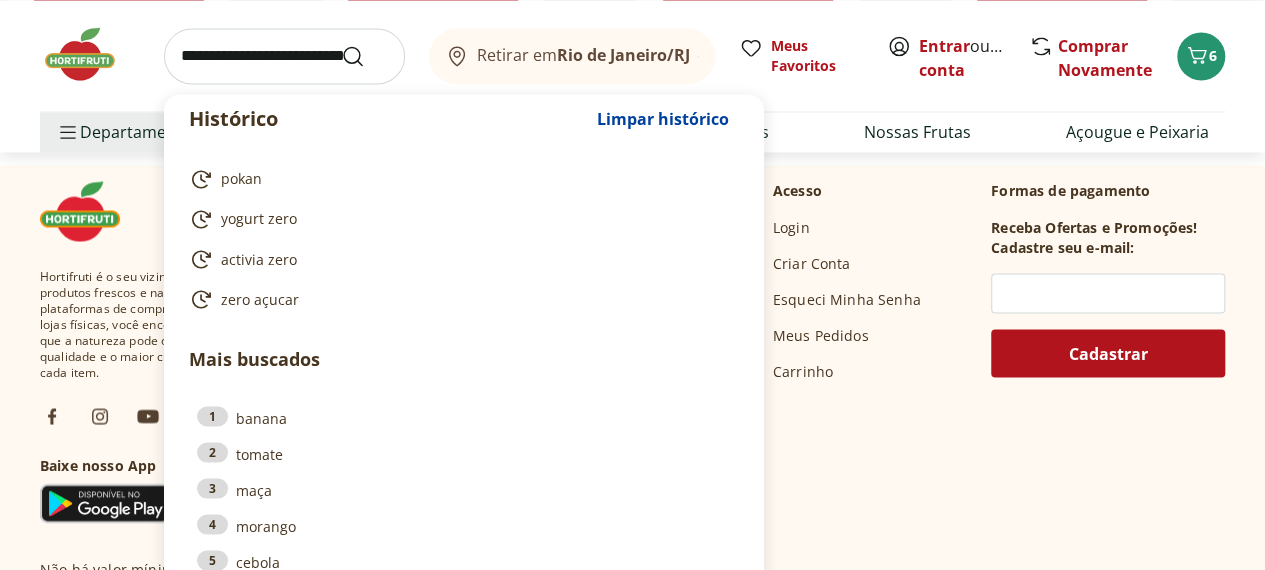 click at bounding box center [284, 56] 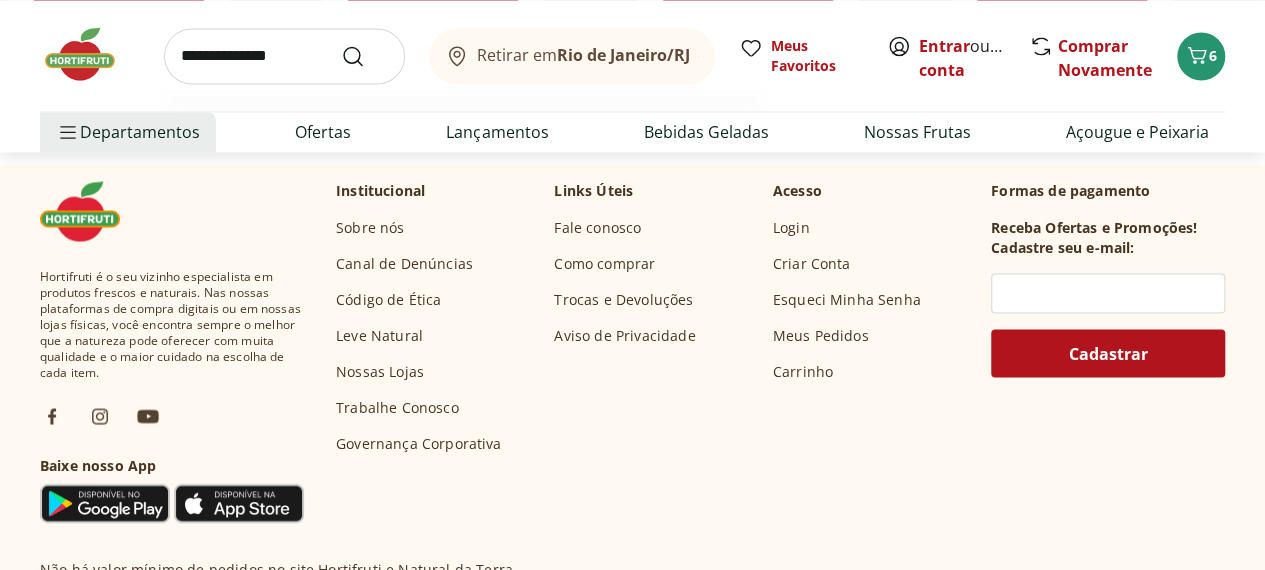 type on "**********" 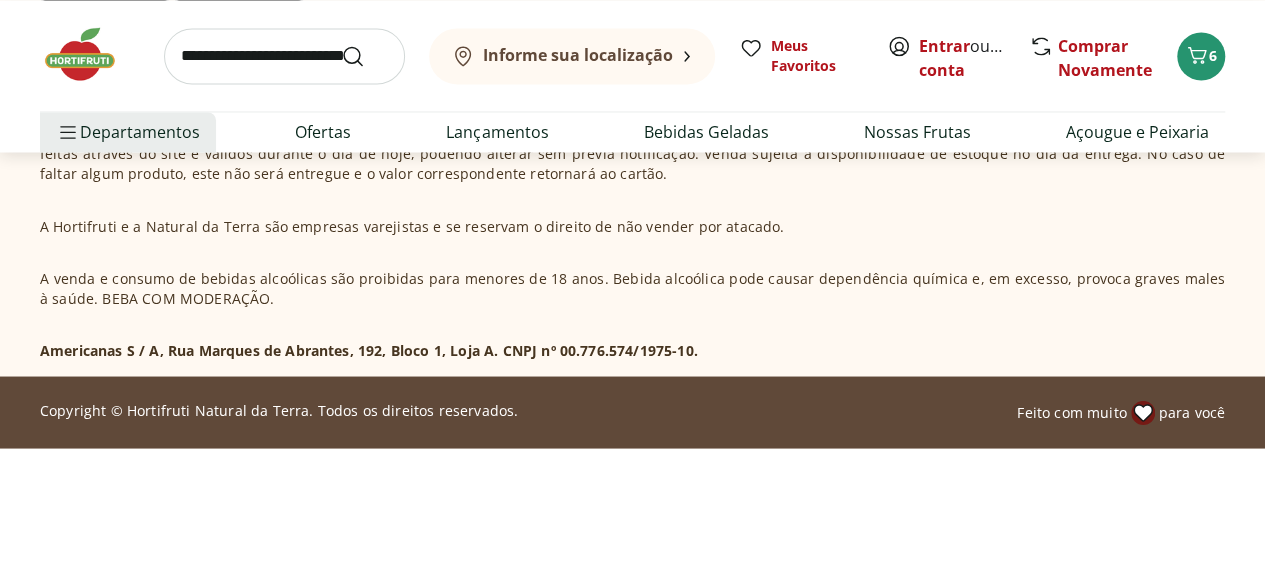 scroll, scrollTop: 0, scrollLeft: 0, axis: both 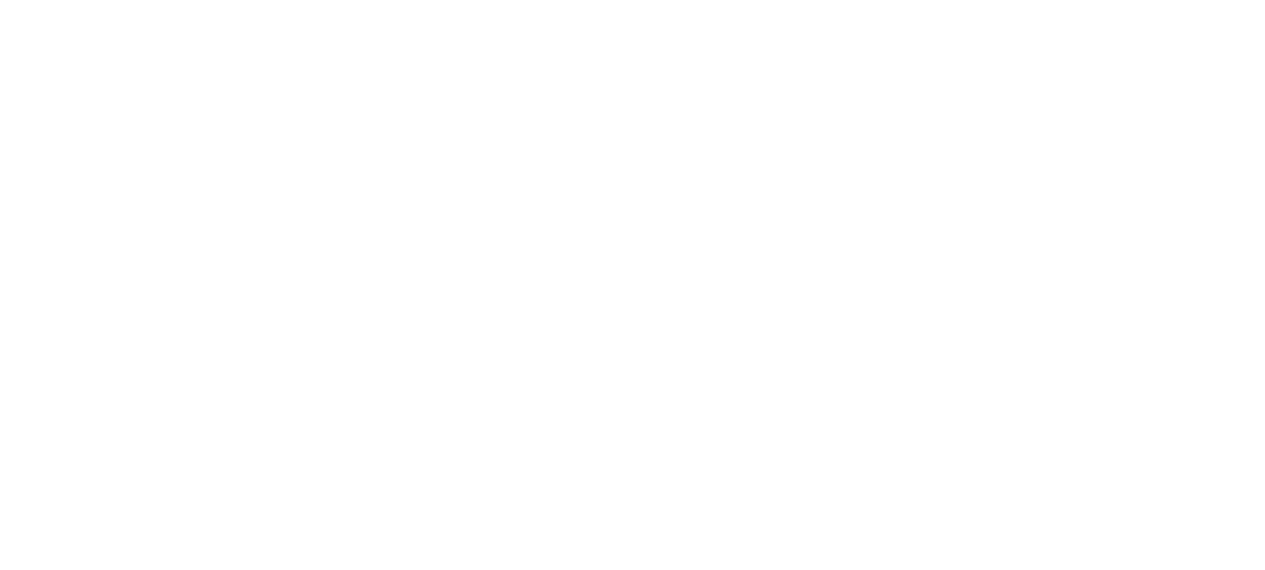 select on "**********" 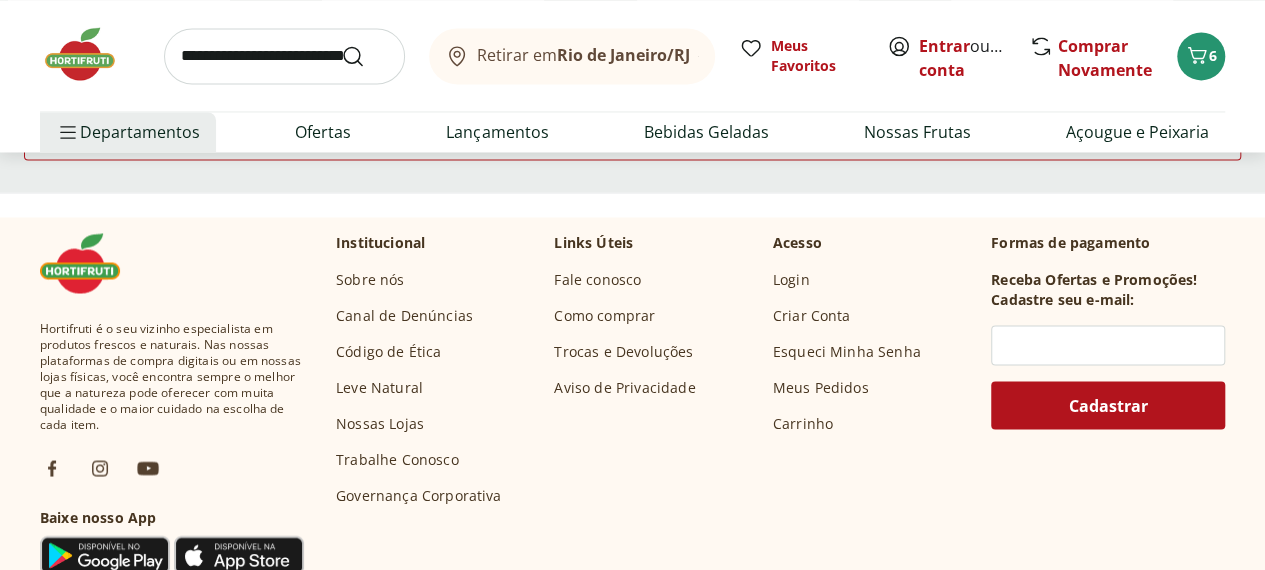 scroll, scrollTop: 1471, scrollLeft: 0, axis: vertical 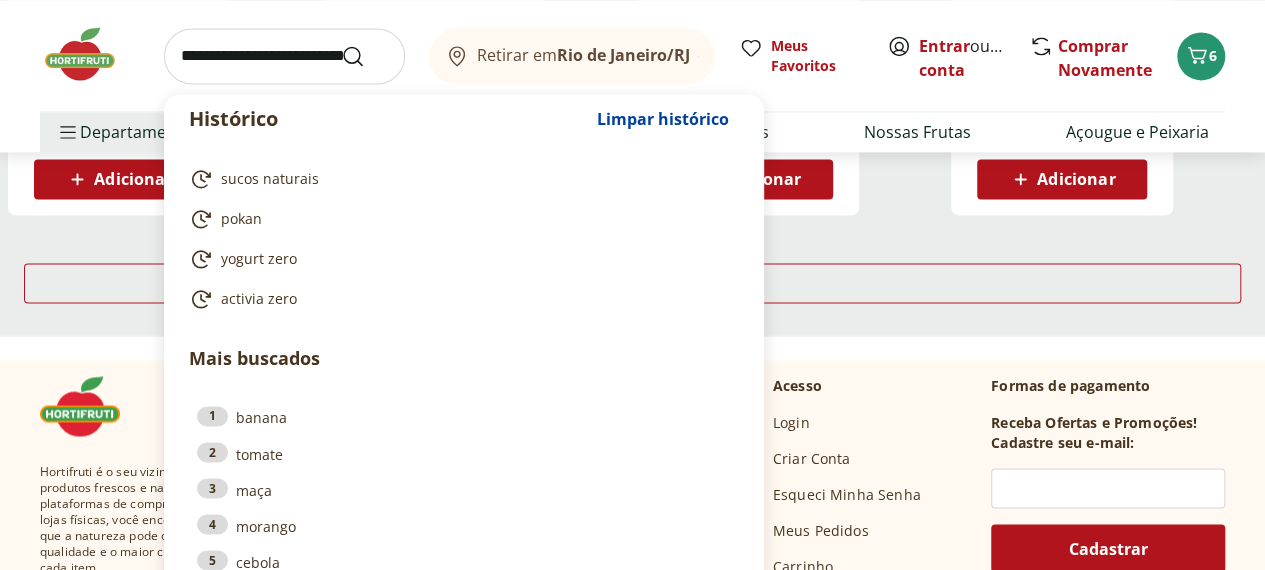 click at bounding box center (284, 56) 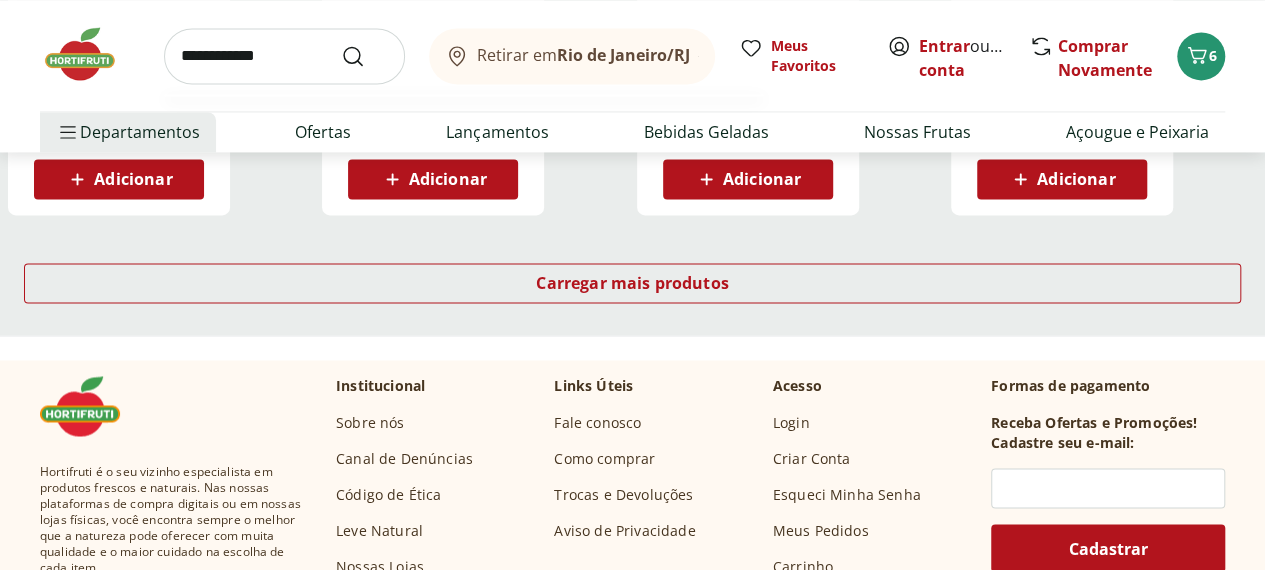 type on "**********" 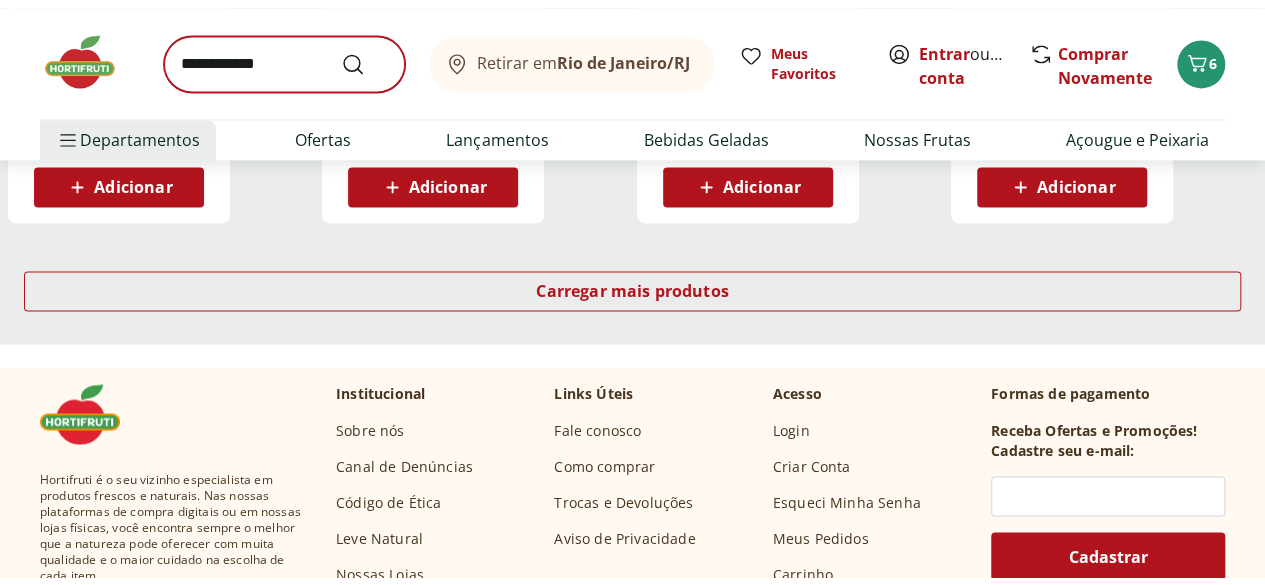 scroll, scrollTop: 0, scrollLeft: 0, axis: both 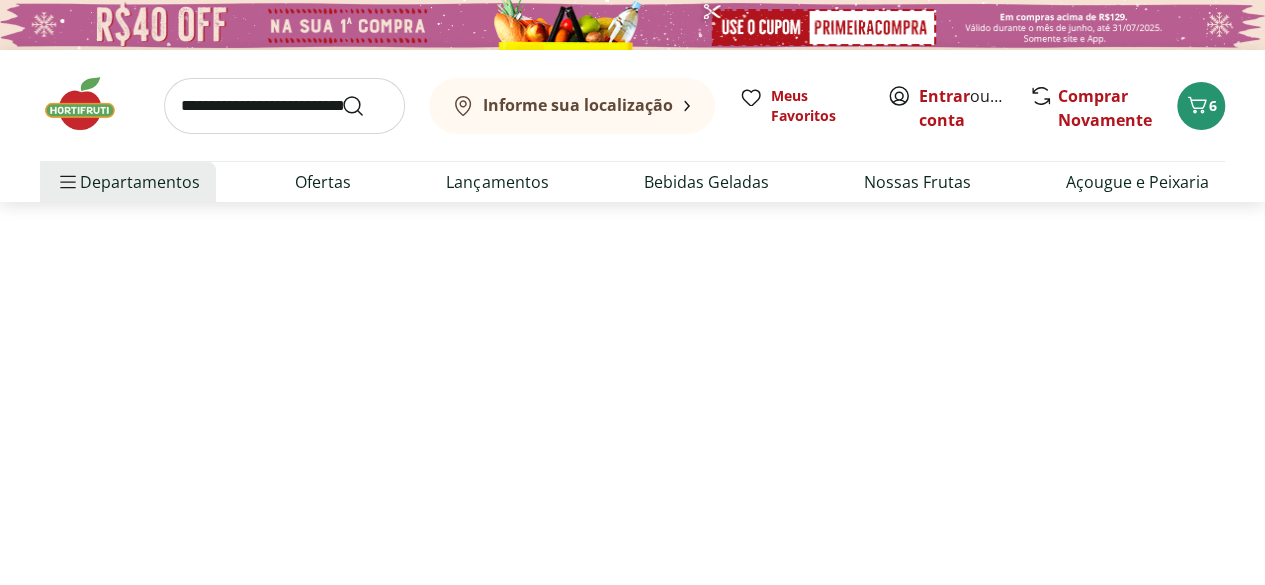 select on "**********" 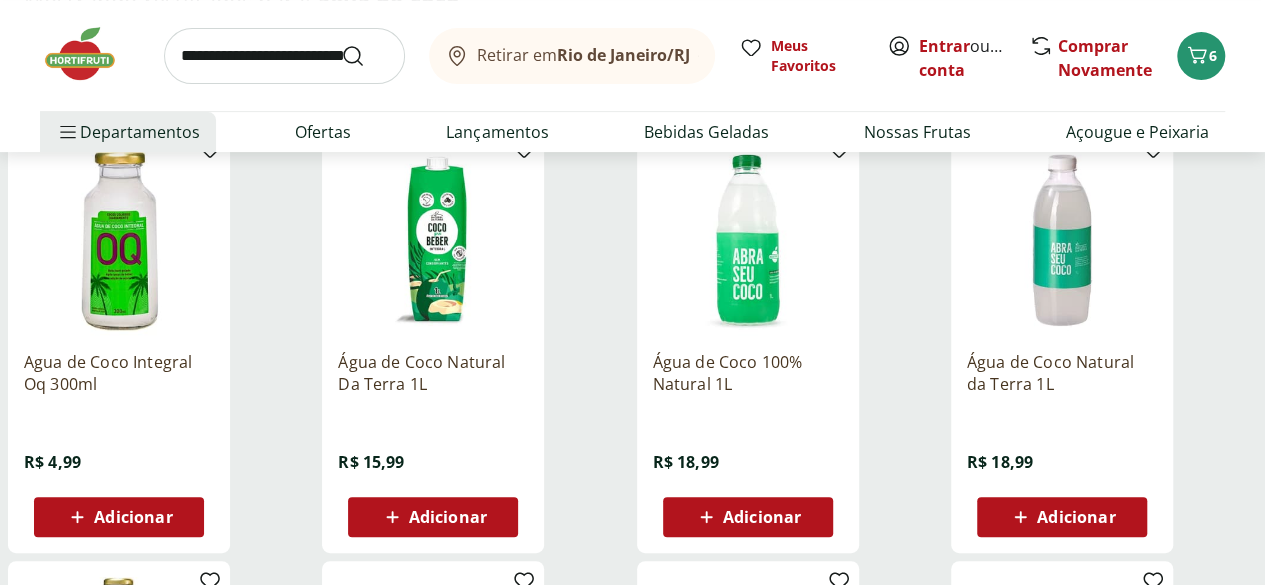 scroll, scrollTop: 267, scrollLeft: 0, axis: vertical 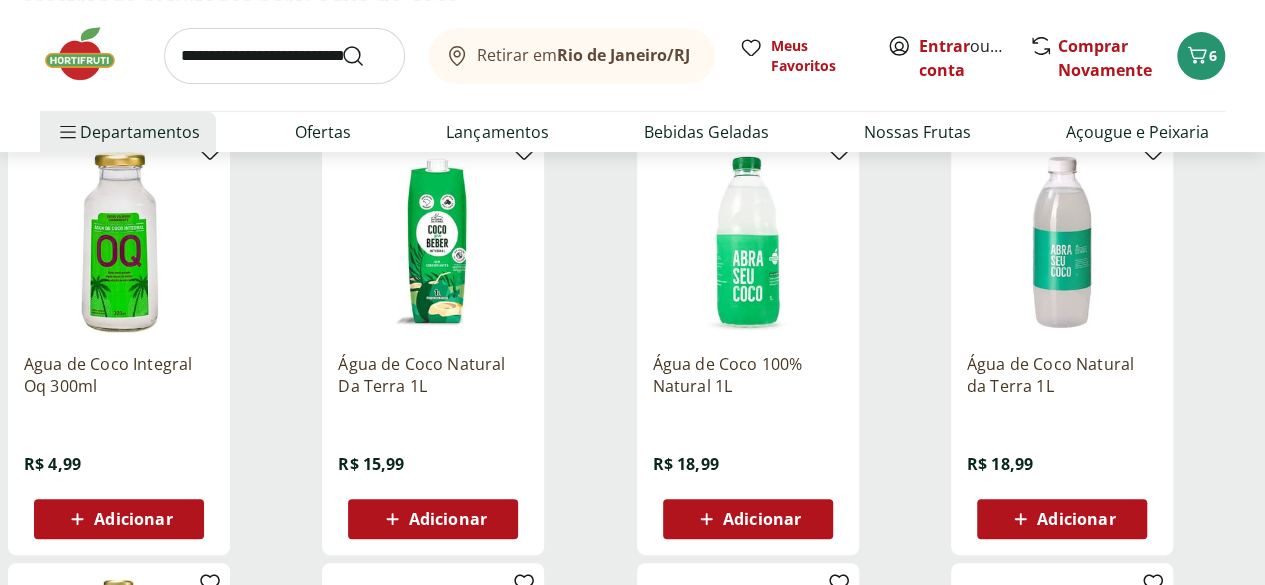 click on "Adicionar" at bounding box center (1076, 519) 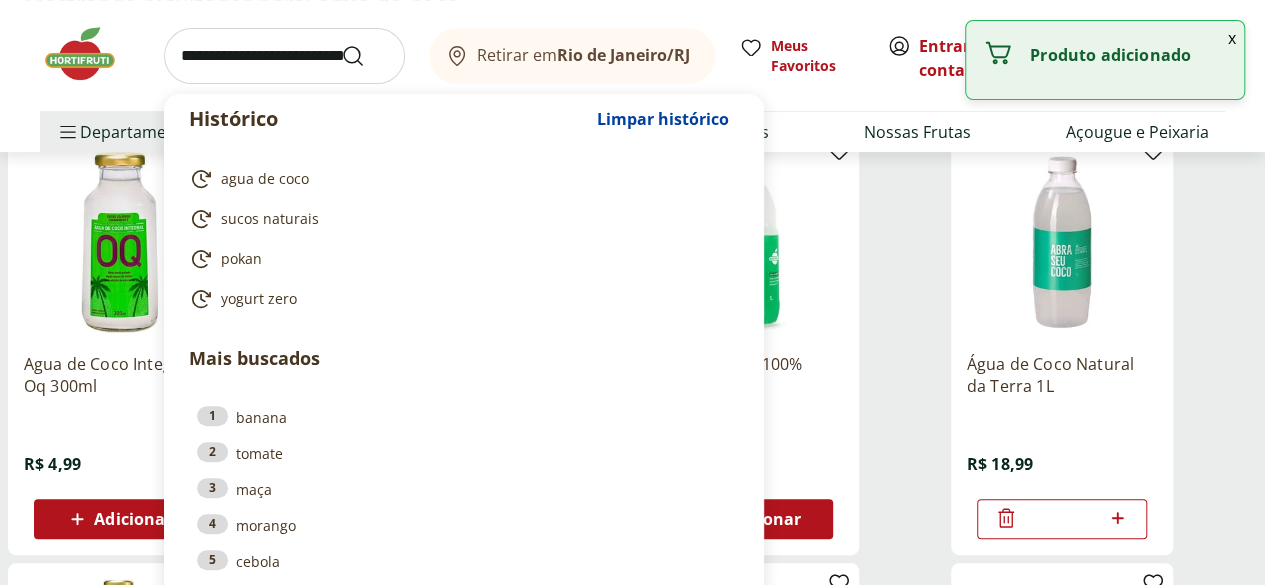 click at bounding box center (284, 56) 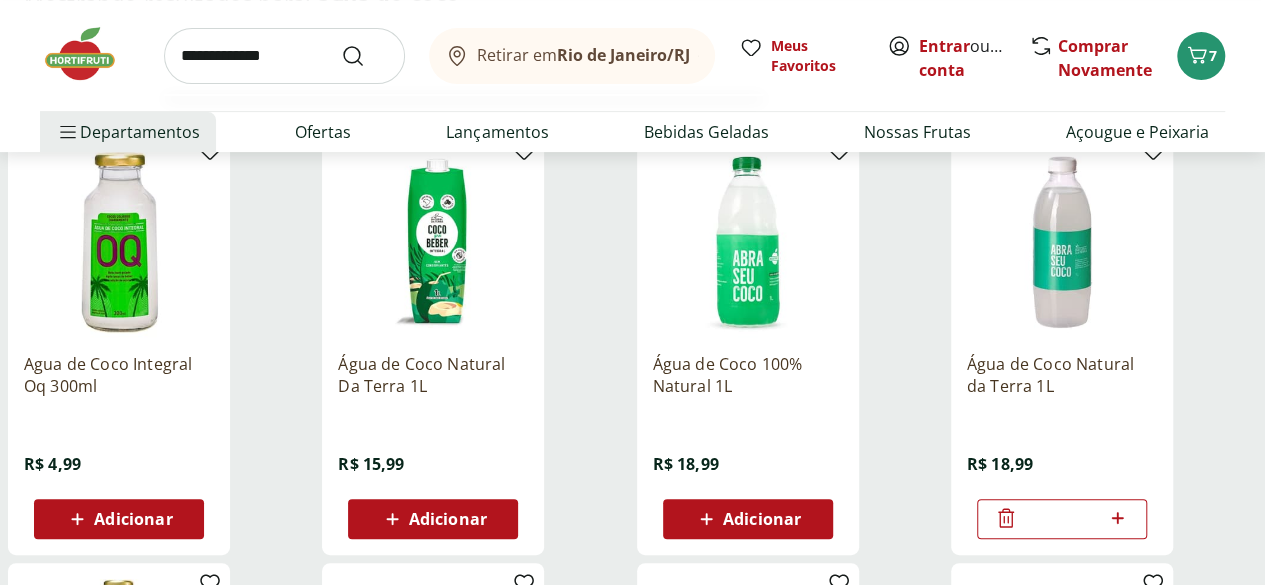 type on "**********" 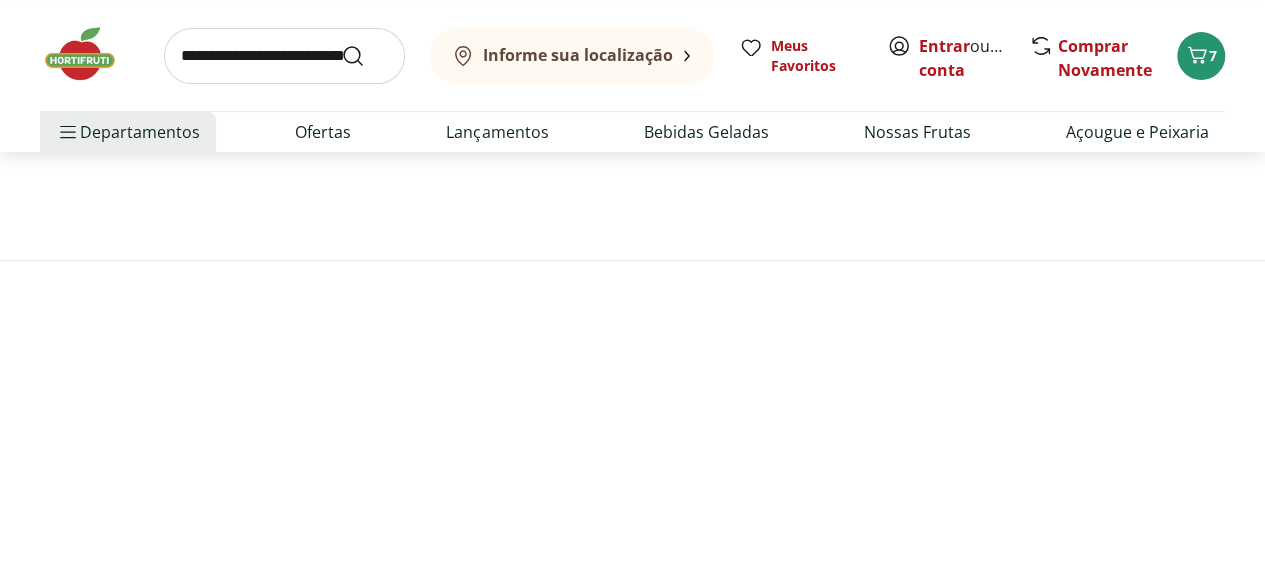 scroll, scrollTop: 0, scrollLeft: 0, axis: both 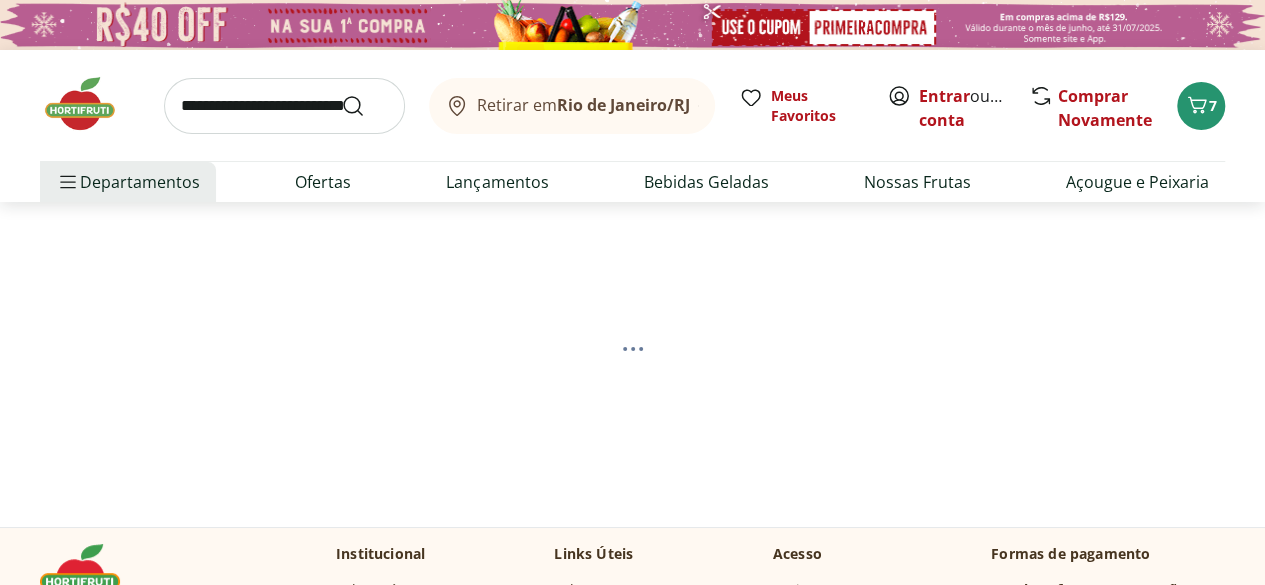 select on "**********" 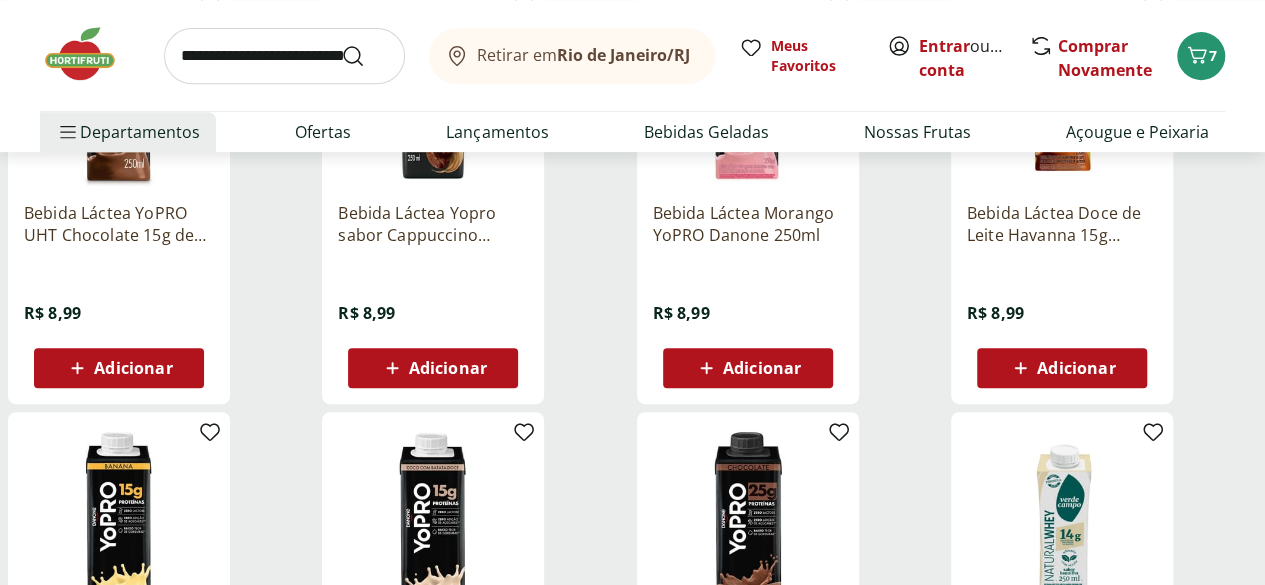 scroll, scrollTop: 0, scrollLeft: 0, axis: both 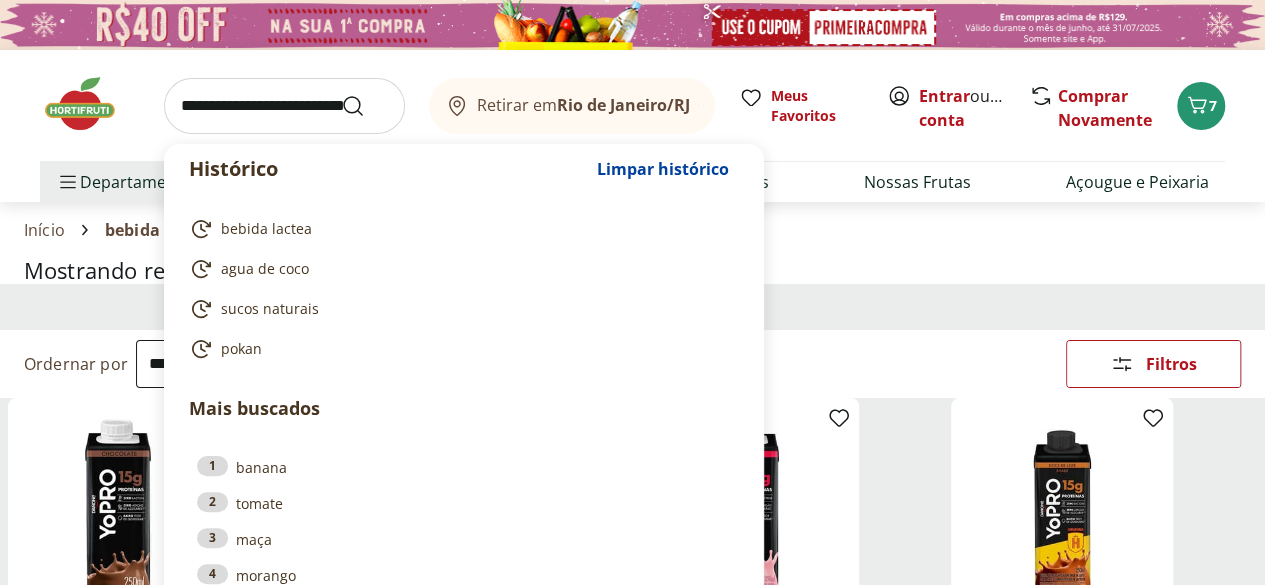 click at bounding box center [284, 106] 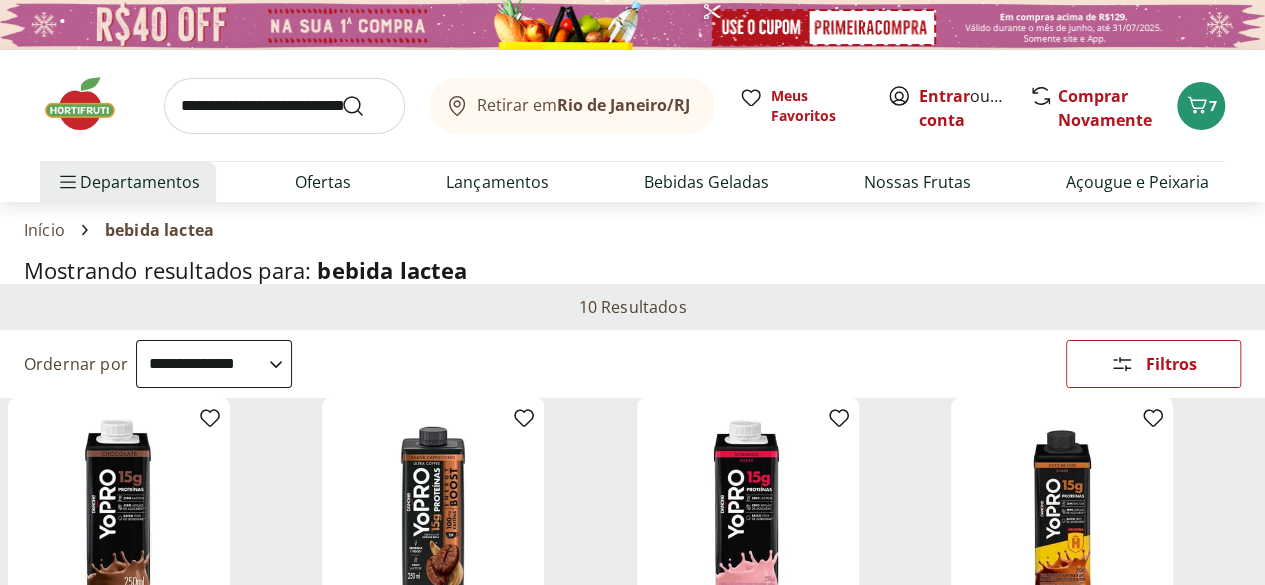 click on "Mostrando resultados para:   bebida lactea" at bounding box center (632, 270) 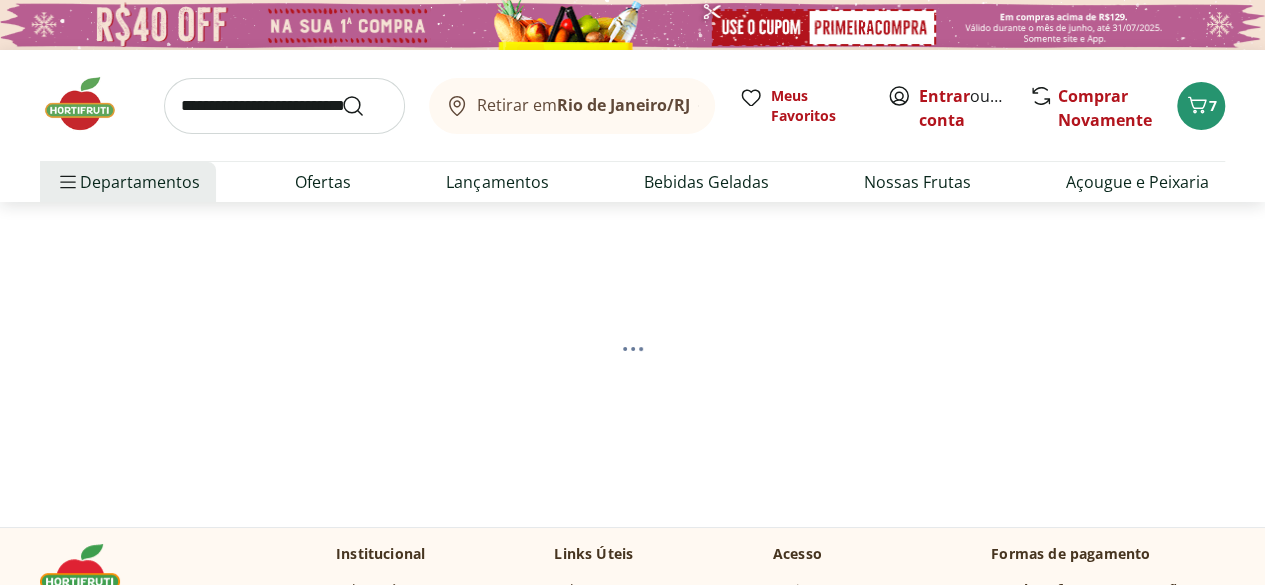 select on "**********" 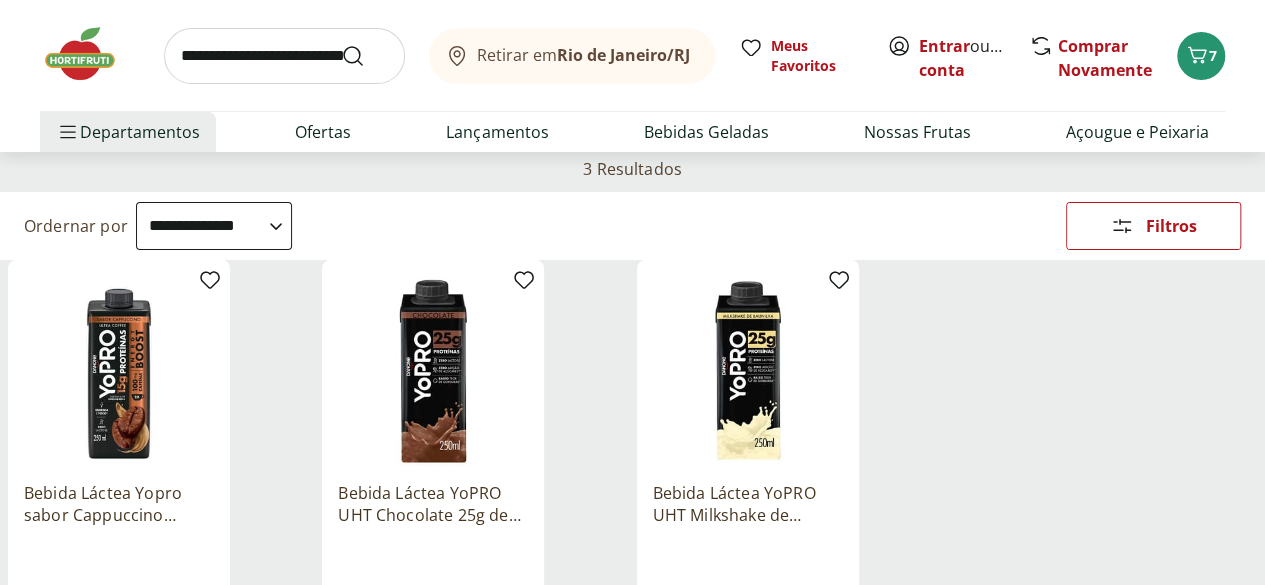 scroll, scrollTop: 135, scrollLeft: 0, axis: vertical 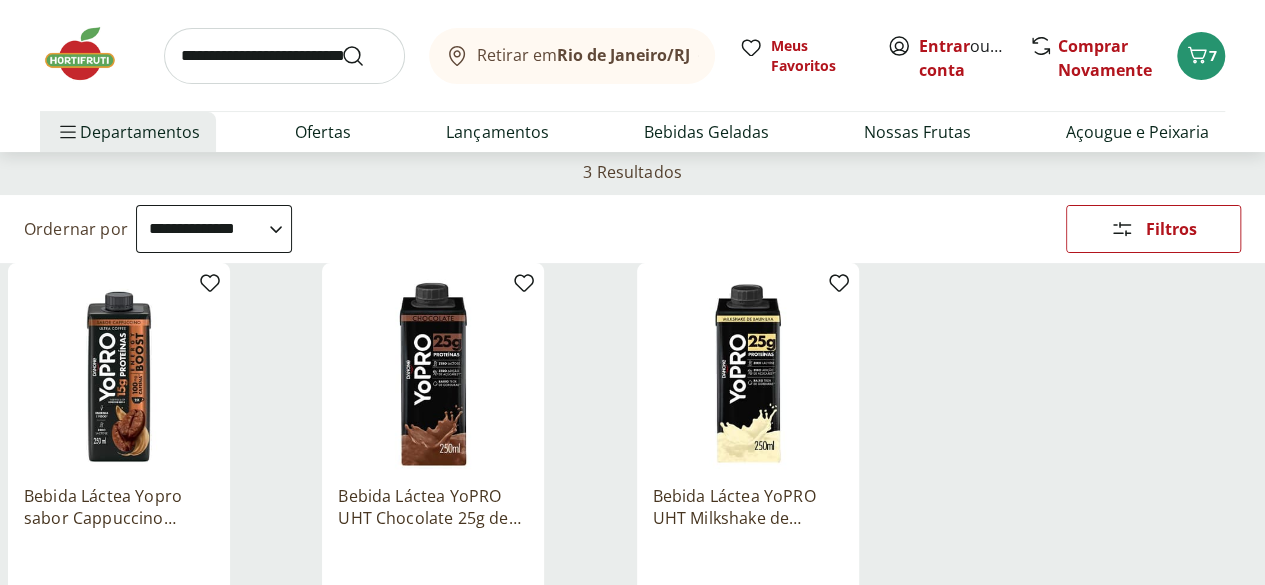 click on "Categoria" at bounding box center [0, 0] 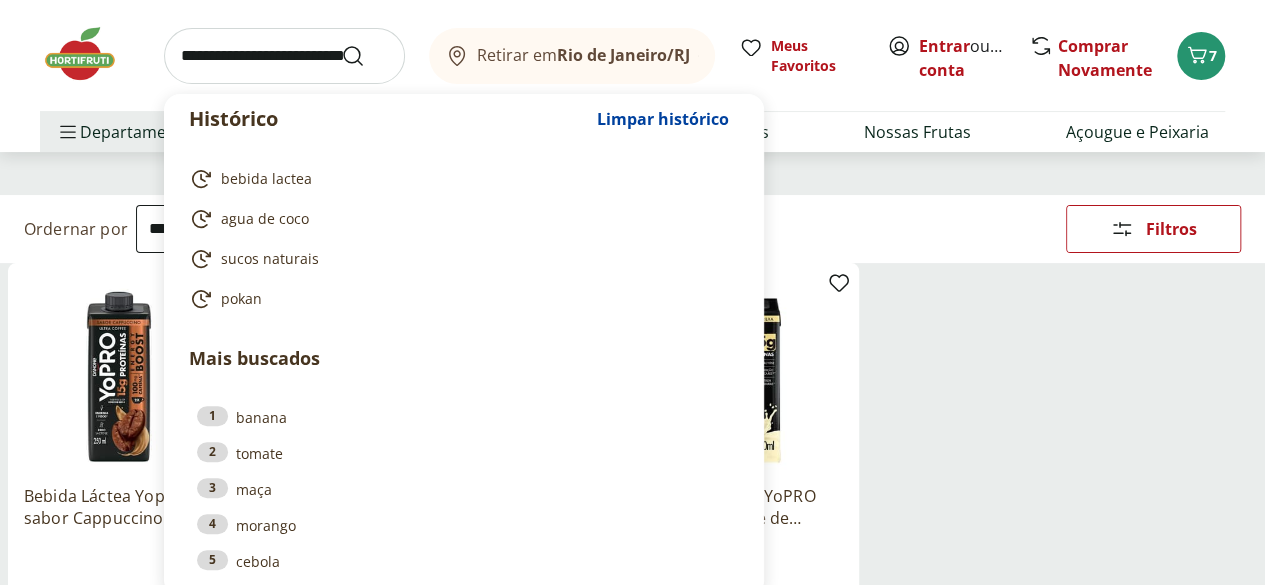 click at bounding box center [284, 56] 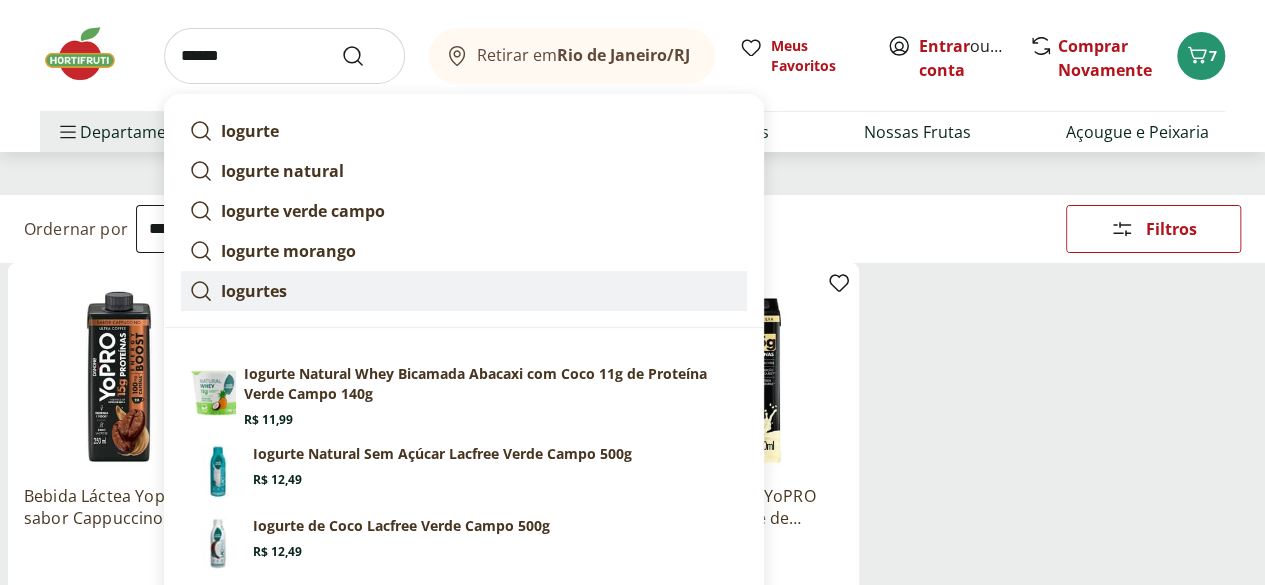 click on "Iogurtes" at bounding box center (254, 291) 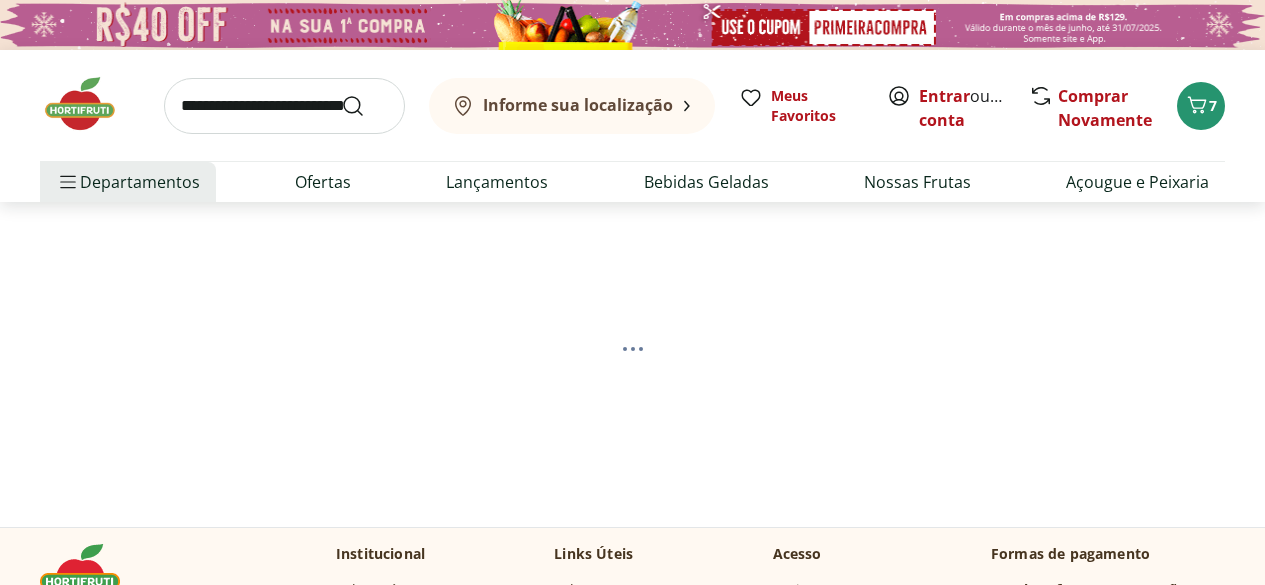 scroll, scrollTop: 0, scrollLeft: 0, axis: both 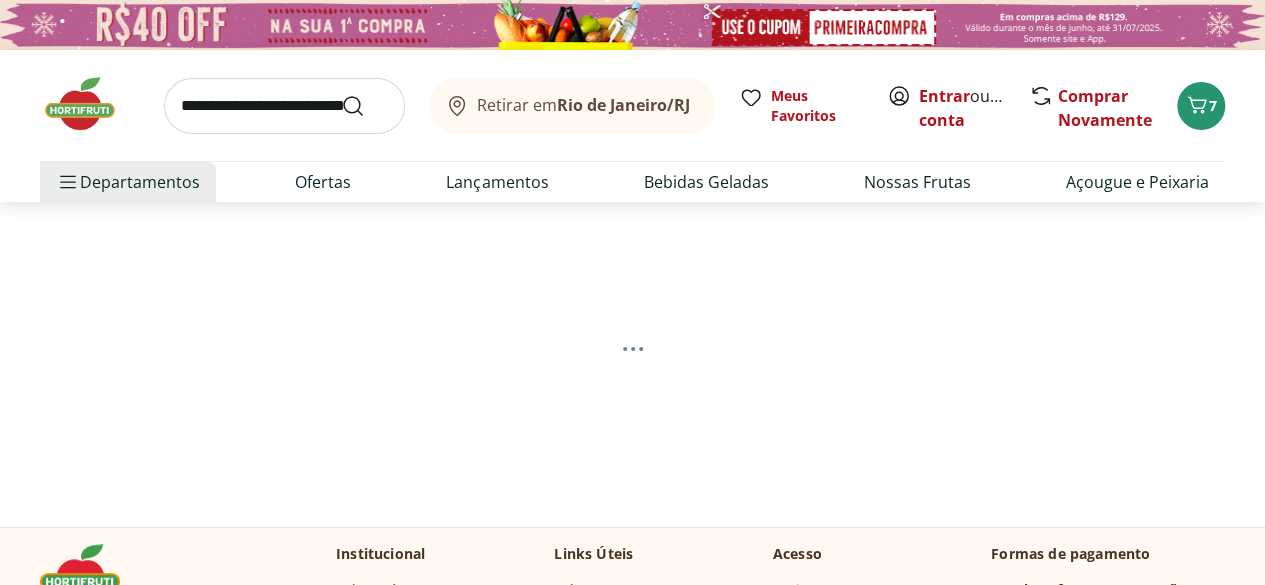select on "**********" 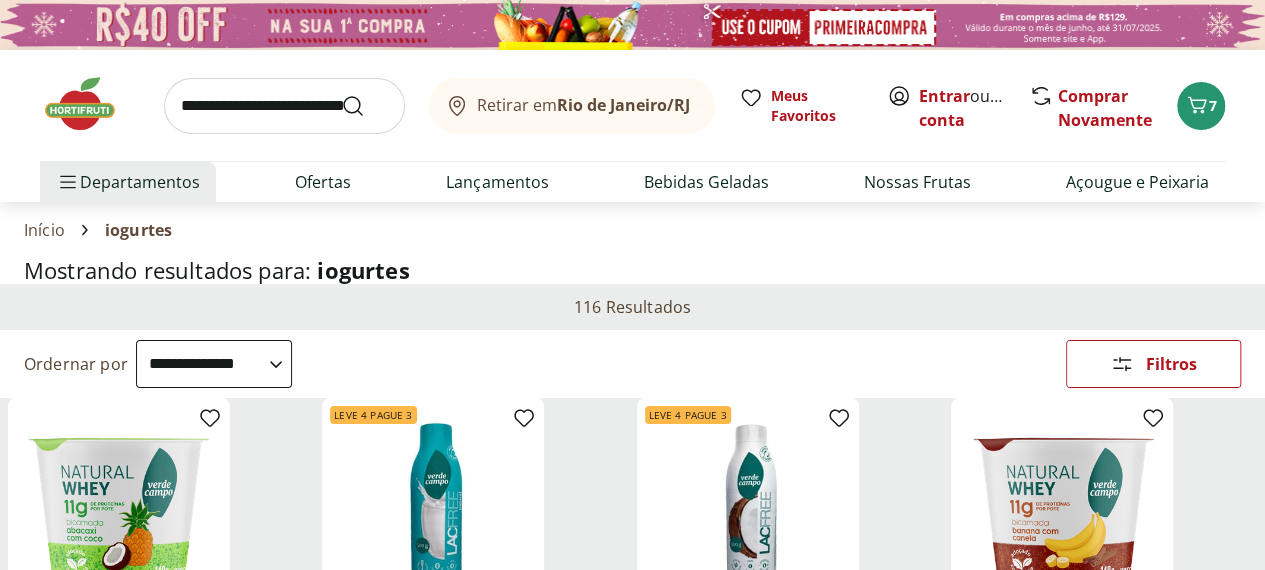 click on "Hortifruti Retirar em  [CITY]/[STATE] Entrar  ou  Criar conta 7 Retirar em  [CITY]/[STATE] Meus Favoritos Entrar  ou  Criar conta Comprar Novamente 7  Departamentos Nossa Marca Nossa Marca Ver tudo do departamento Açougue & Peixaria Congelados e Refrigerados Frutas, Legumes e Verduras Orgânicos Mercearia Sorvetes Hortifruti Hortifruti Ver tudo do departamento Cogumelos Frutas Legumes Ovos Temperos Frescos Verduras Orgânicos Orgânicos Ver tudo do departamento Bebidas Orgânicas Frutas Orgânicas Legumes Orgânicos Ovos Orgânicos Perecíveis Orgânicos Verduras Orgânicas Temperos Frescos Açougue e Peixaria Açougue e Peixaria Ver tudo do departamento Aves Bovinos Exóticos Frutos do Mar Linguiça e Salsicha Peixes Salgados e Defumados Suínos Prontinhos Prontinhos Ver tudo do departamento Frutas Cortadinhas Pré Preparados Prontos para Consumo Saladas Sucos e Água de Coco Padaria Padaria Ver tudo do departamento Bolos e Mini Bolos Doces Pão Padaria Própria Salgados Torradas Bebidas Bebidas Água" at bounding box center [632, 2150] 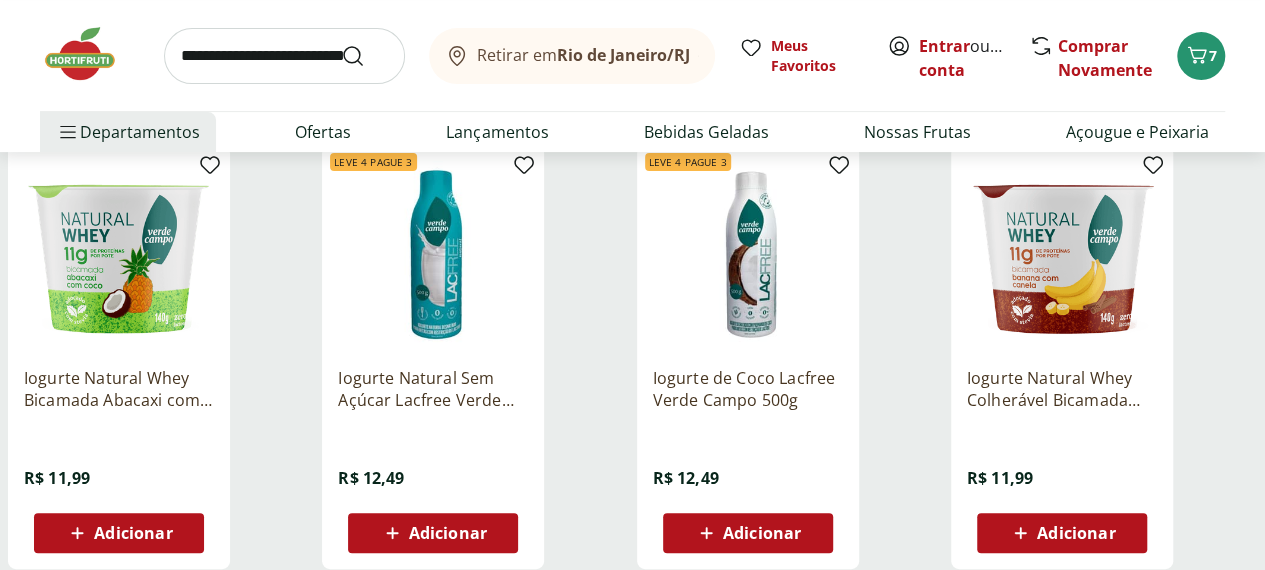 scroll, scrollTop: 306, scrollLeft: 0, axis: vertical 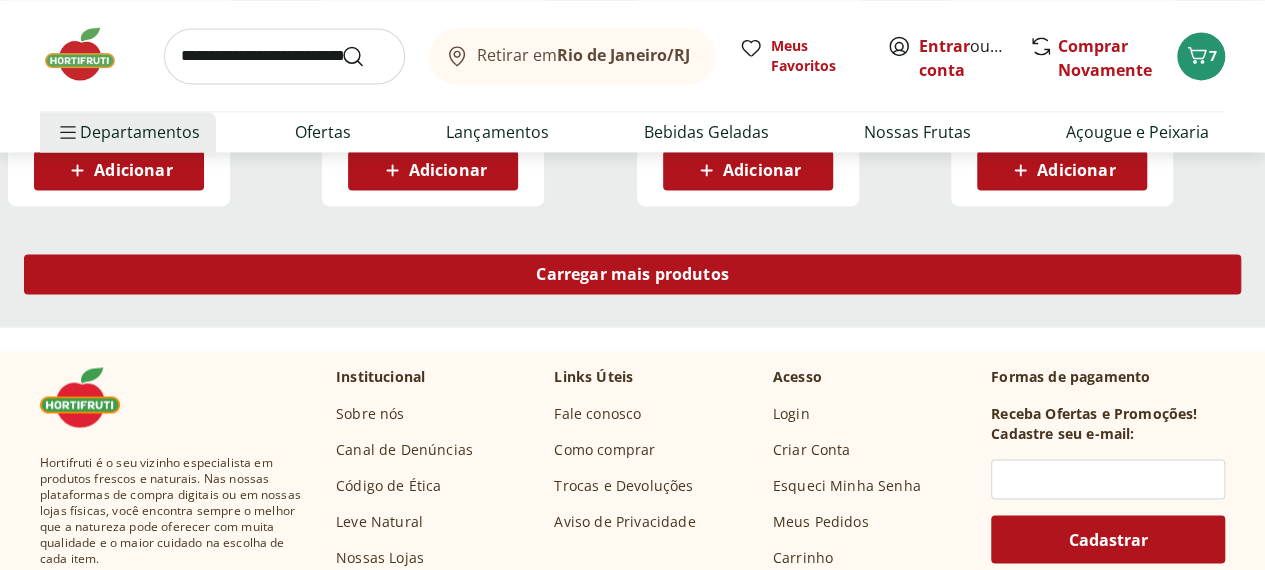 click on "Carregar mais produtos" at bounding box center [632, 274] 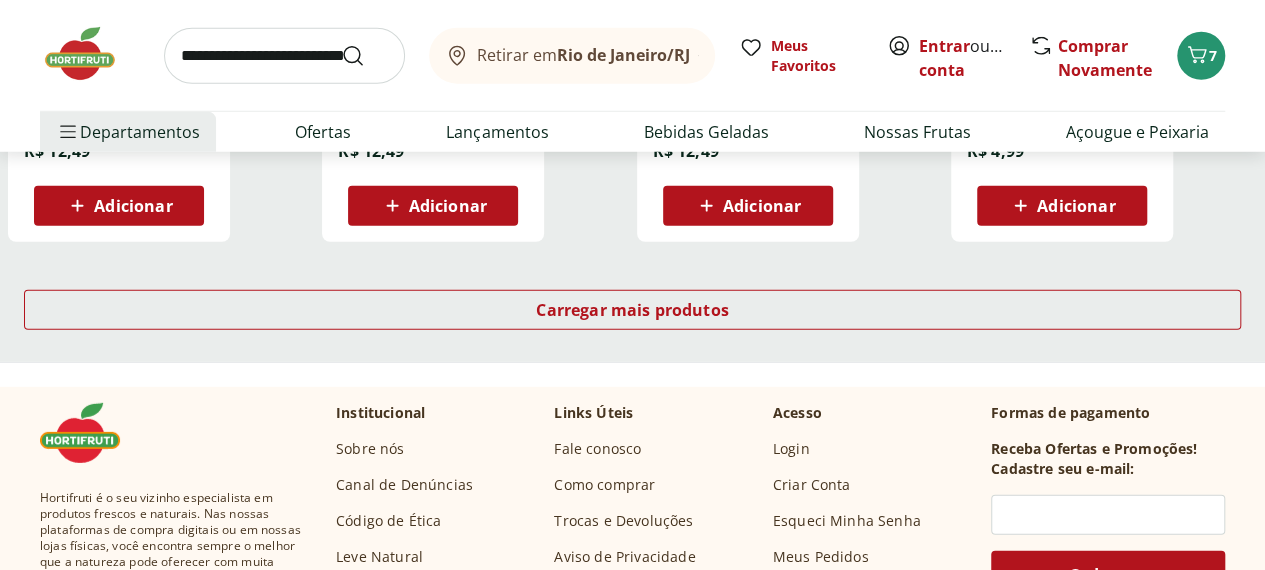 scroll, scrollTop: 2765, scrollLeft: 0, axis: vertical 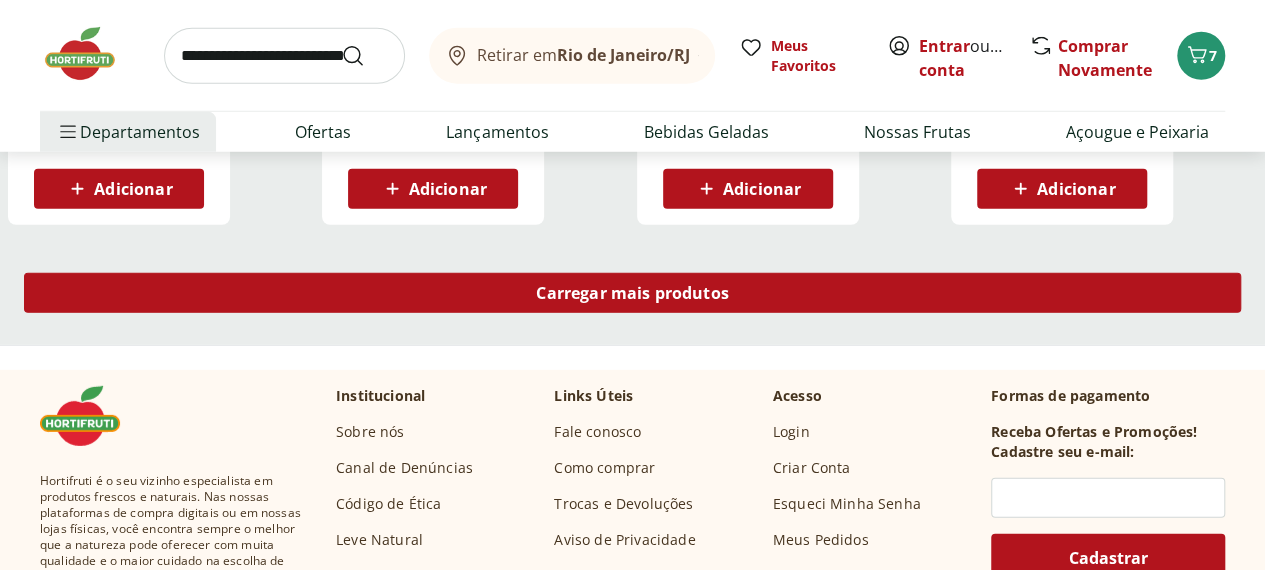 click on "Carregar mais produtos" at bounding box center (632, 293) 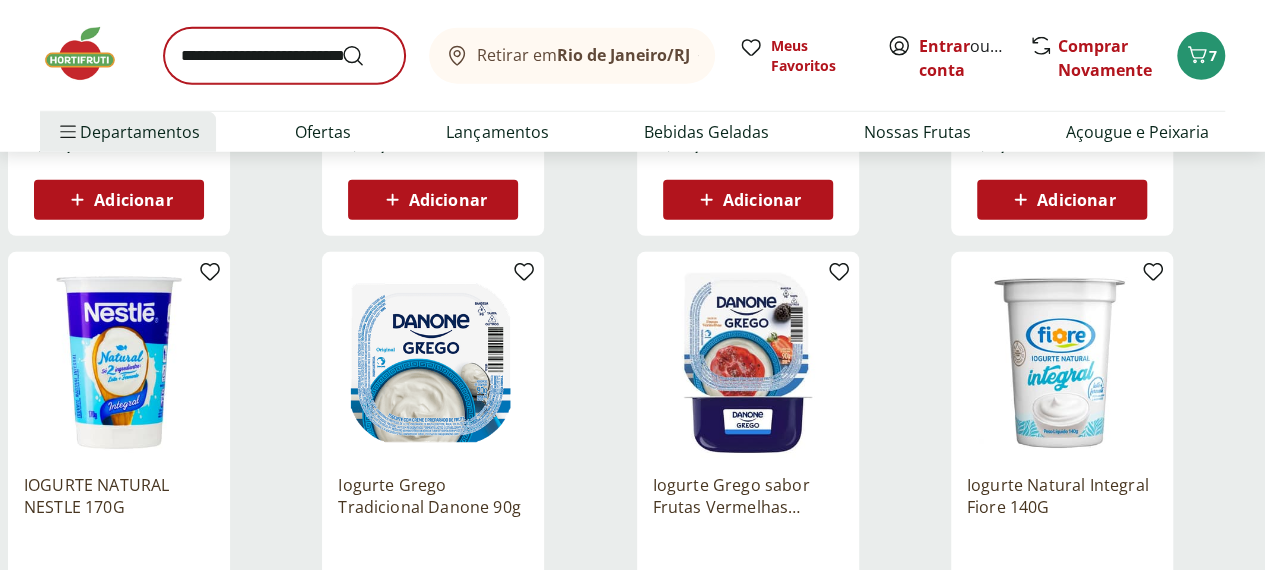 scroll, scrollTop: 2752, scrollLeft: 7, axis: both 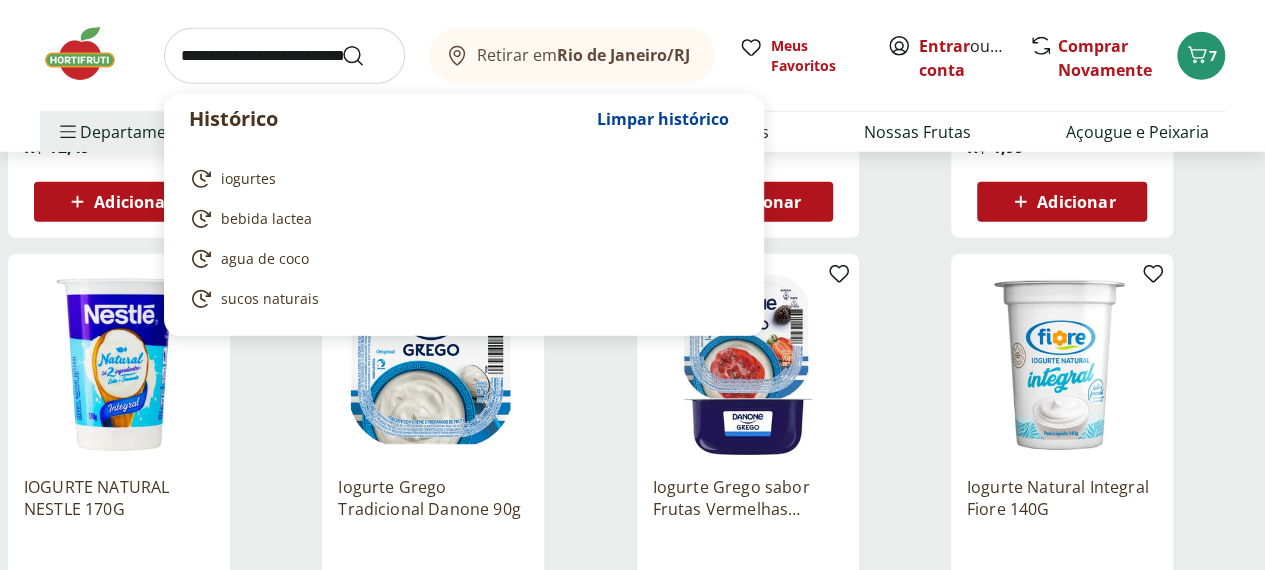 click at bounding box center (284, 56) 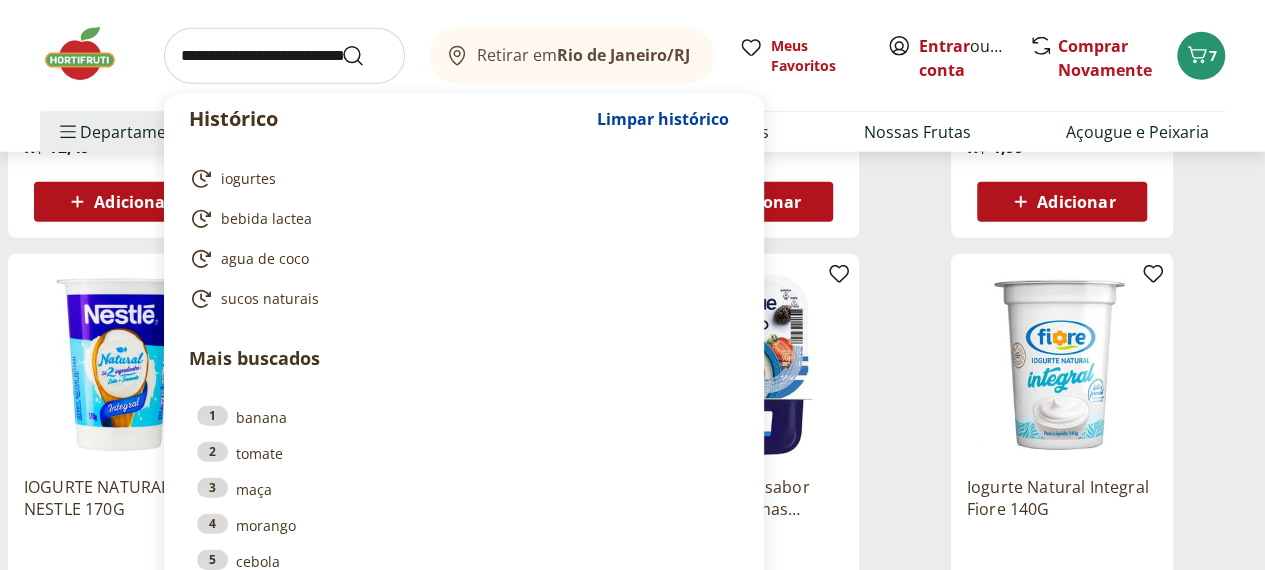 type on "*" 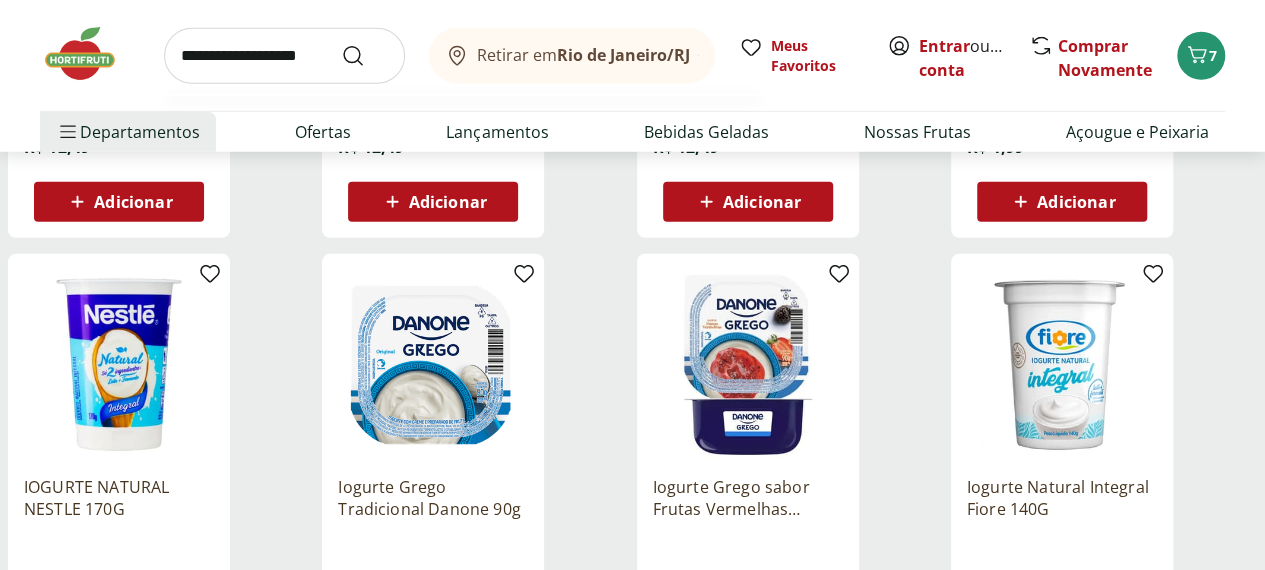type on "**********" 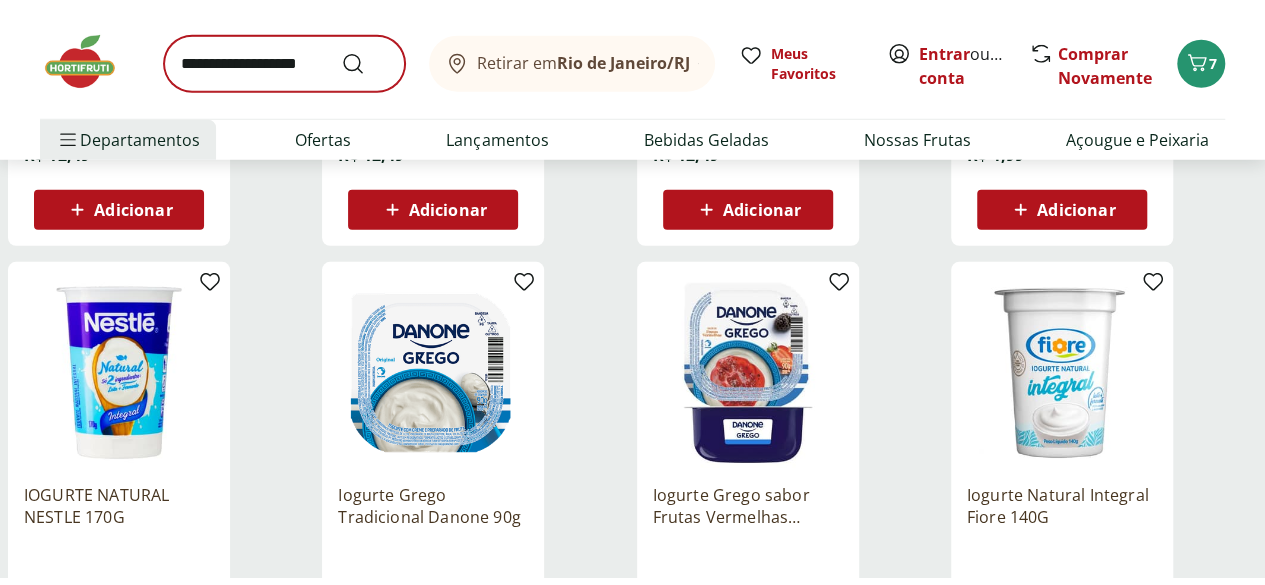 scroll, scrollTop: 0, scrollLeft: 0, axis: both 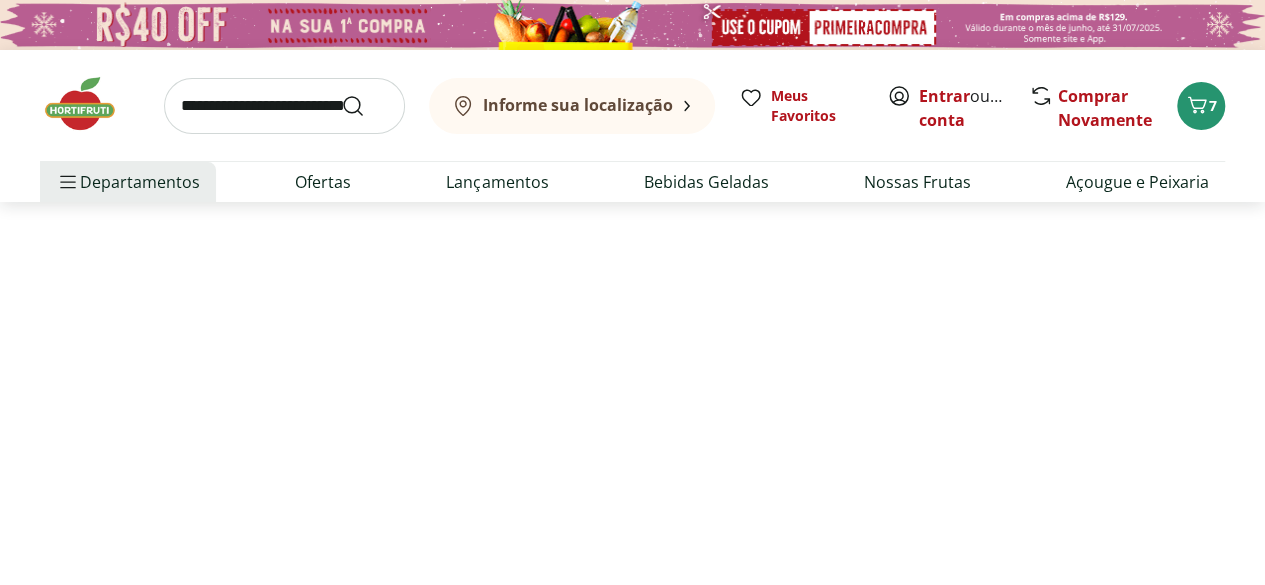 select on "**********" 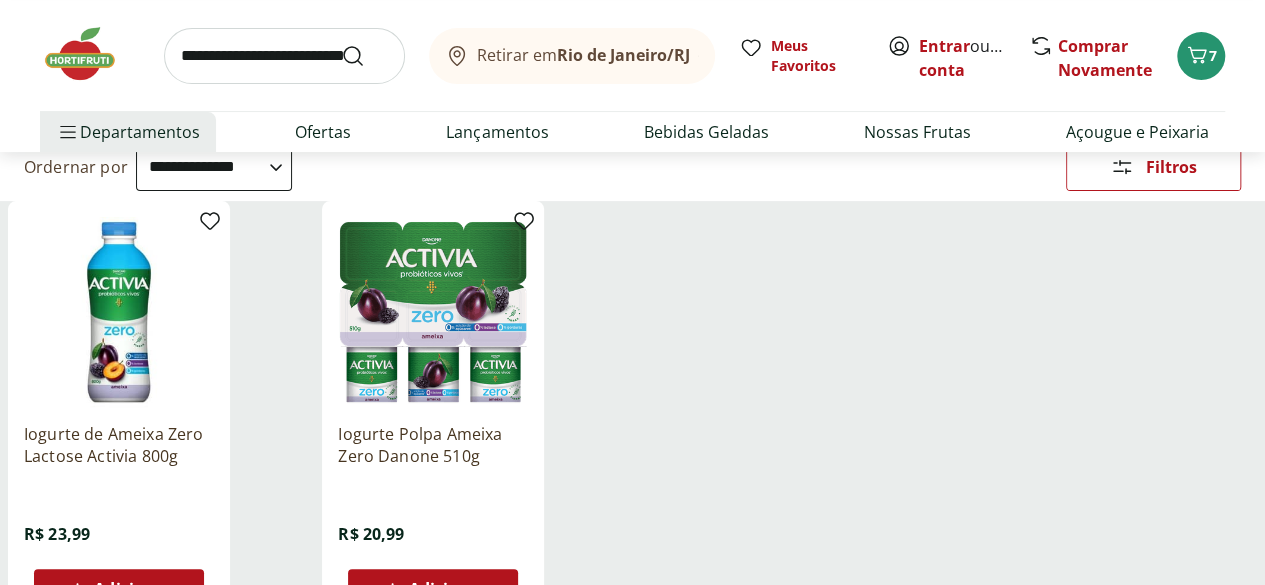 scroll, scrollTop: 252, scrollLeft: 0, axis: vertical 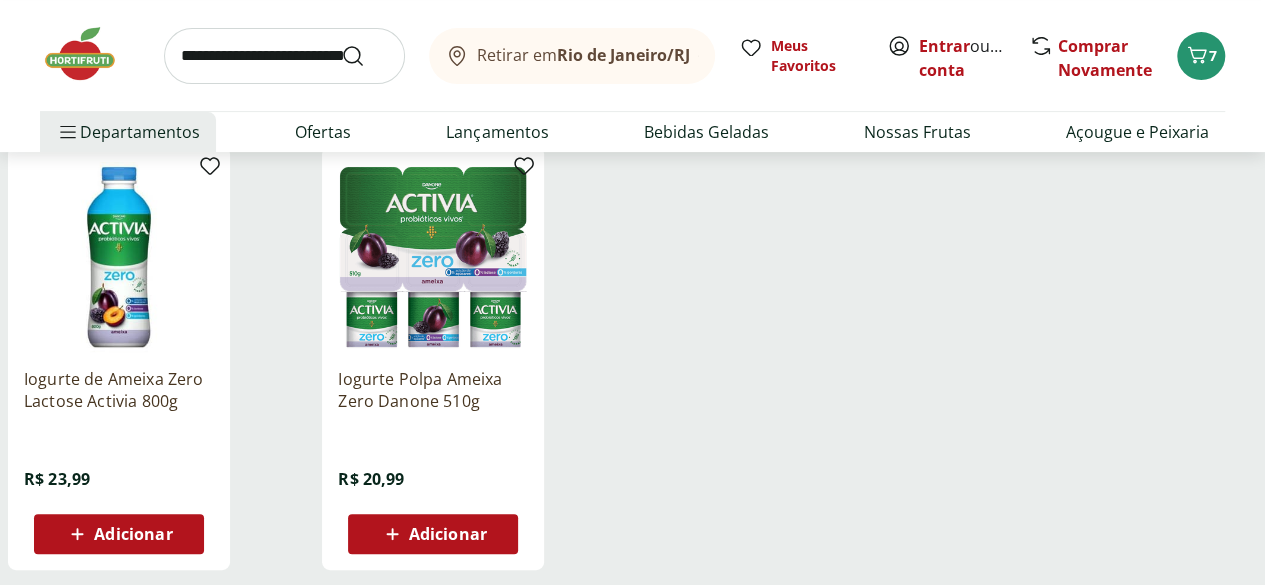 click on "Adicionar" at bounding box center [133, 534] 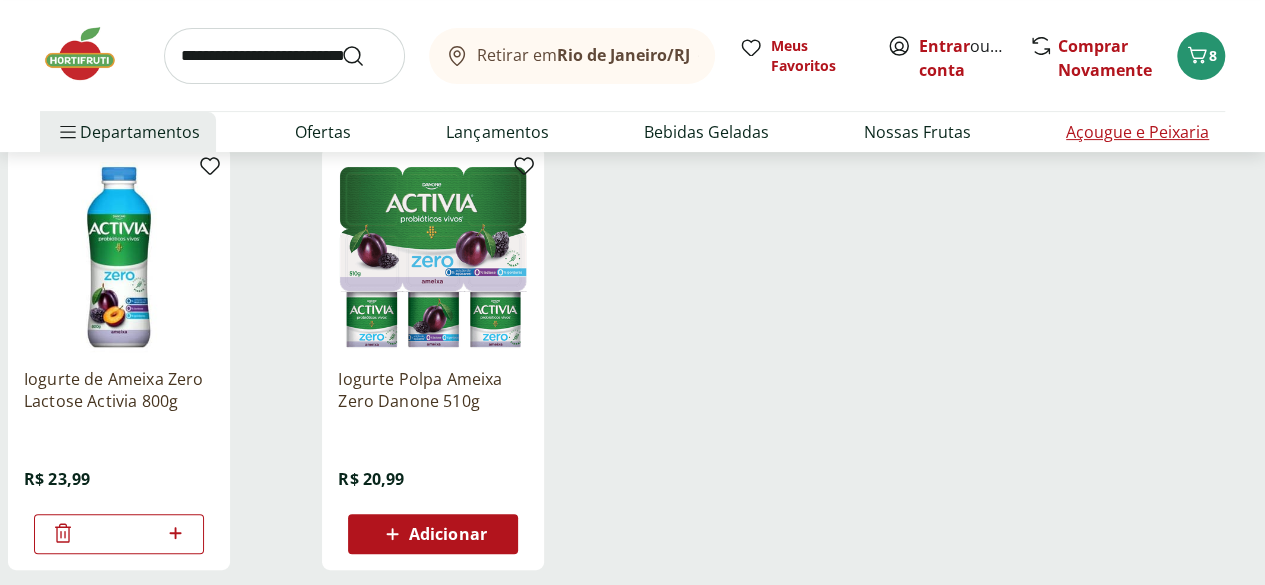 click on "Açougue e Peixaria" at bounding box center (1137, 132) 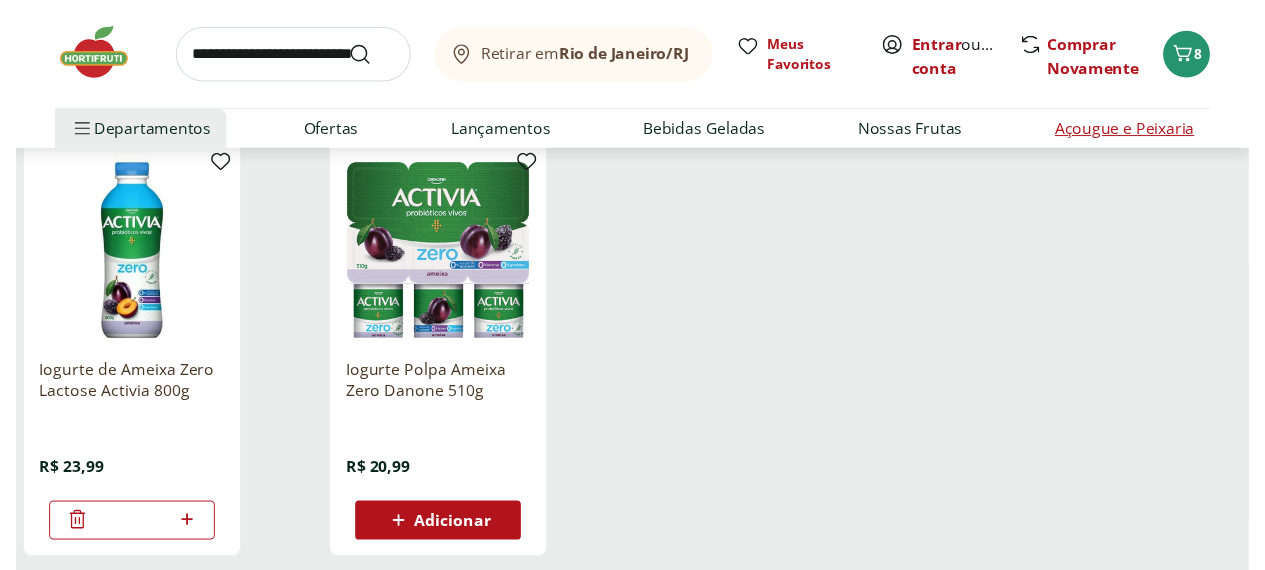 scroll, scrollTop: 0, scrollLeft: 0, axis: both 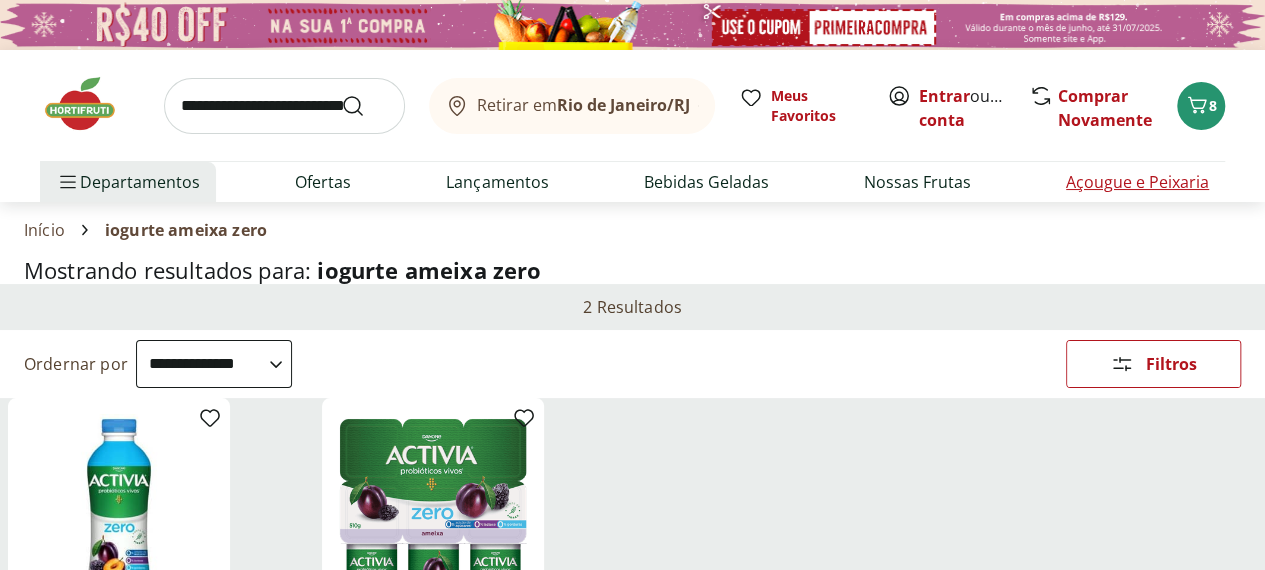 select on "**********" 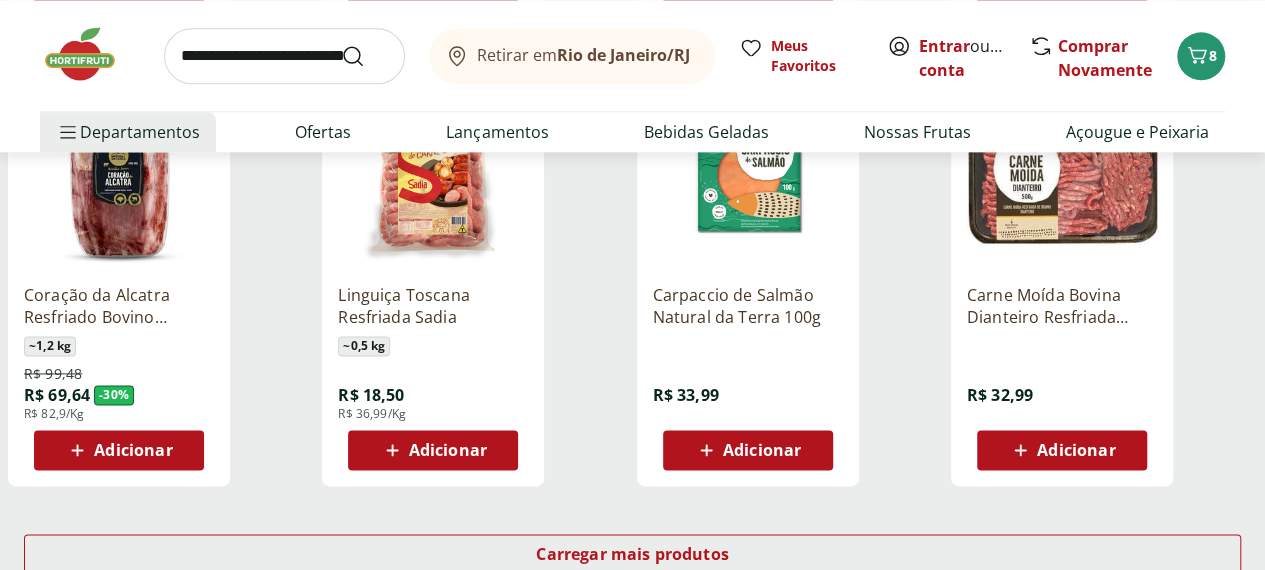 scroll, scrollTop: 1214, scrollLeft: 0, axis: vertical 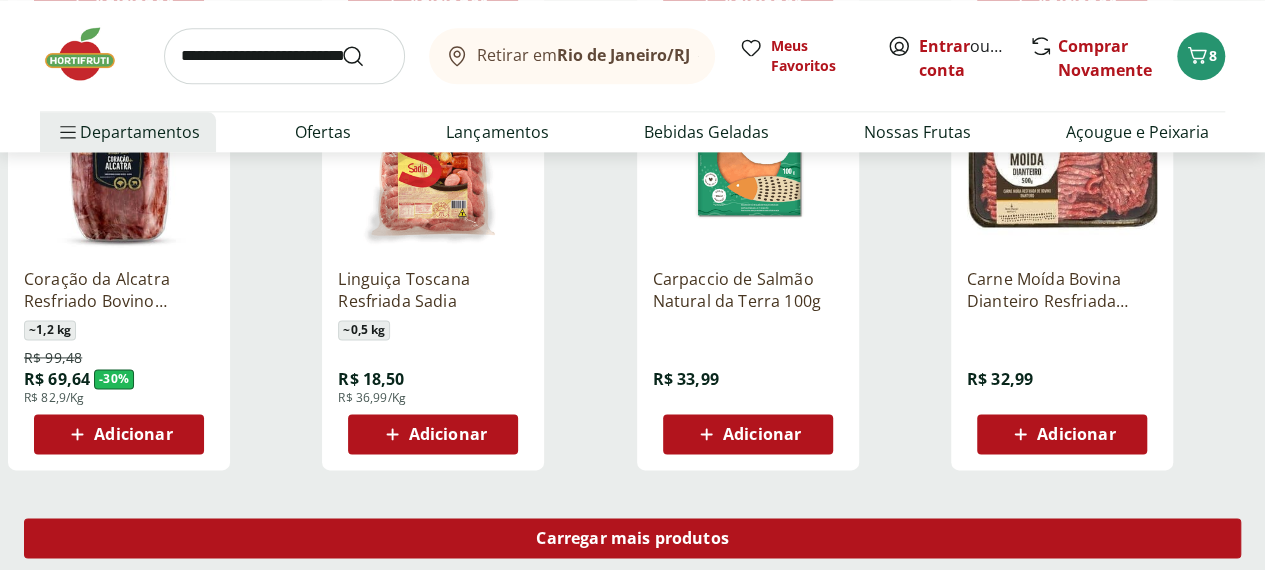 click on "Carregar mais produtos" at bounding box center (632, 538) 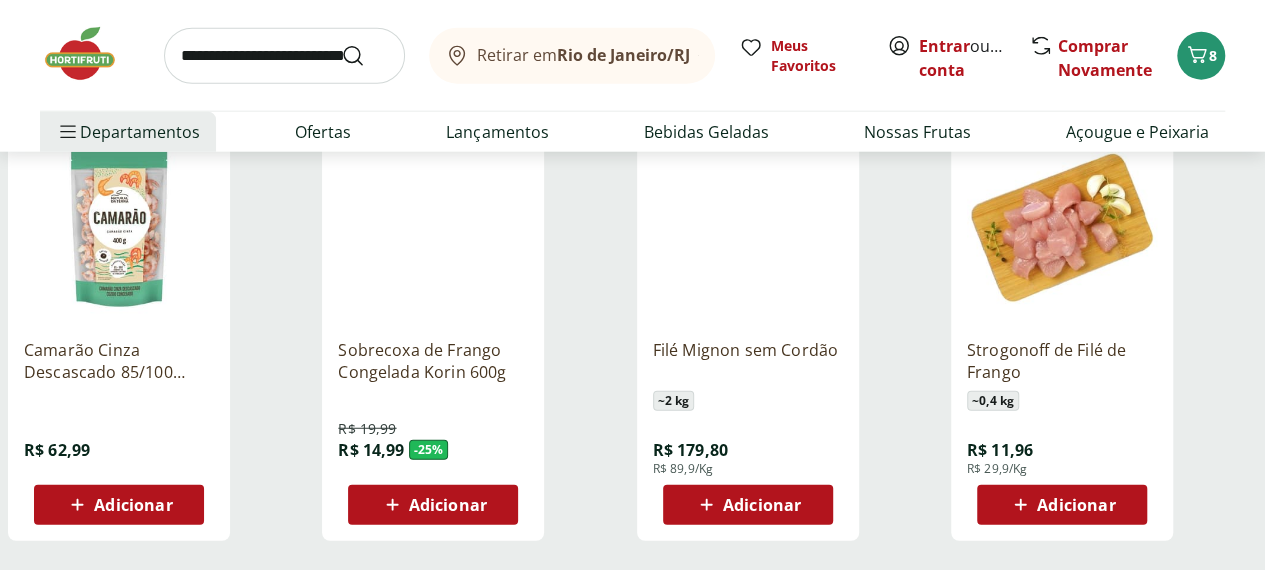 scroll, scrollTop: 2477, scrollLeft: 0, axis: vertical 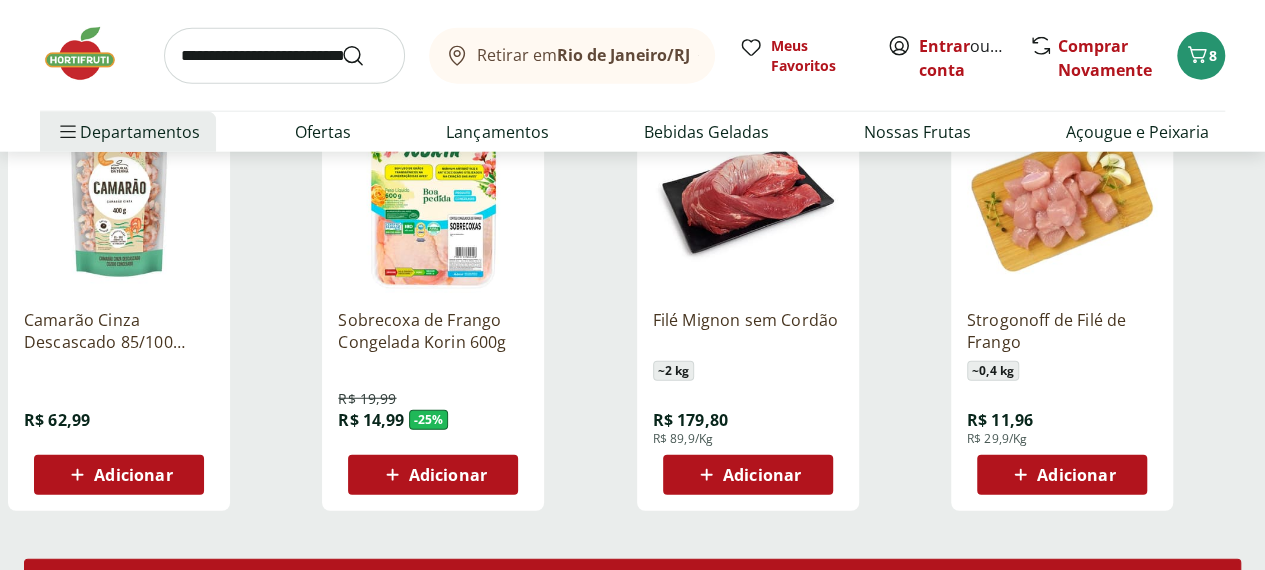 click on "Carregar mais produtos" at bounding box center [632, 579] 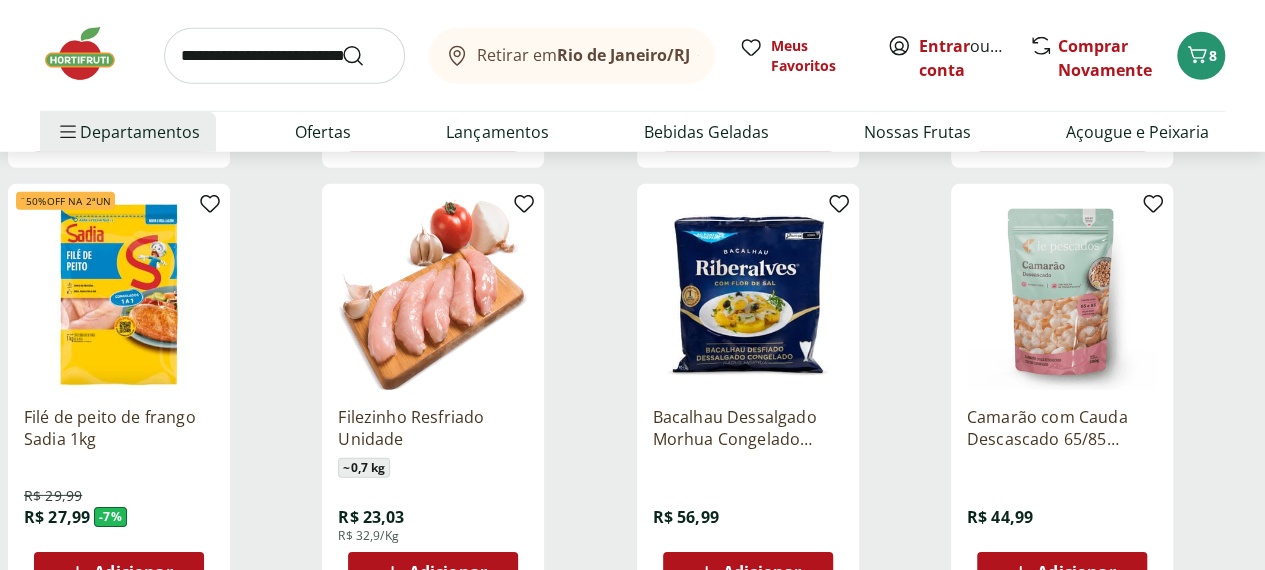 scroll, scrollTop: 2889, scrollLeft: 0, axis: vertical 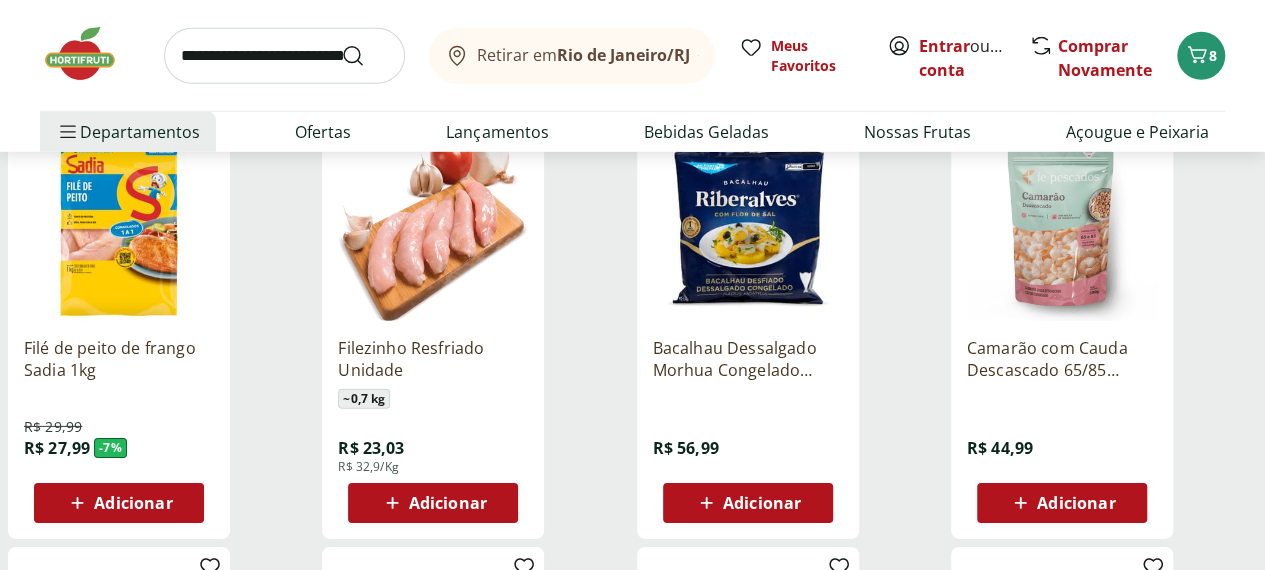 click on "Adicionar" at bounding box center [133, 503] 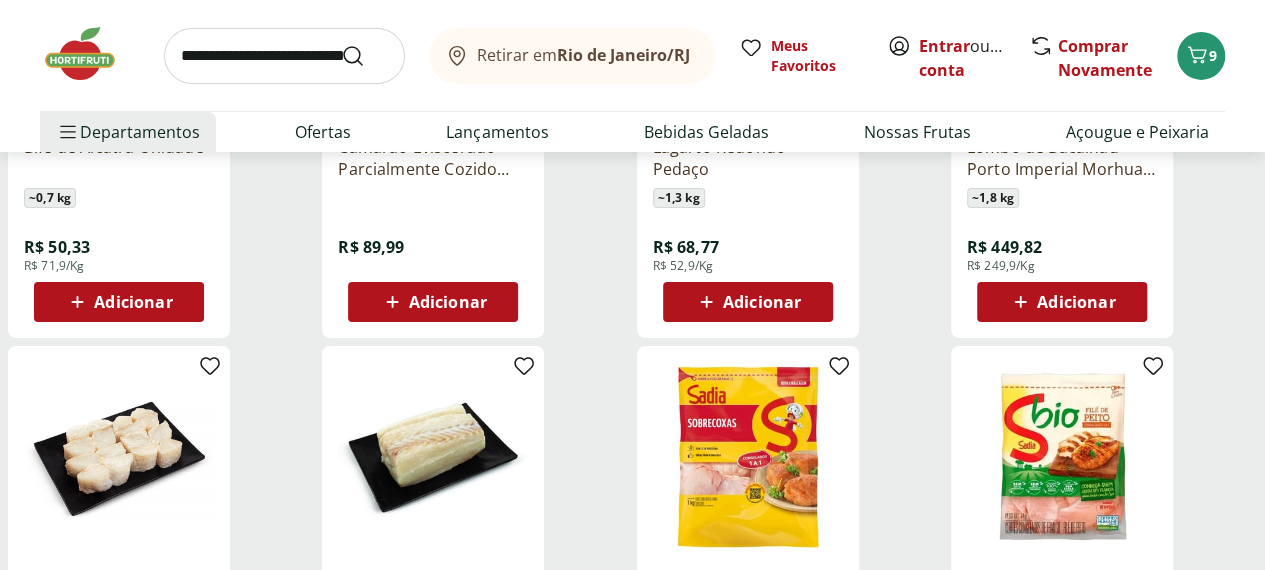 scroll, scrollTop: 3556, scrollLeft: 0, axis: vertical 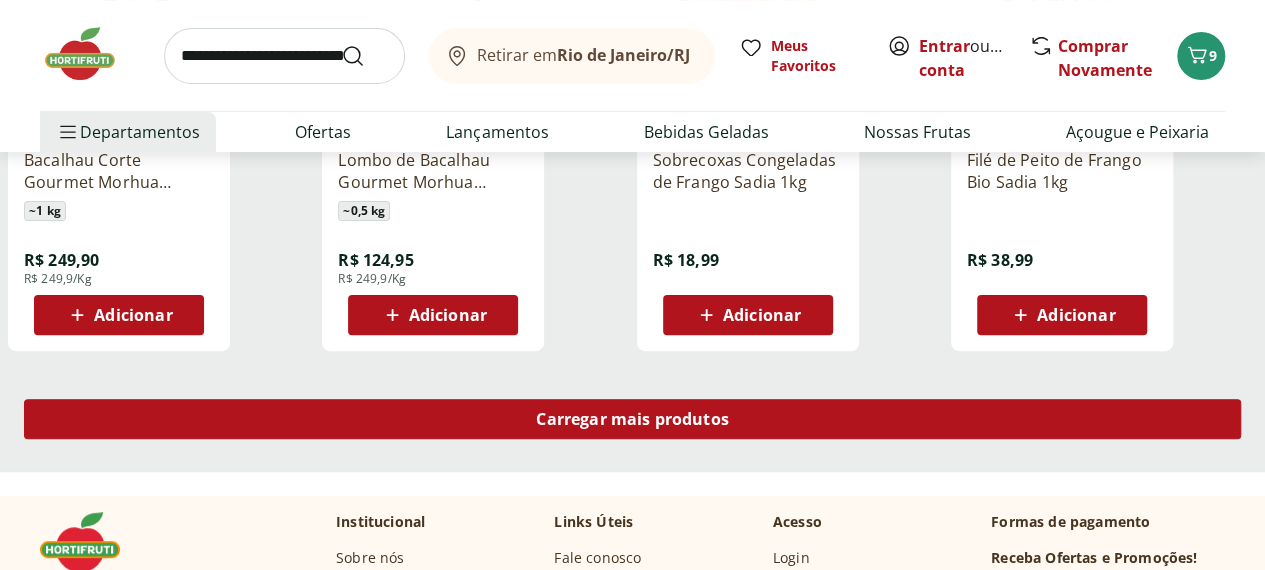 click on "Carregar mais produtos" at bounding box center [632, 419] 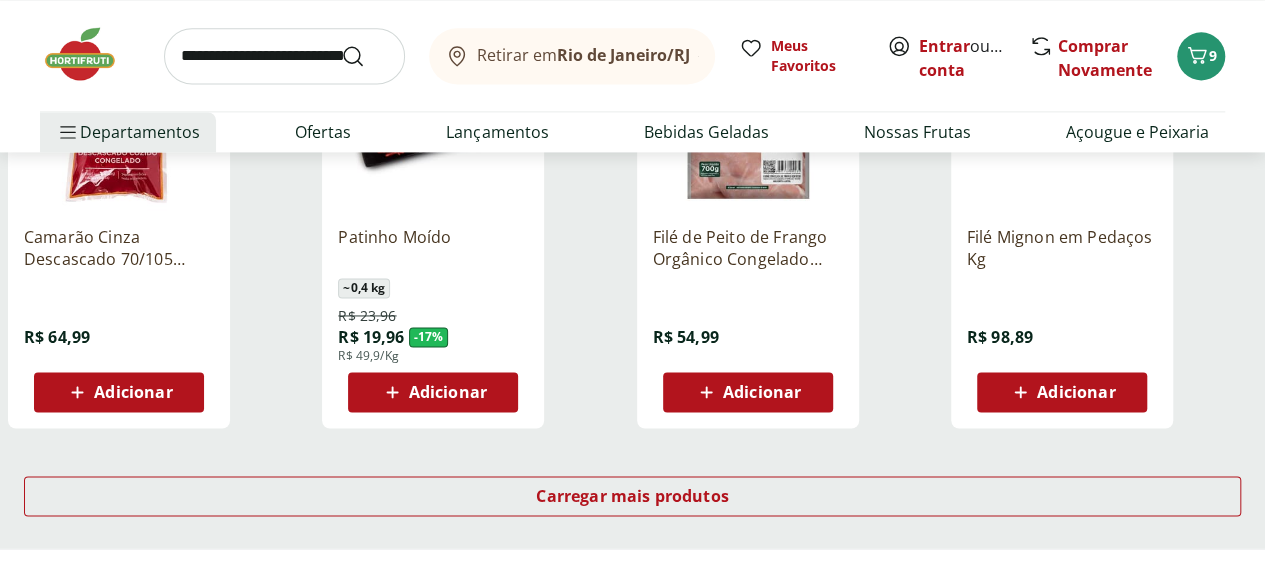 scroll, scrollTop: 5195, scrollLeft: 0, axis: vertical 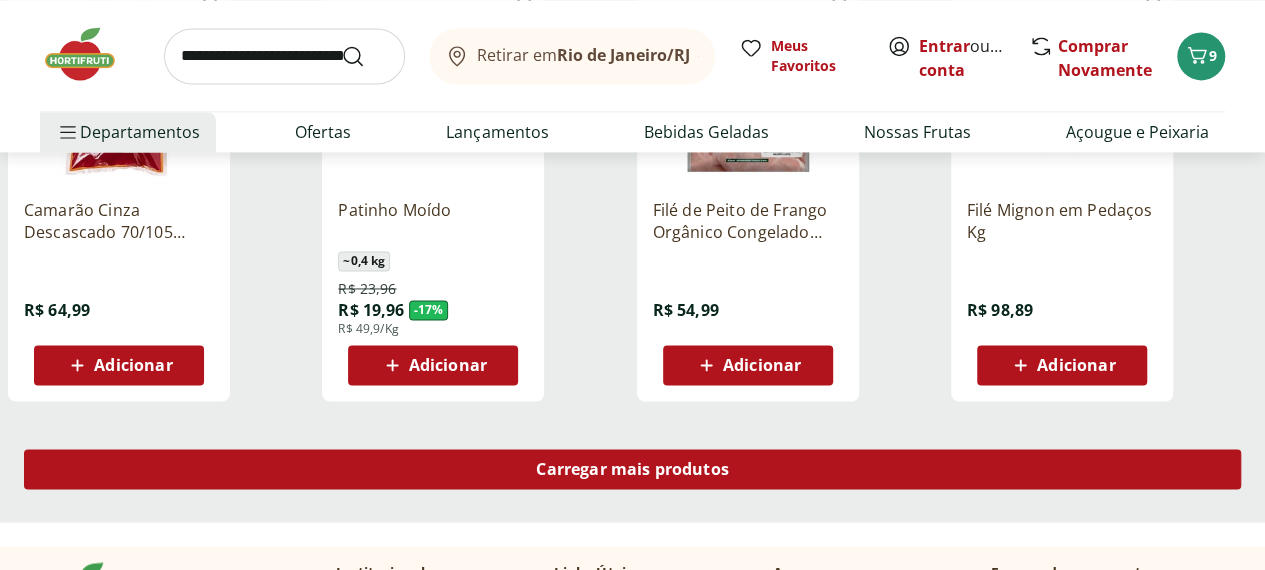 click on "Carregar mais produtos" at bounding box center [632, 469] 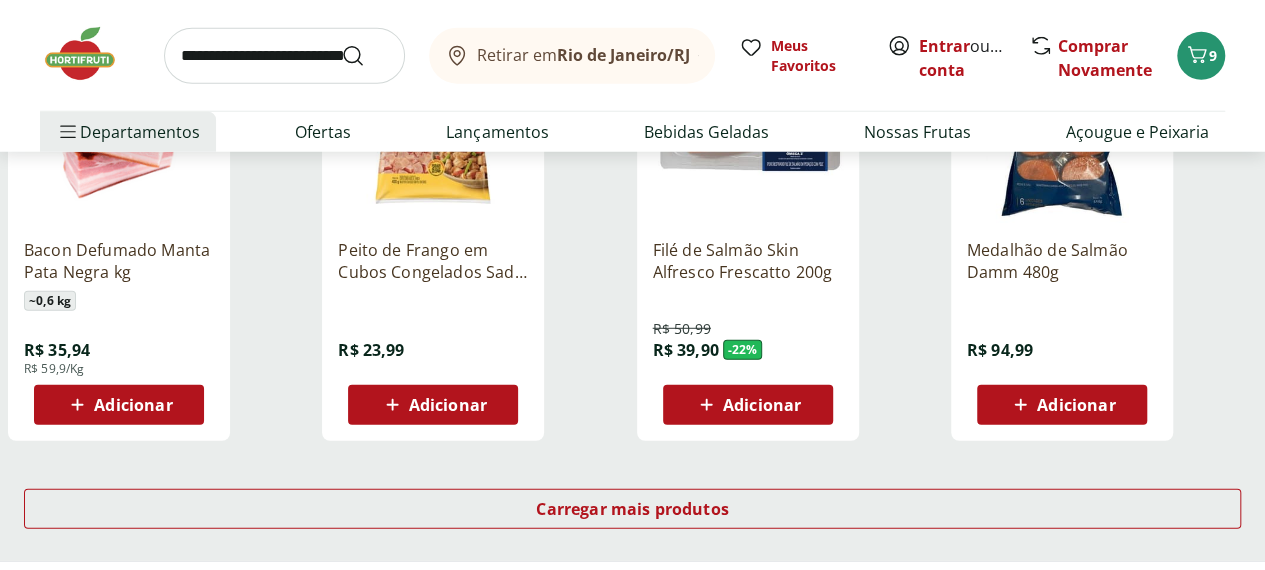 scroll, scrollTop: 6480, scrollLeft: 0, axis: vertical 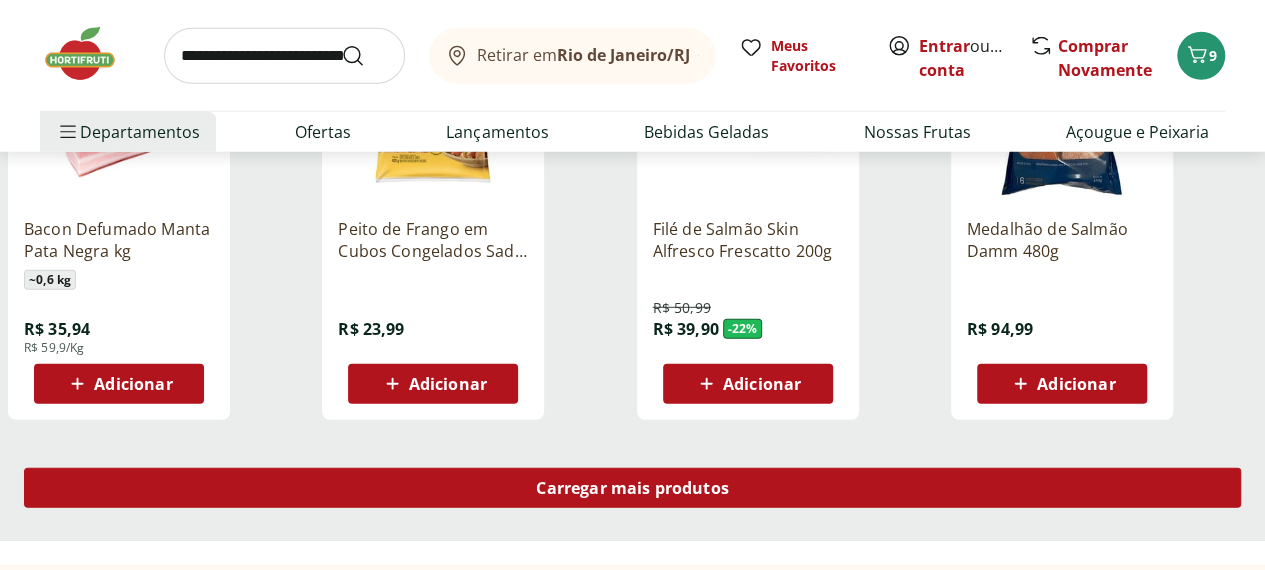 click on "Carregar mais produtos" at bounding box center [632, 492] 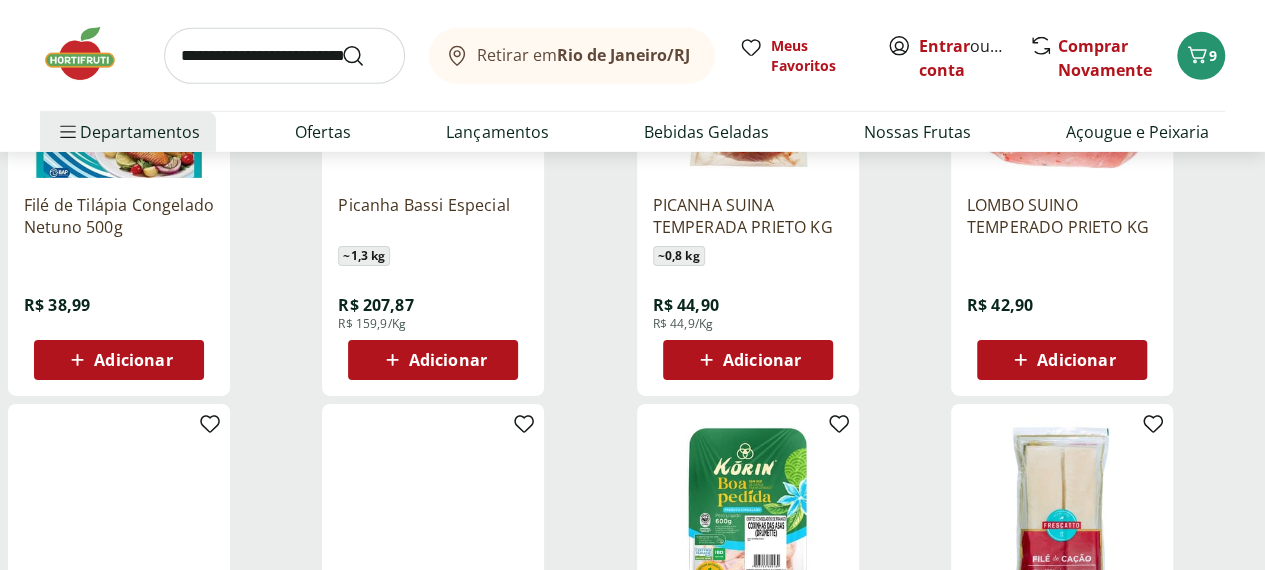 scroll, scrollTop: 6982, scrollLeft: 0, axis: vertical 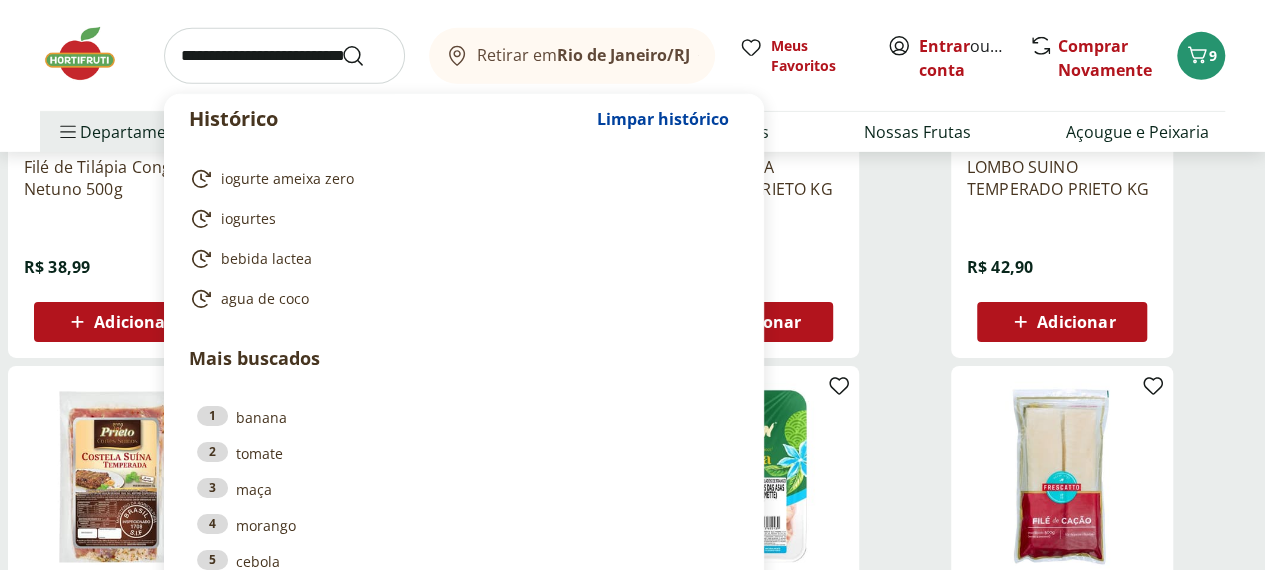 click at bounding box center [284, 56] 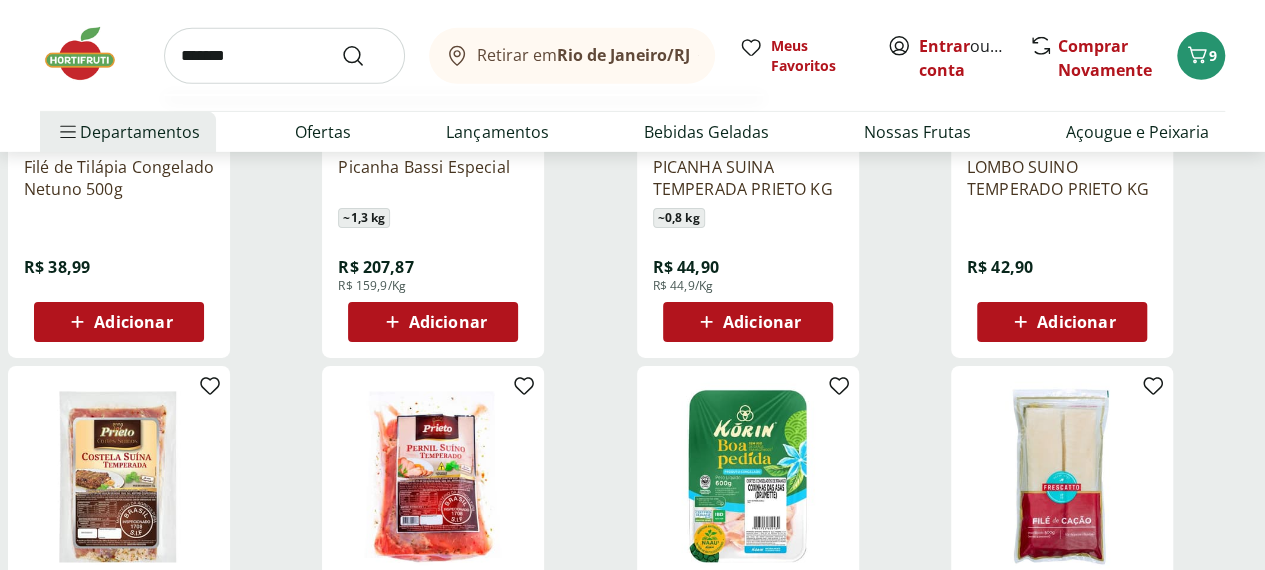 type on "*******" 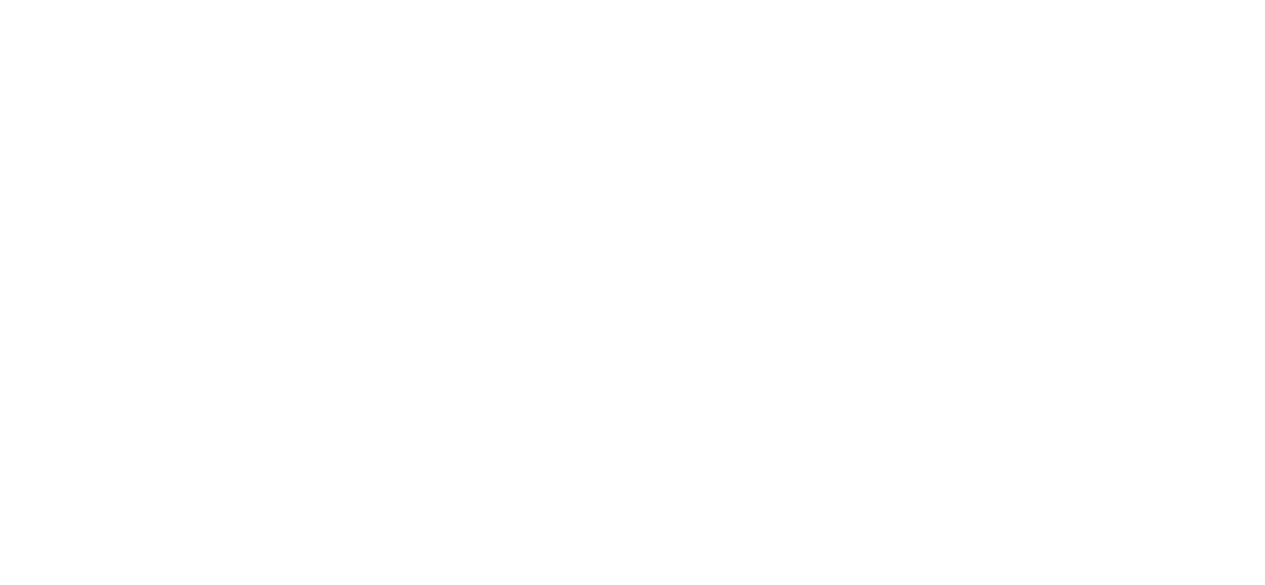 scroll, scrollTop: 0, scrollLeft: 0, axis: both 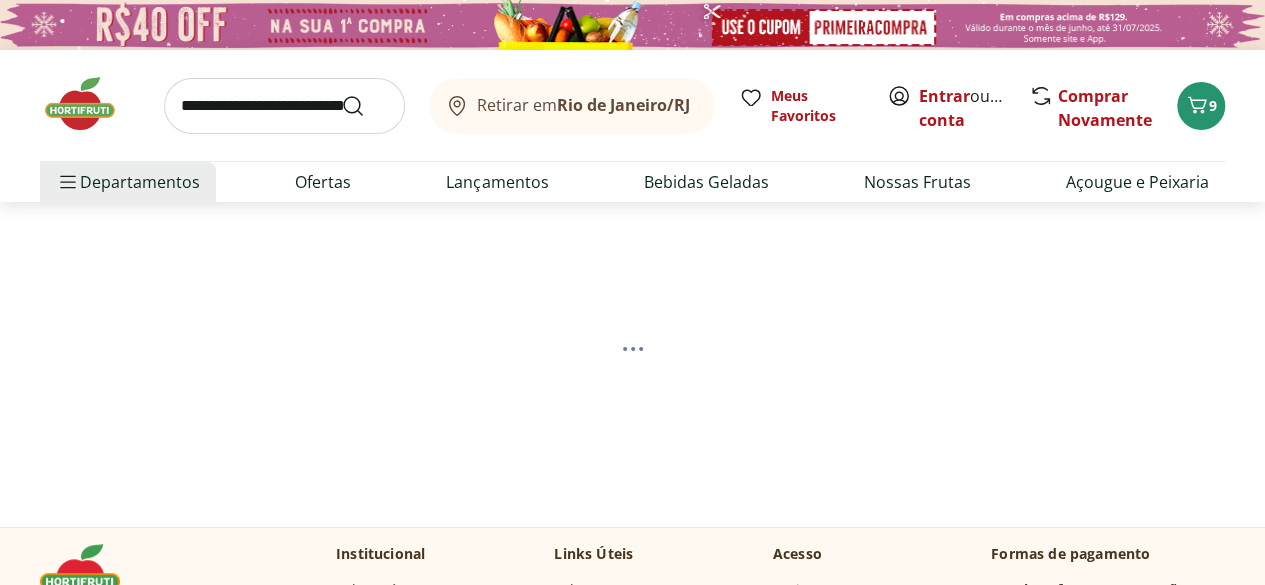 select on "**********" 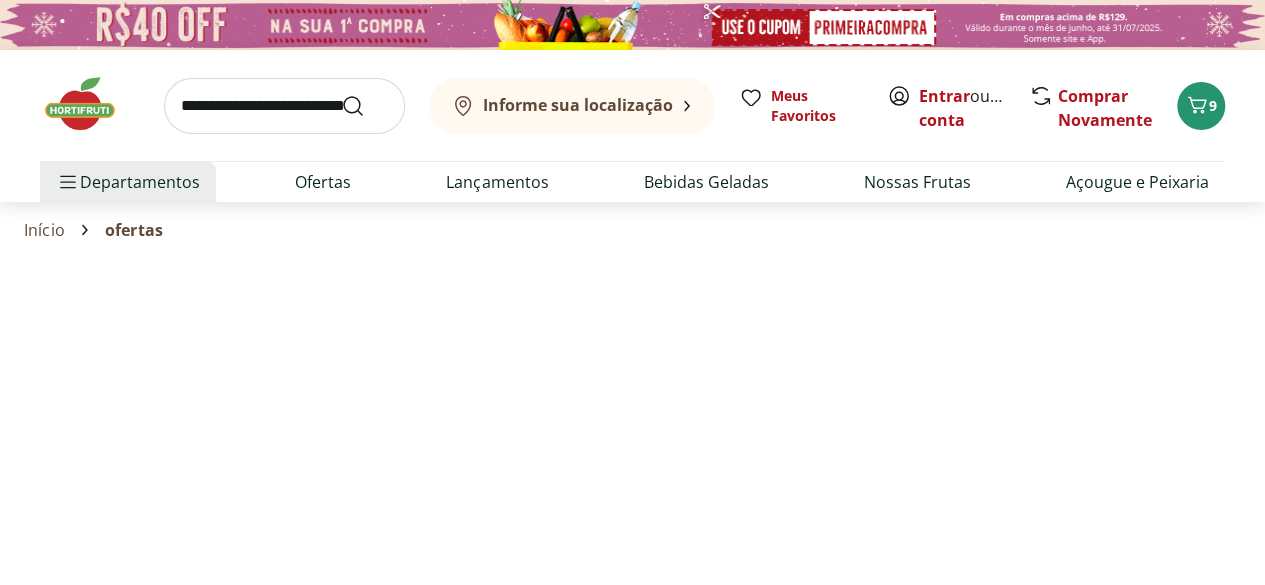 scroll, scrollTop: 28, scrollLeft: 0, axis: vertical 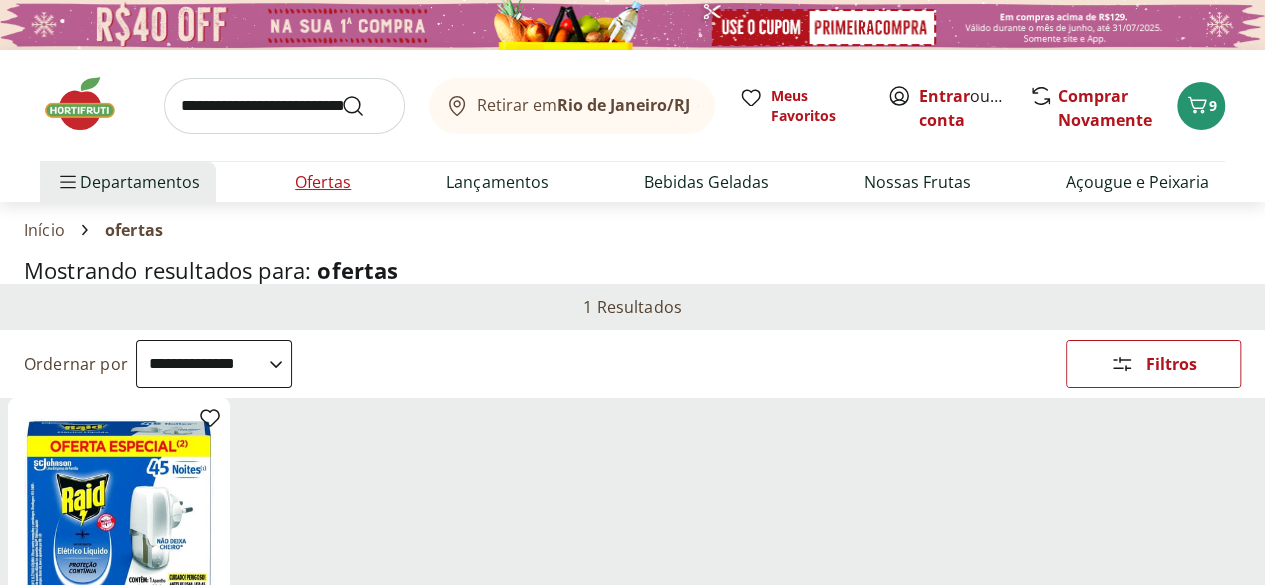 click on "Ofertas" at bounding box center [323, 182] 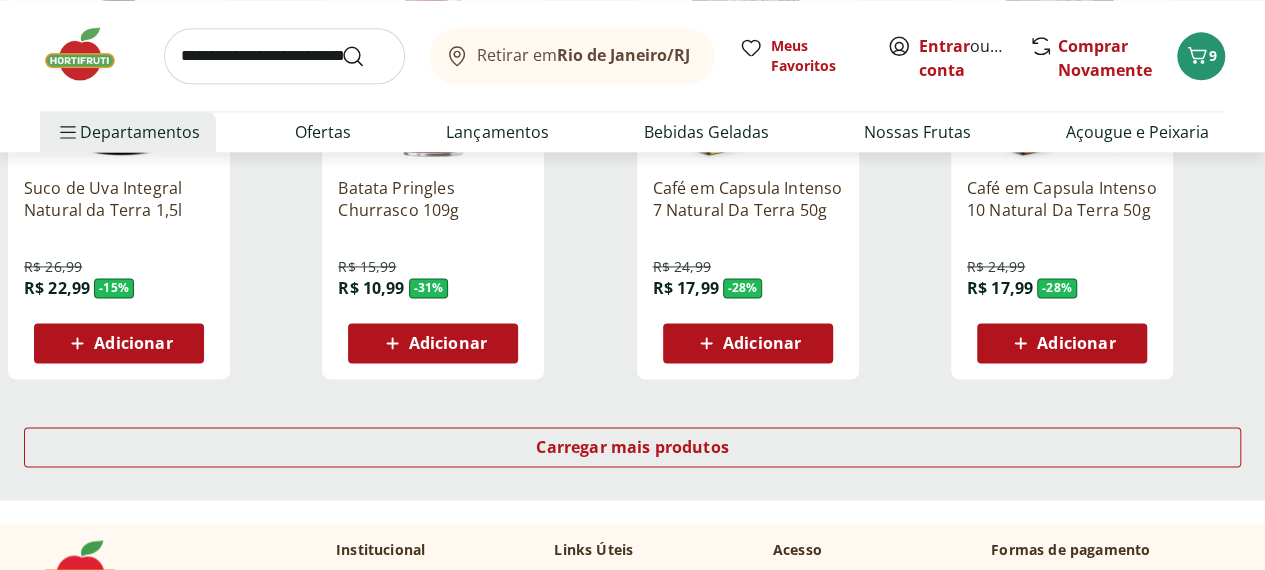 scroll, scrollTop: 1338, scrollLeft: 0, axis: vertical 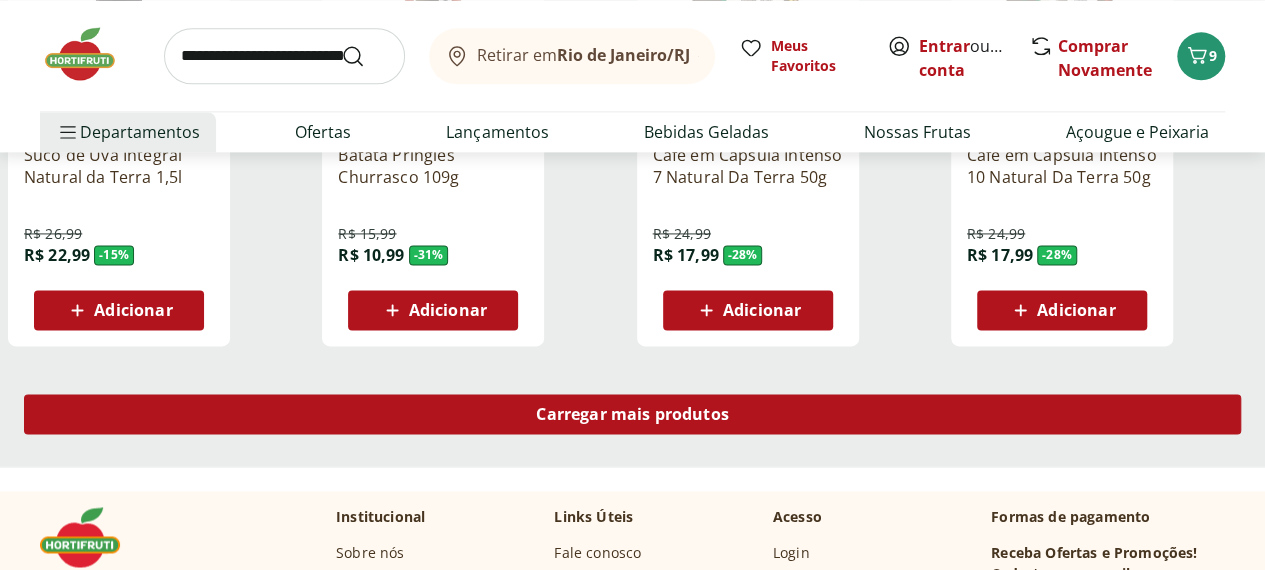 click on "Carregar mais produtos" at bounding box center [632, 414] 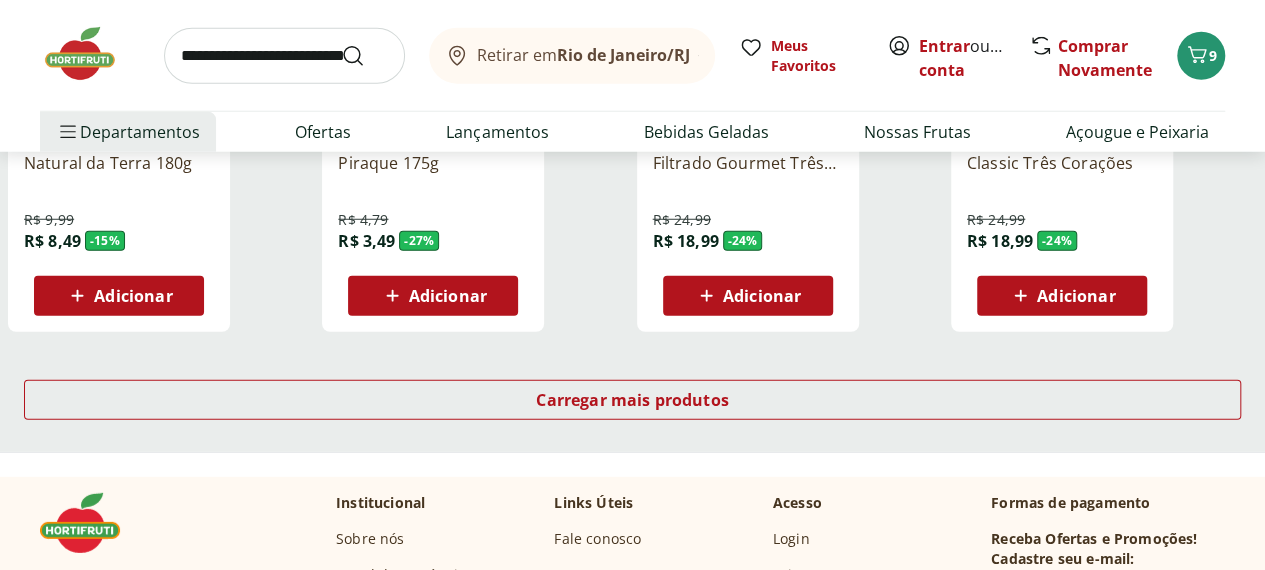 scroll, scrollTop: 2662, scrollLeft: 0, axis: vertical 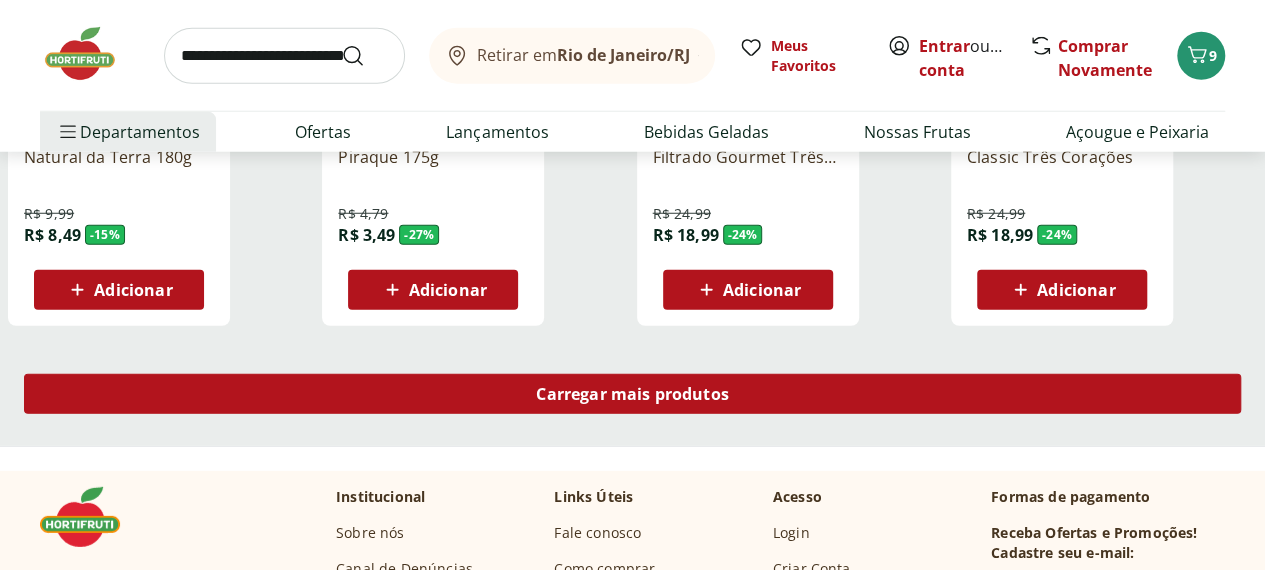 click on "Carregar mais produtos" at bounding box center [632, 394] 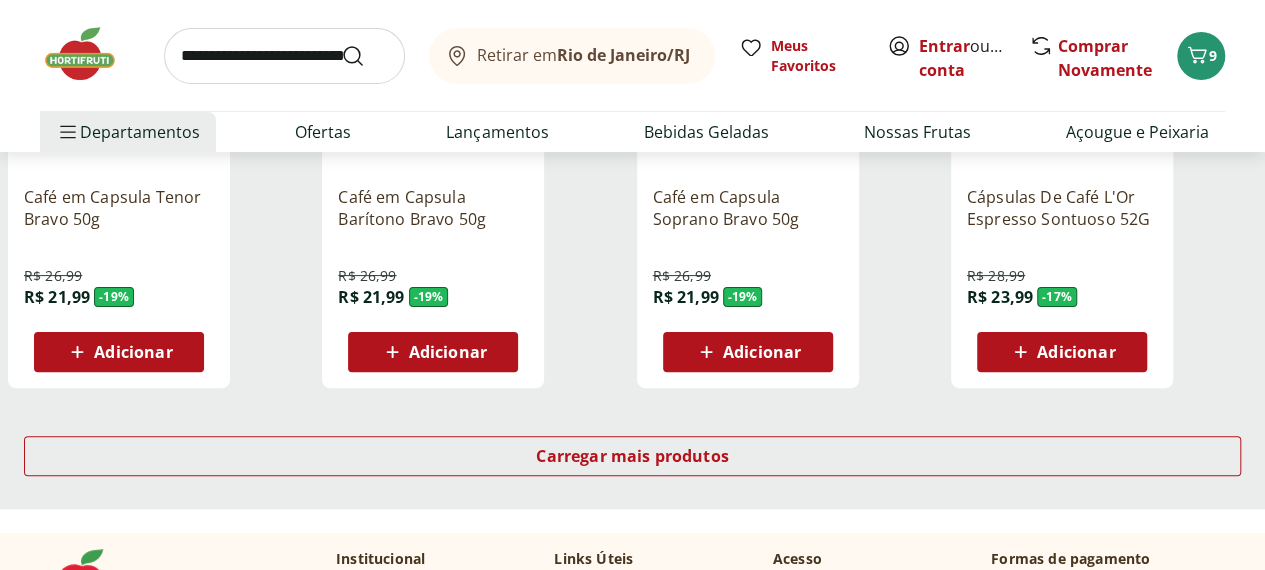 scroll, scrollTop: 3911, scrollLeft: 0, axis: vertical 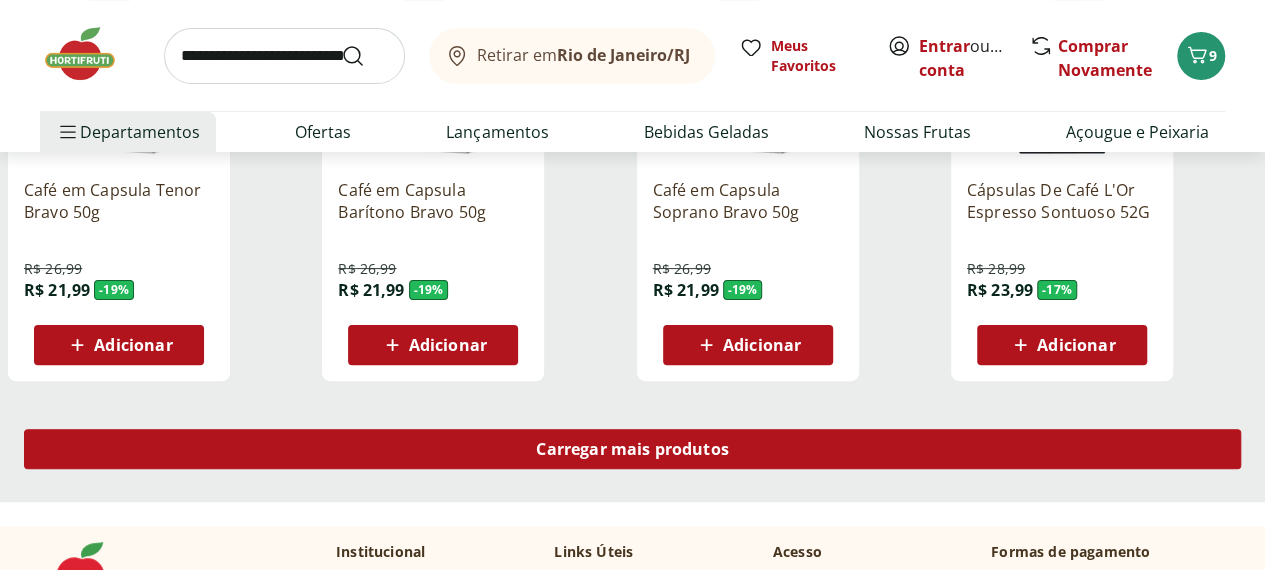 click on "Carregar mais produtos" at bounding box center (632, 449) 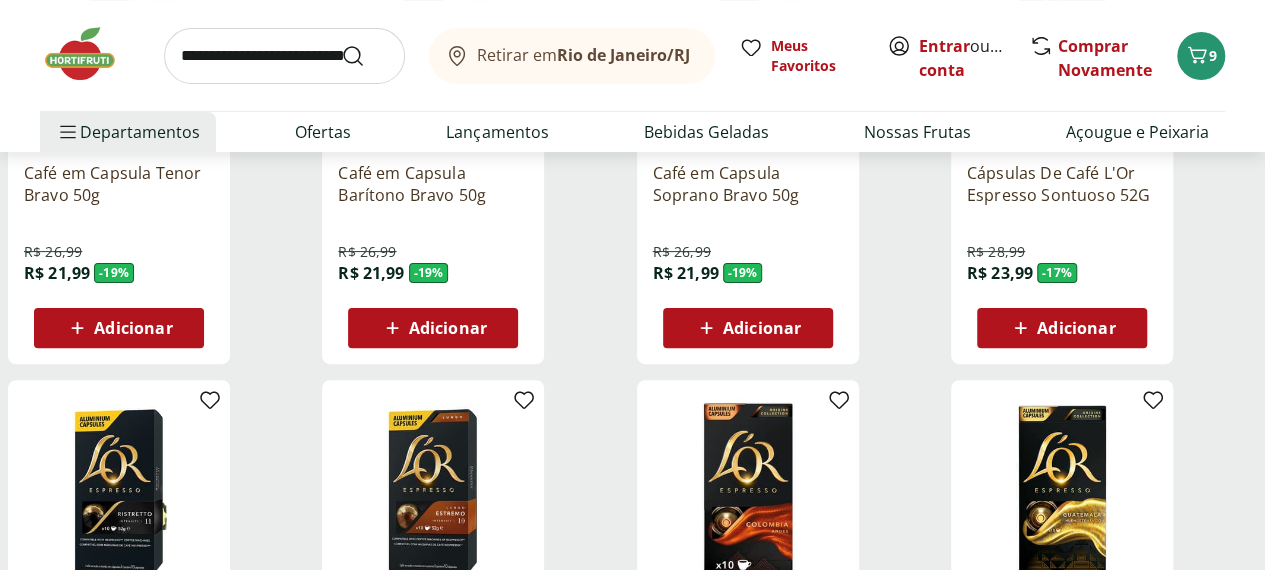 scroll, scrollTop: 3927, scrollLeft: 7, axis: both 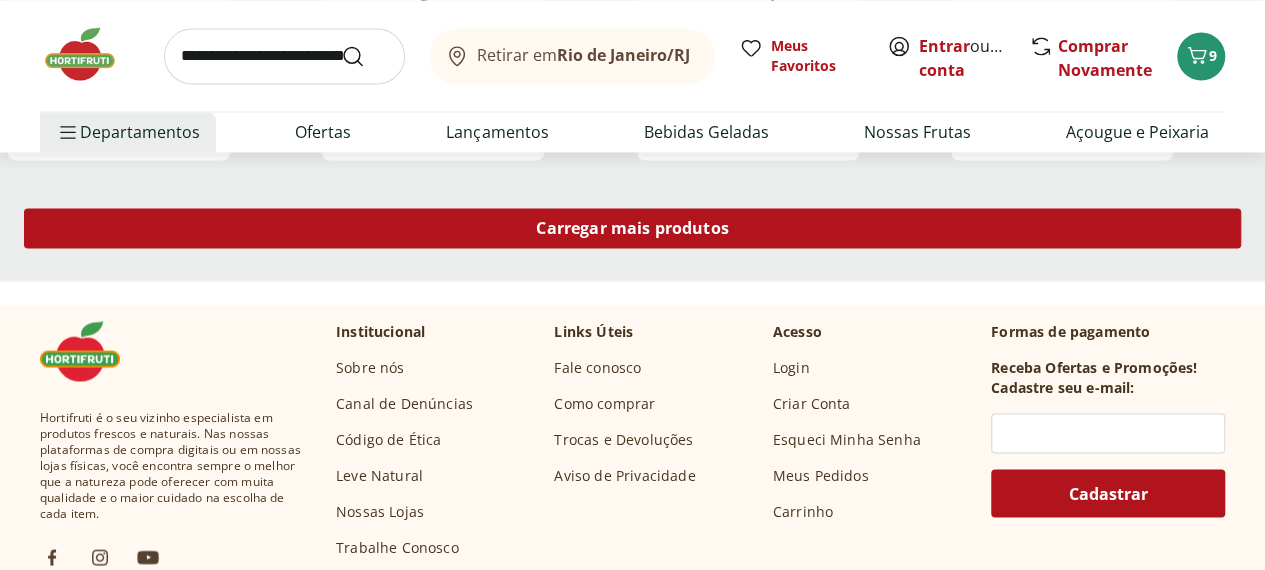 click on "Carregar mais produtos" at bounding box center (632, 228) 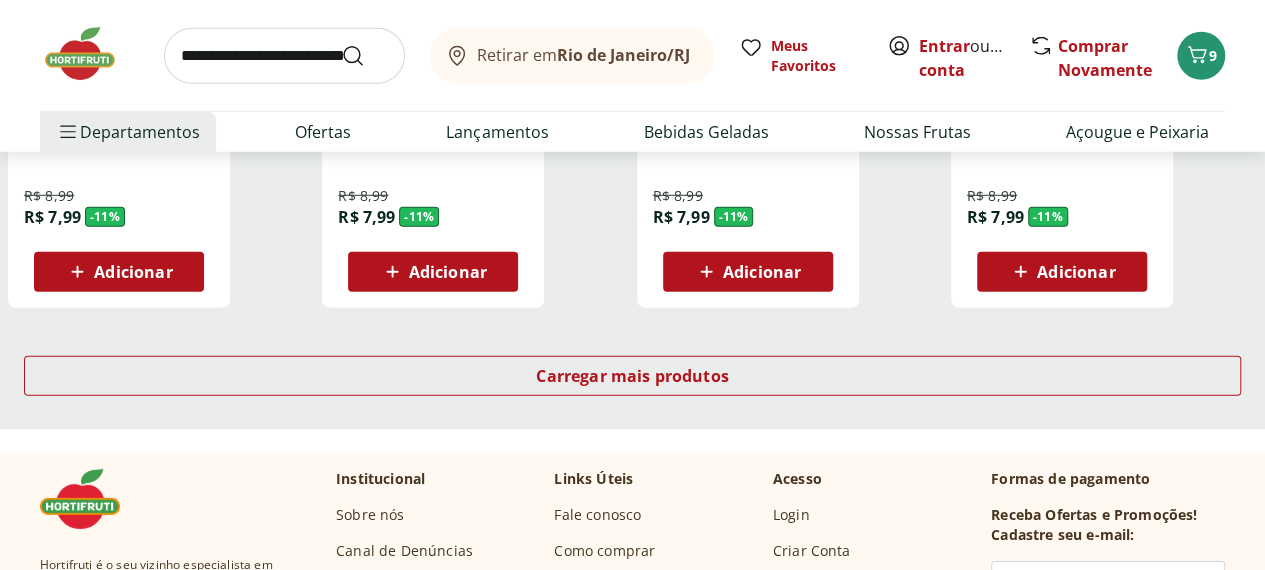 scroll, scrollTop: 6571, scrollLeft: 7, axis: both 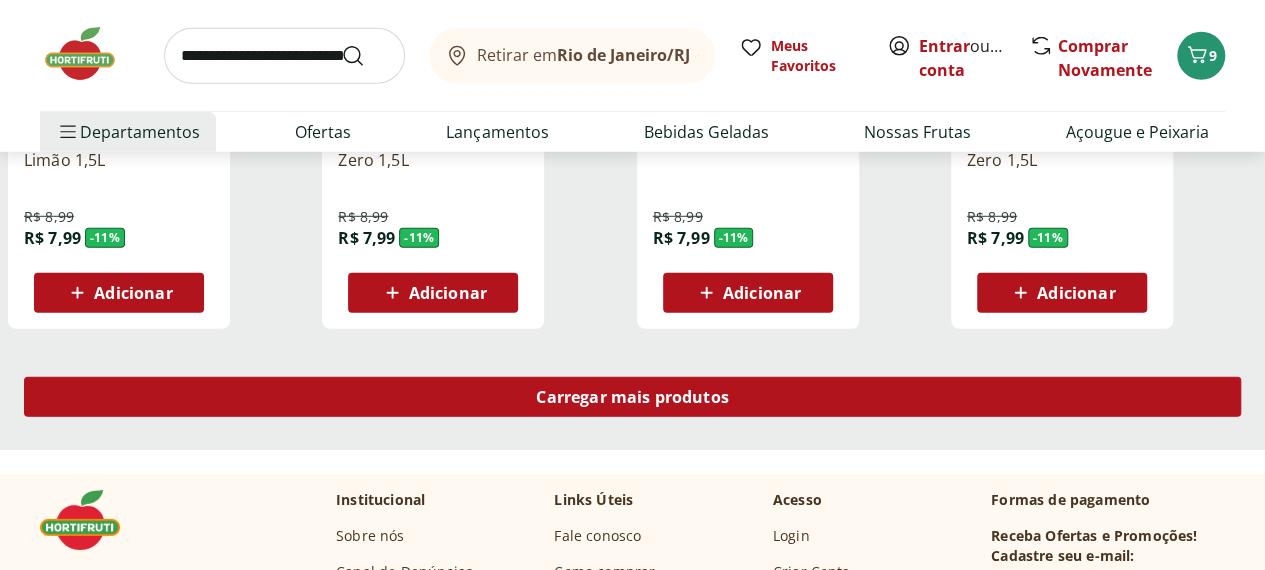 click on "Carregar mais produtos" at bounding box center [632, 397] 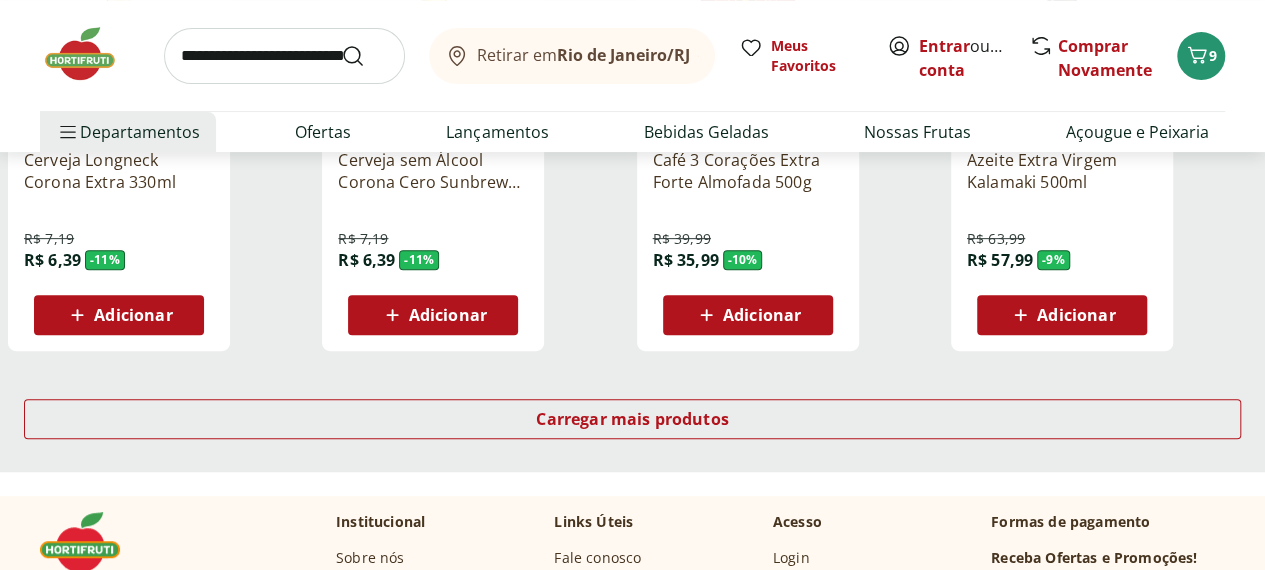 scroll, scrollTop: 7865, scrollLeft: 7, axis: both 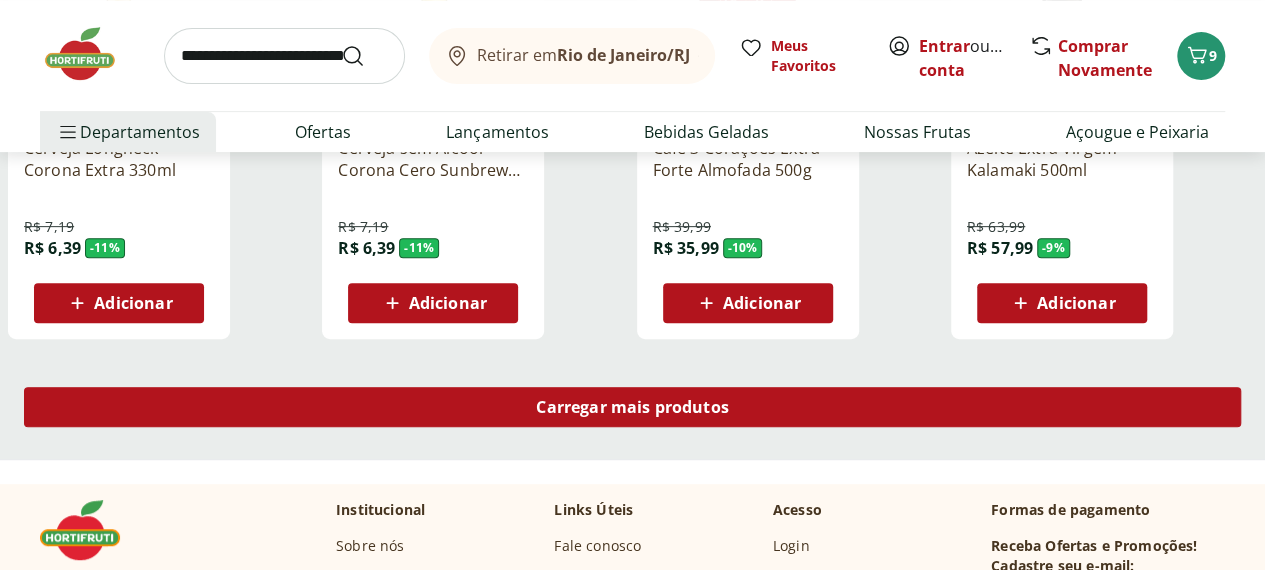 click on "Carregar mais produtos" at bounding box center (632, 407) 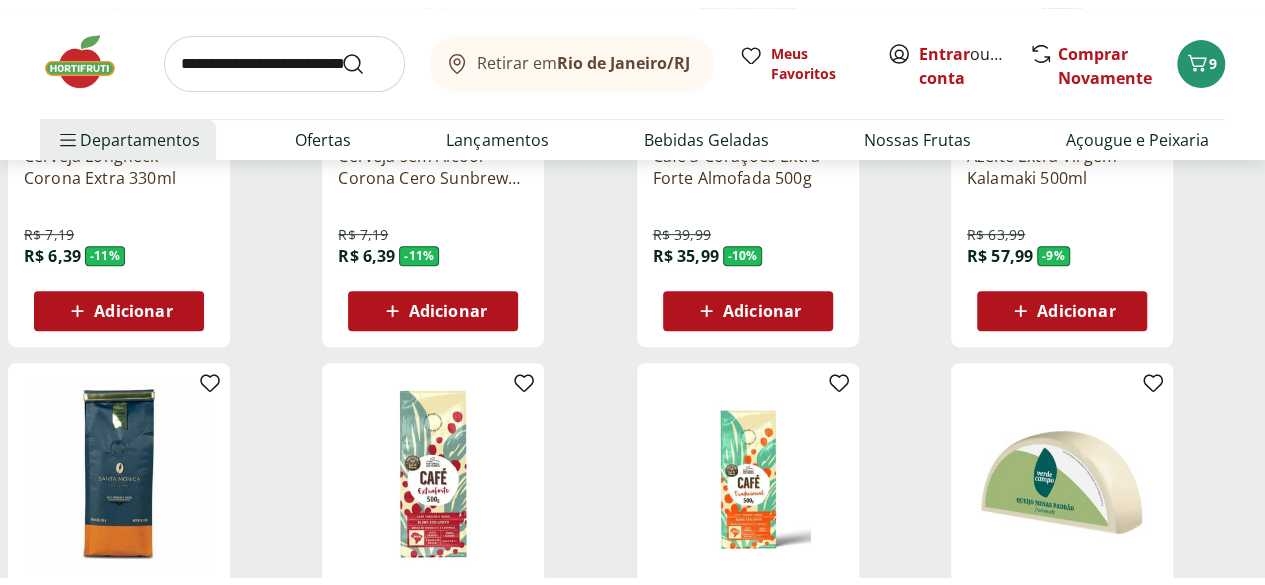 scroll, scrollTop: 7865, scrollLeft: 0, axis: vertical 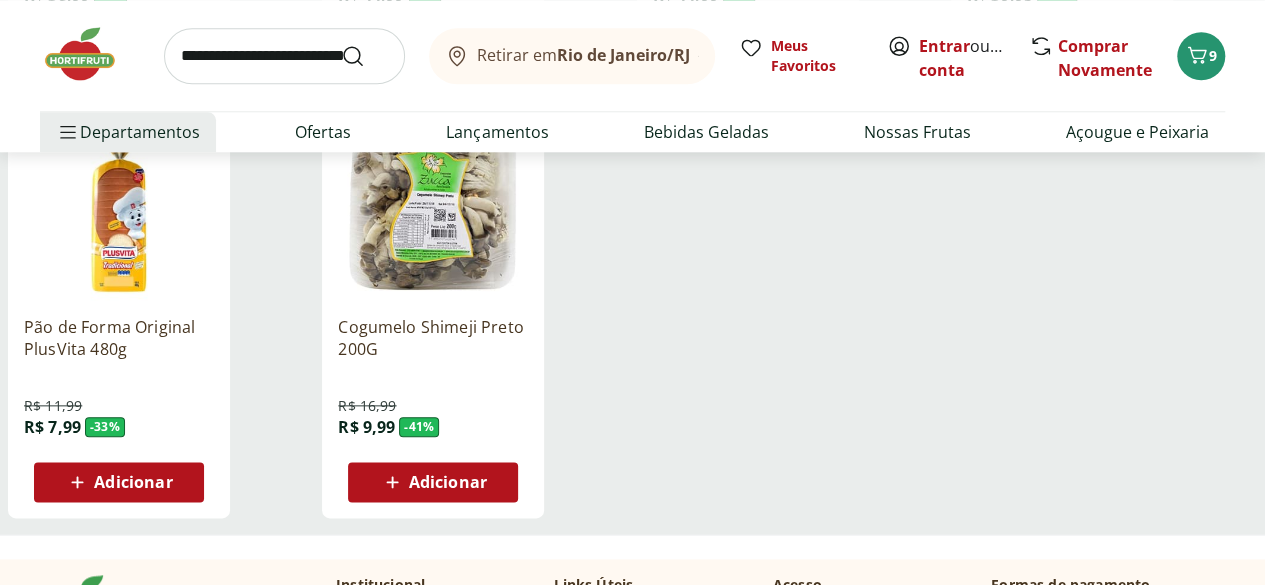 click on "Adicionar" at bounding box center (133, 482) 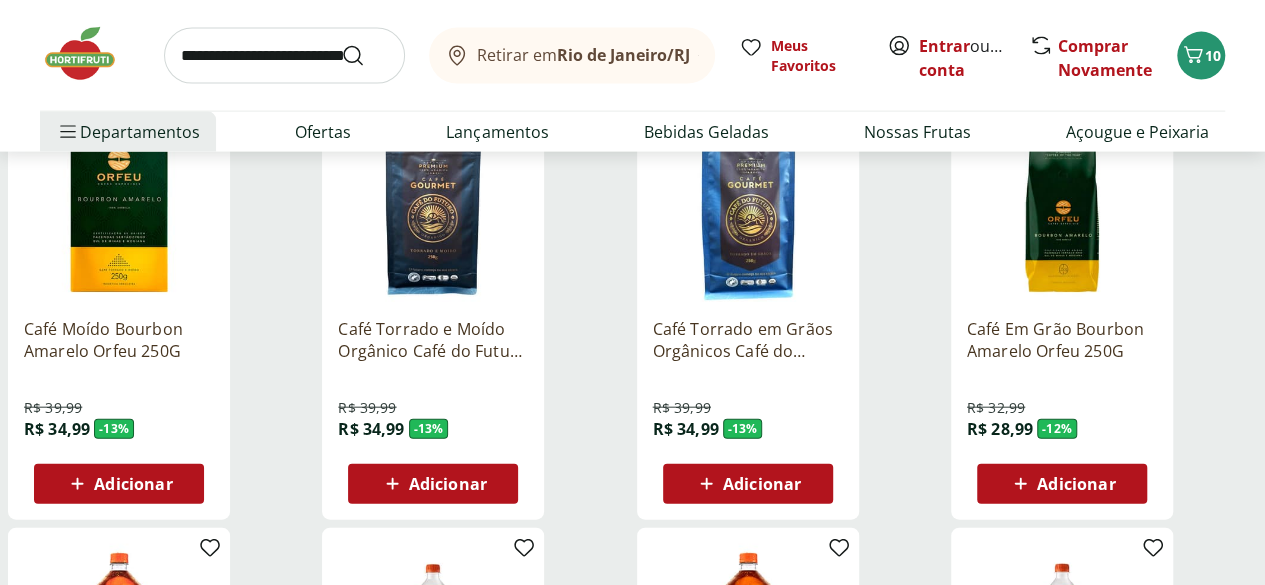 scroll, scrollTop: 3680, scrollLeft: 0, axis: vertical 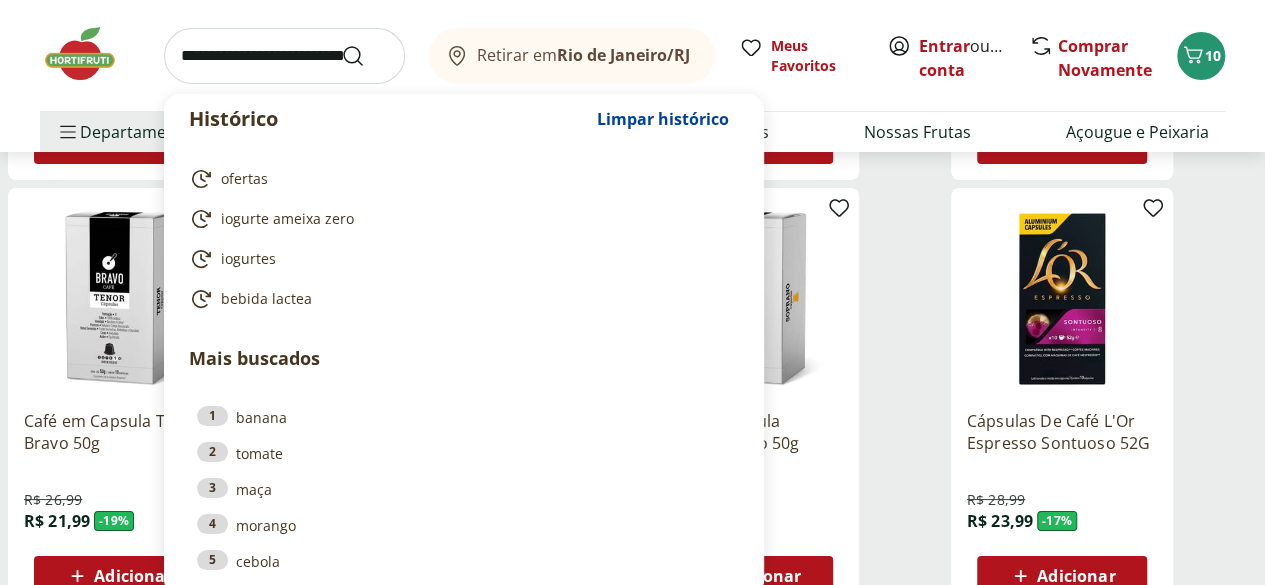 click at bounding box center [284, 56] 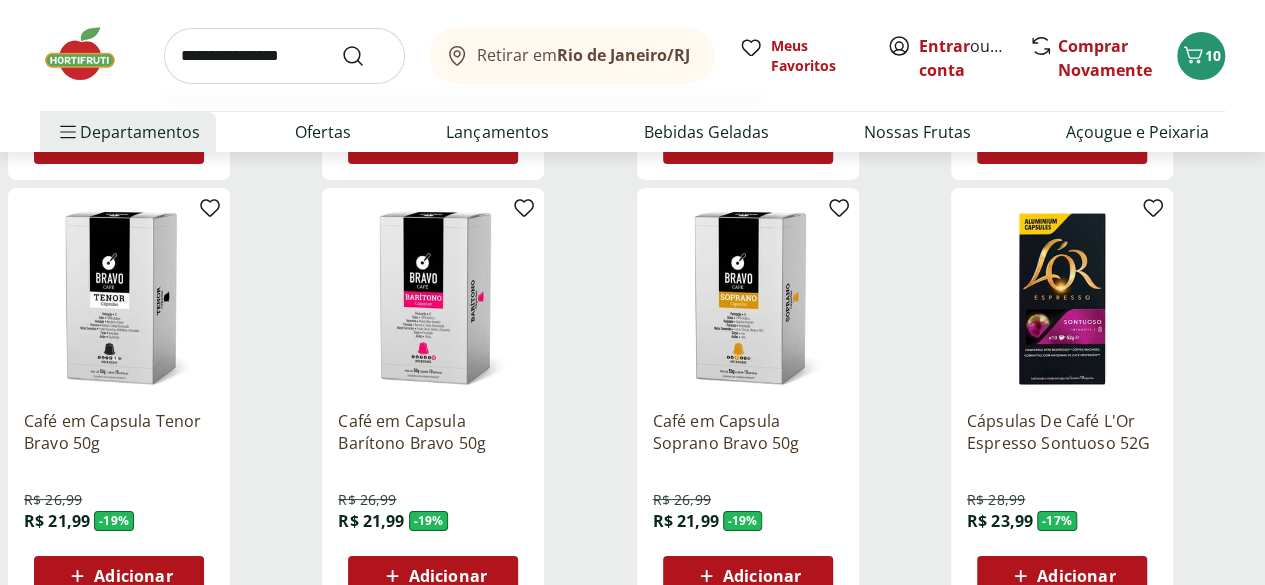 type on "**********" 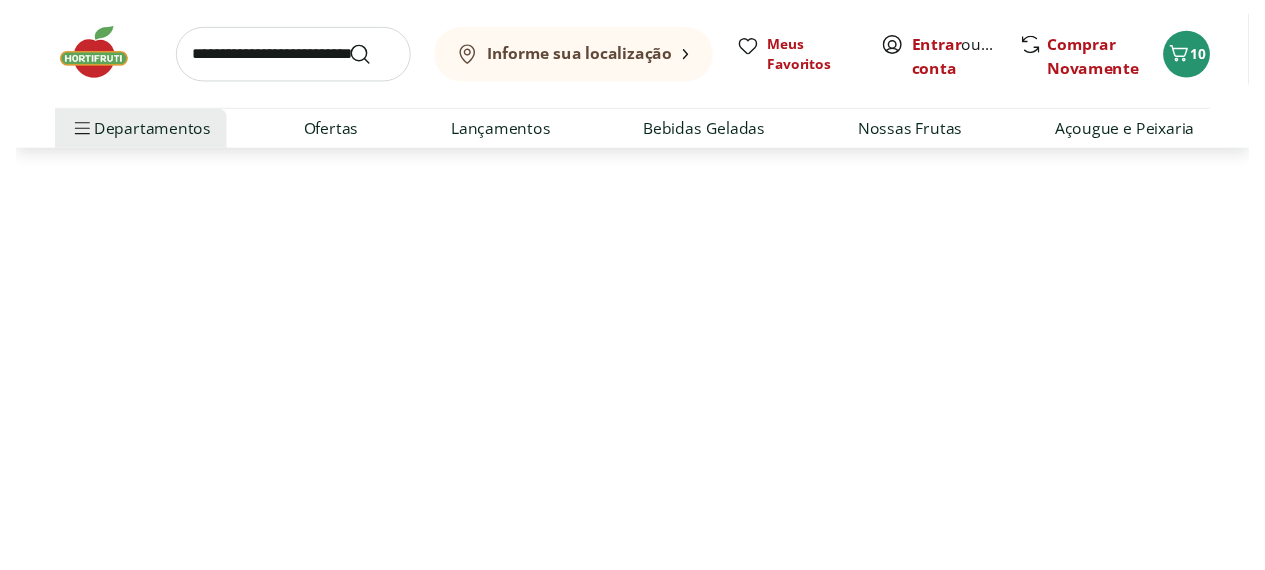 scroll, scrollTop: 0, scrollLeft: 0, axis: both 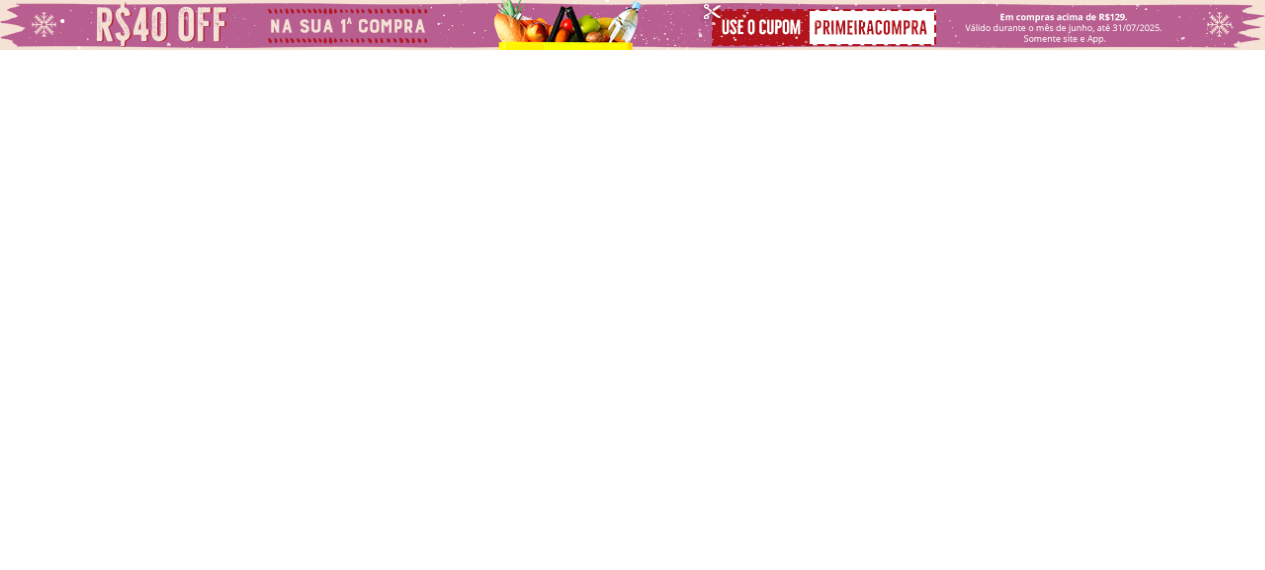 select on "**********" 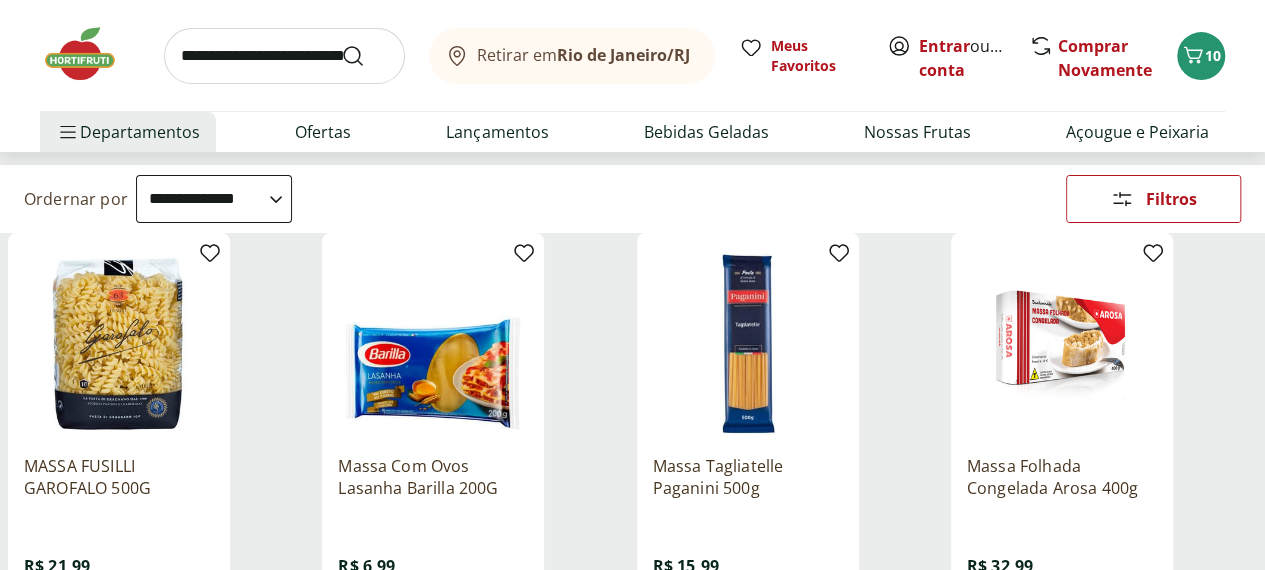 scroll, scrollTop: 328, scrollLeft: 0, axis: vertical 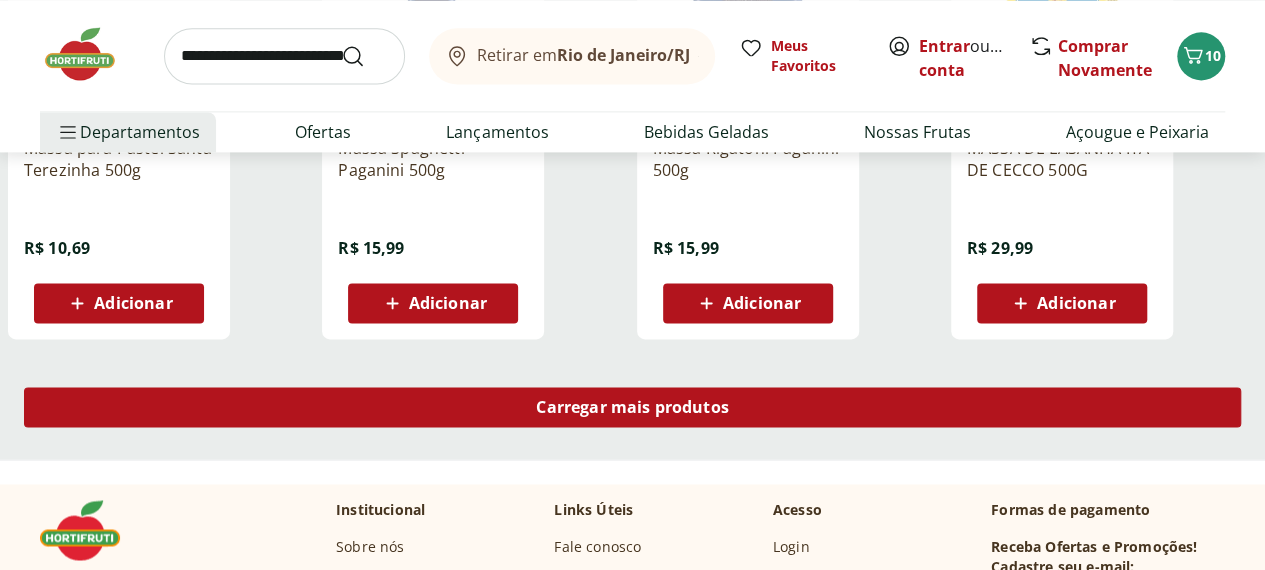 click on "Carregar mais produtos" at bounding box center (632, 407) 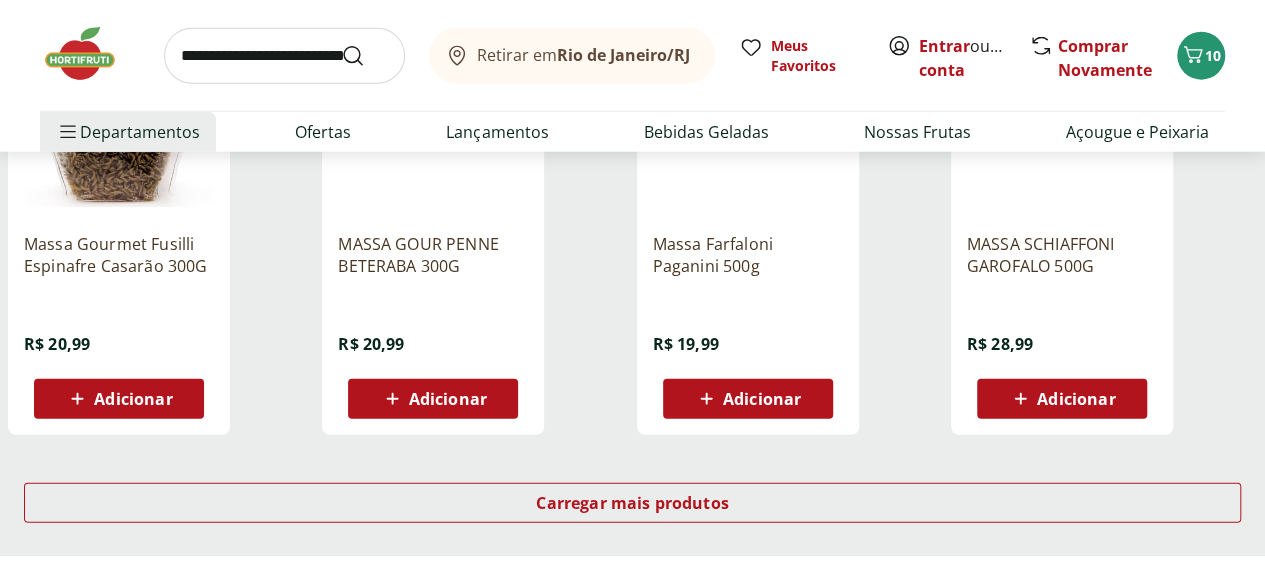 scroll, scrollTop: 2572, scrollLeft: 0, axis: vertical 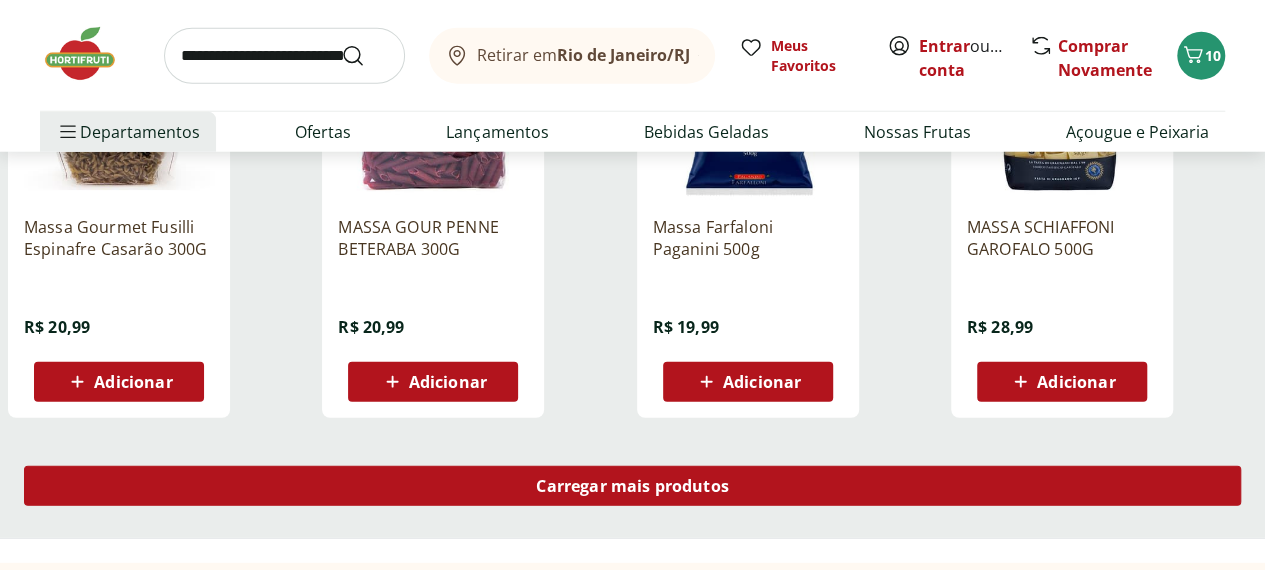 click on "Carregar mais produtos" at bounding box center (632, 486) 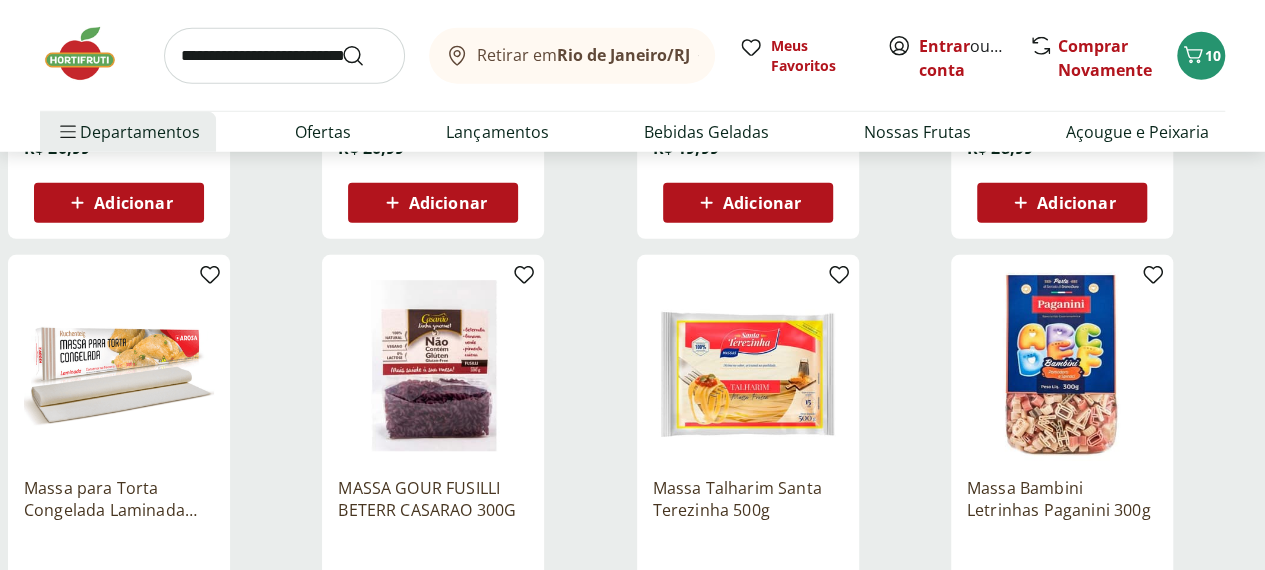 scroll, scrollTop: 2857, scrollLeft: 0, axis: vertical 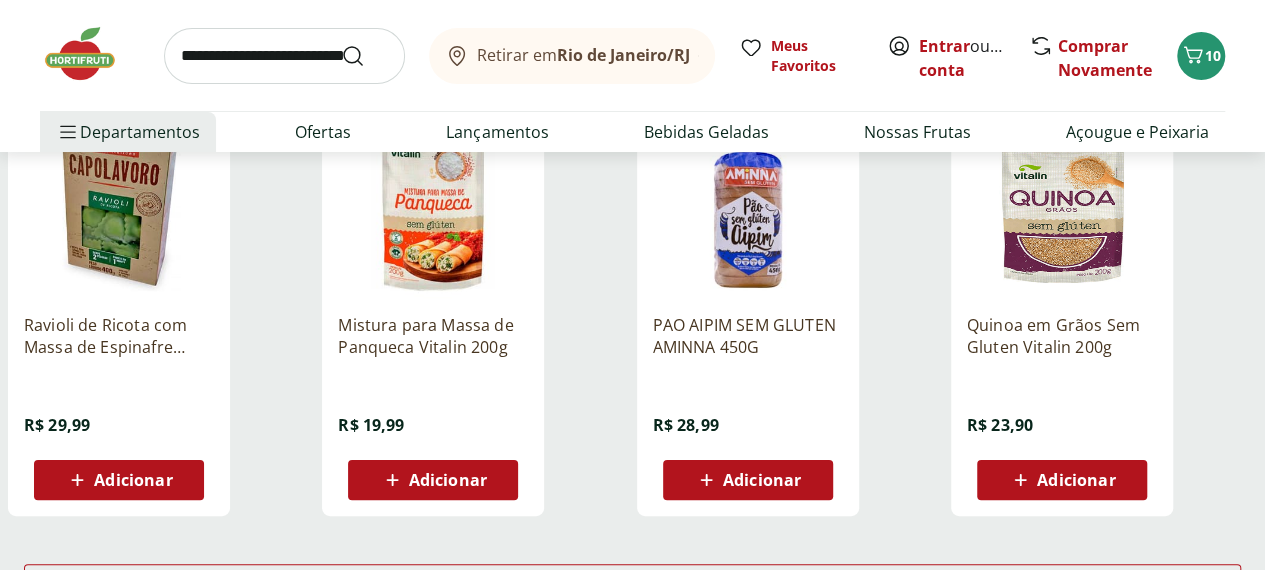 click on "Adicionar" at bounding box center (448, 480) 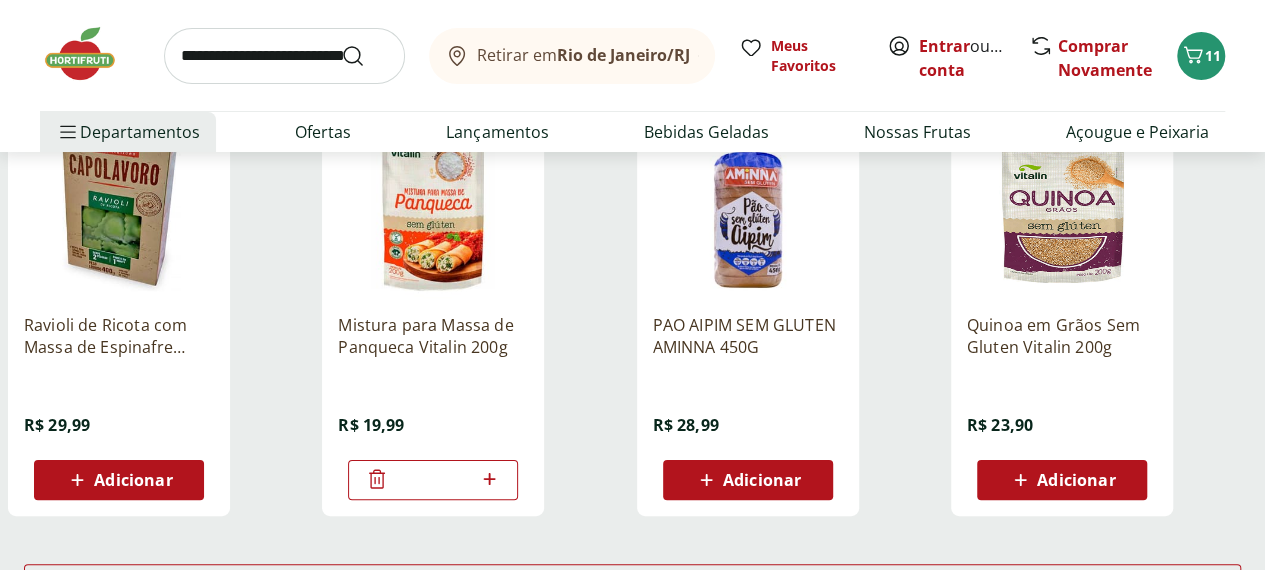 click on "Adicionar" at bounding box center (762, 480) 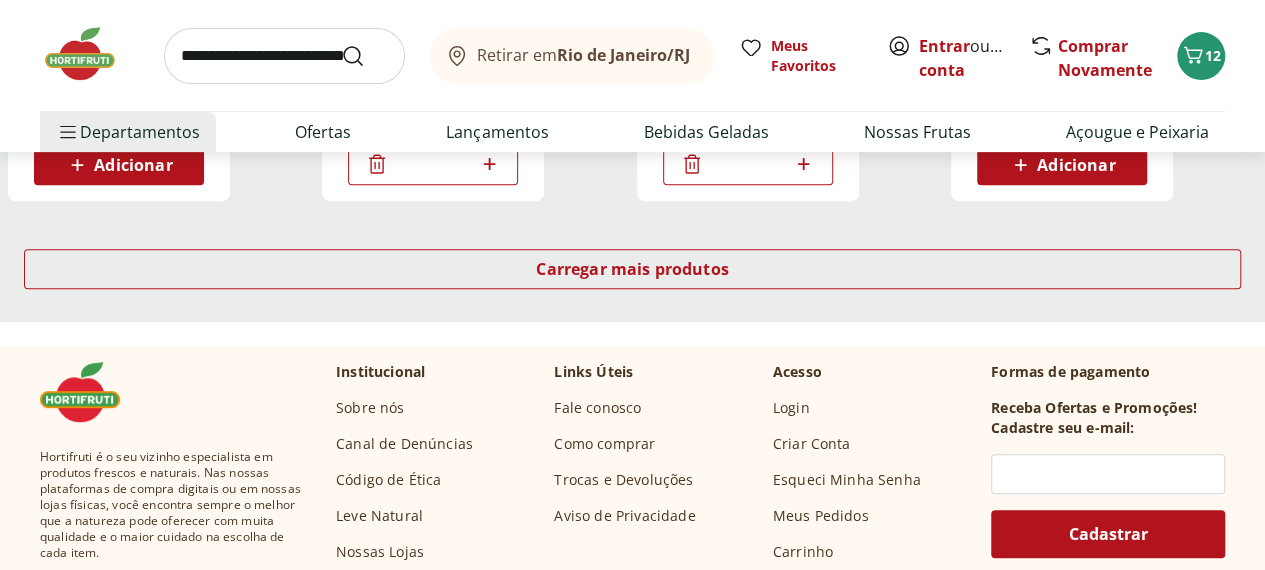 scroll, scrollTop: 4086, scrollLeft: 8, axis: both 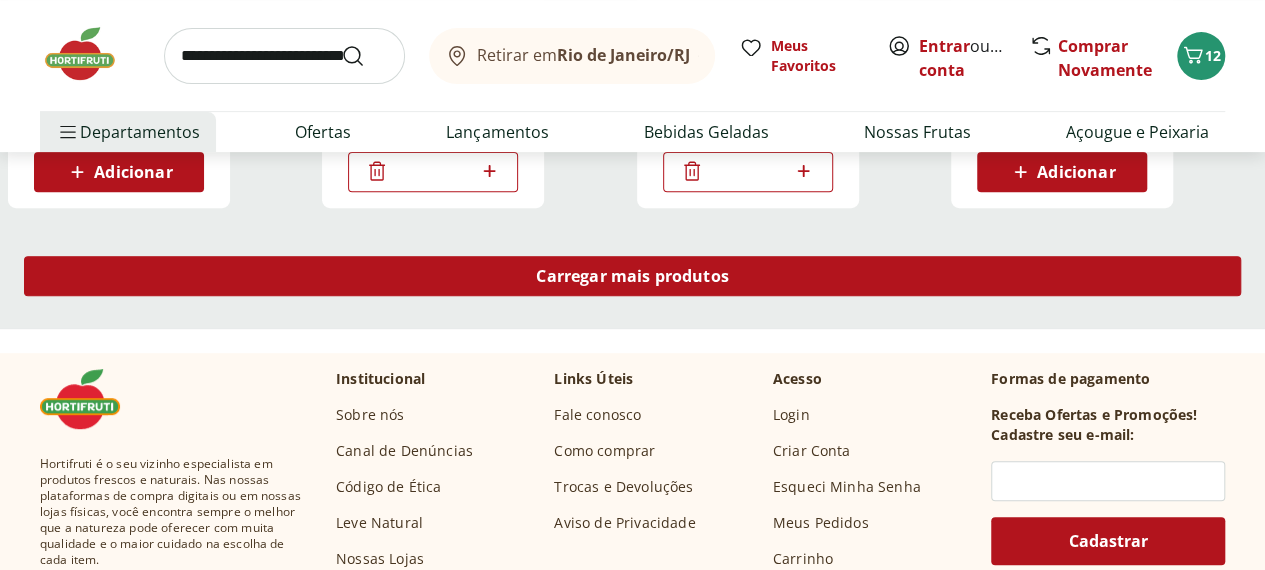 click on "Carregar mais produtos" at bounding box center (632, 276) 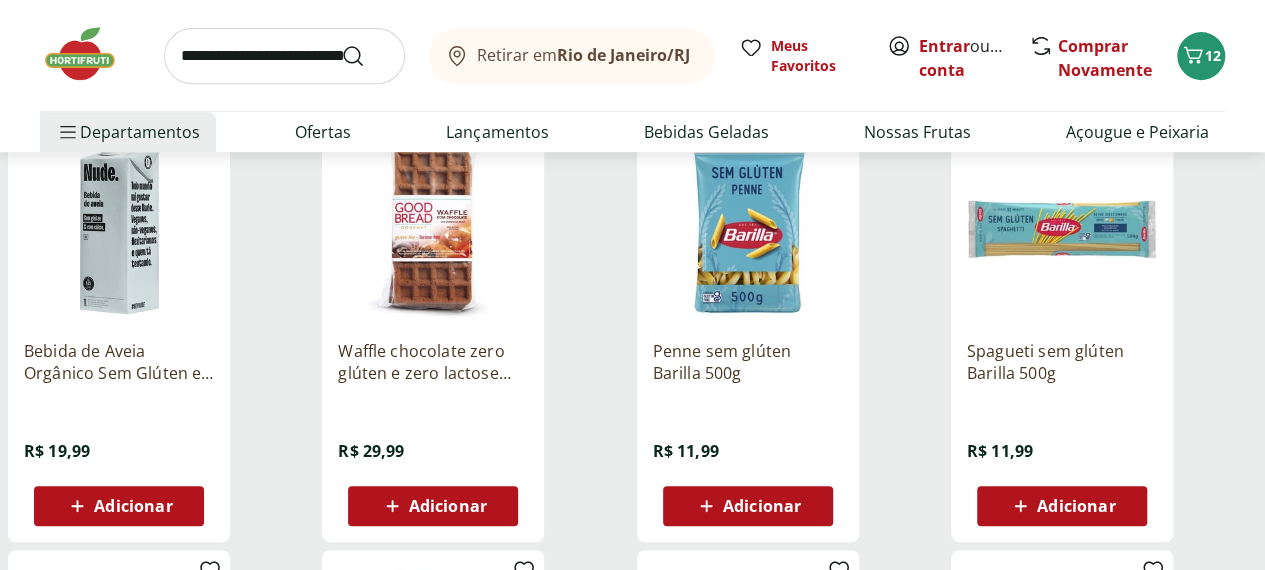 scroll, scrollTop: 4164, scrollLeft: 8, axis: both 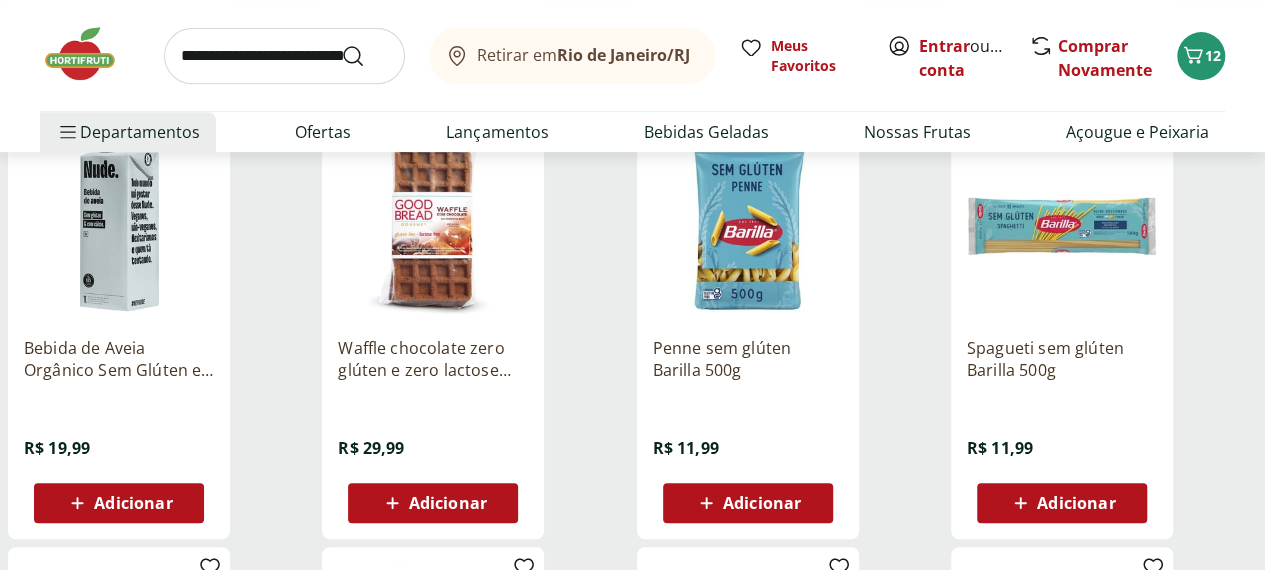 click 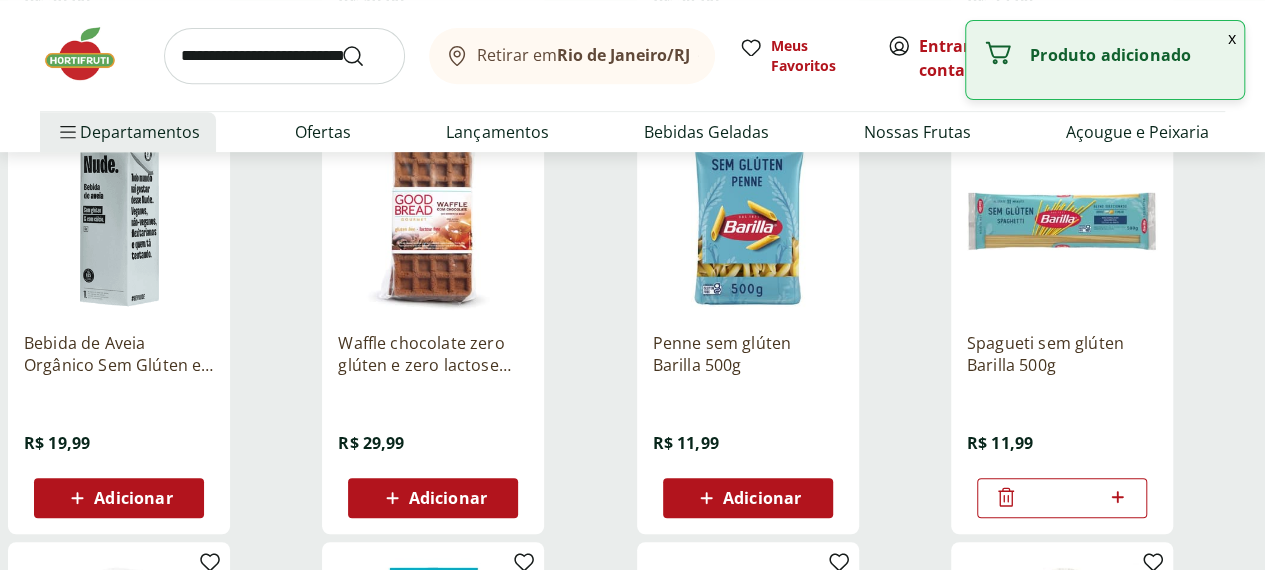 scroll, scrollTop: 4209, scrollLeft: 1, axis: both 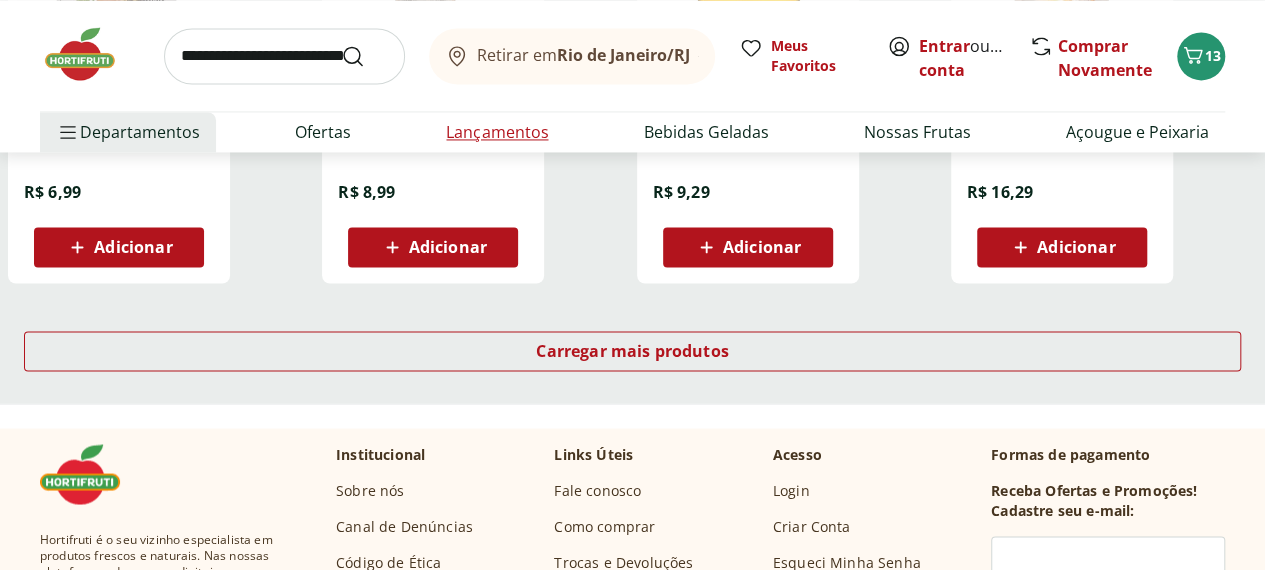 click on "Lançamentos" at bounding box center [497, 132] 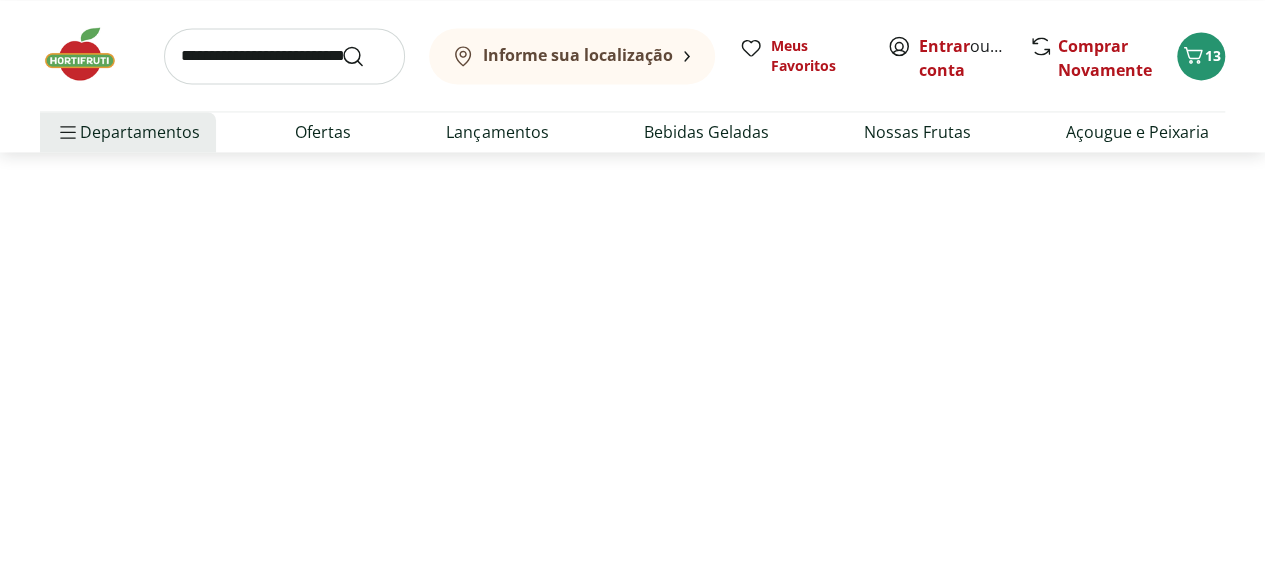scroll, scrollTop: 0, scrollLeft: 0, axis: both 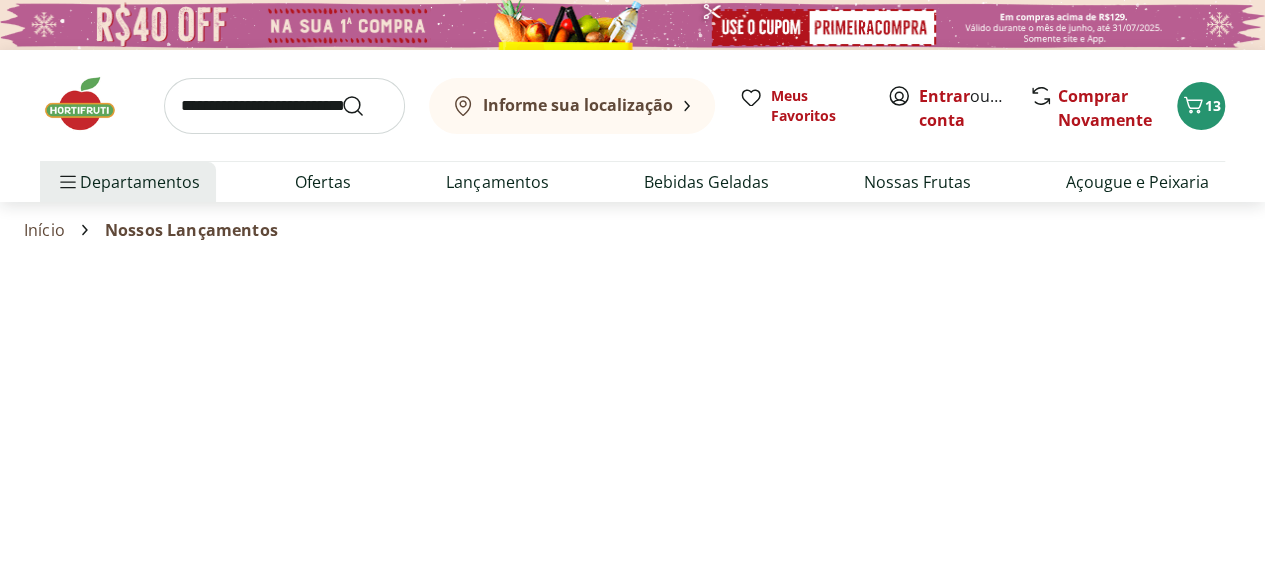 select on "**********" 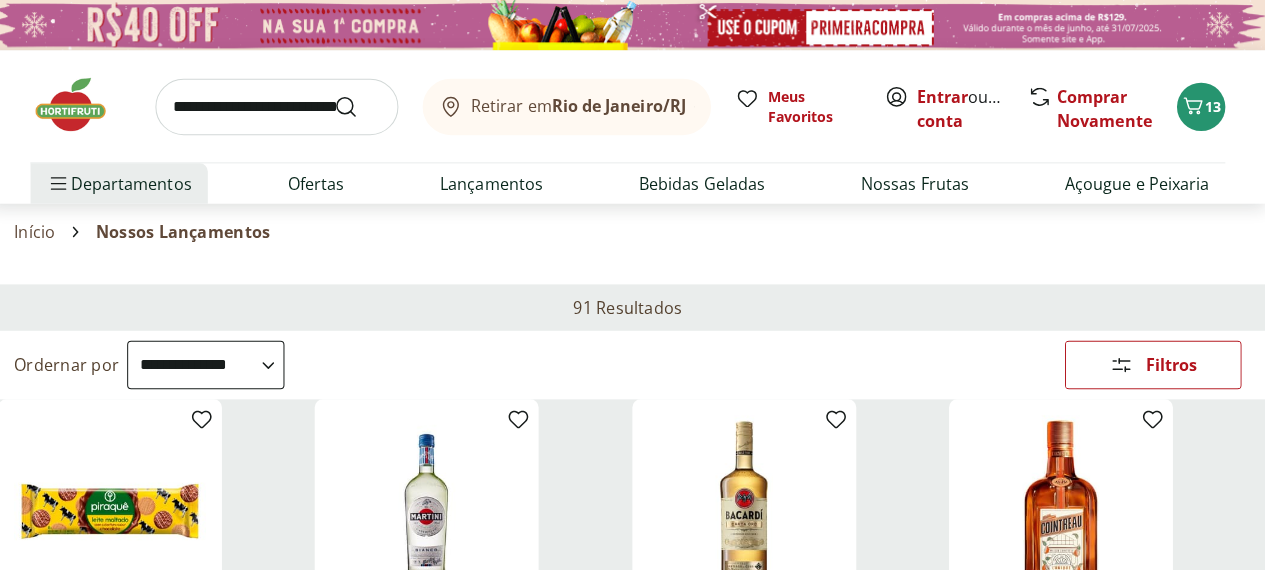 scroll, scrollTop: 0, scrollLeft: 0, axis: both 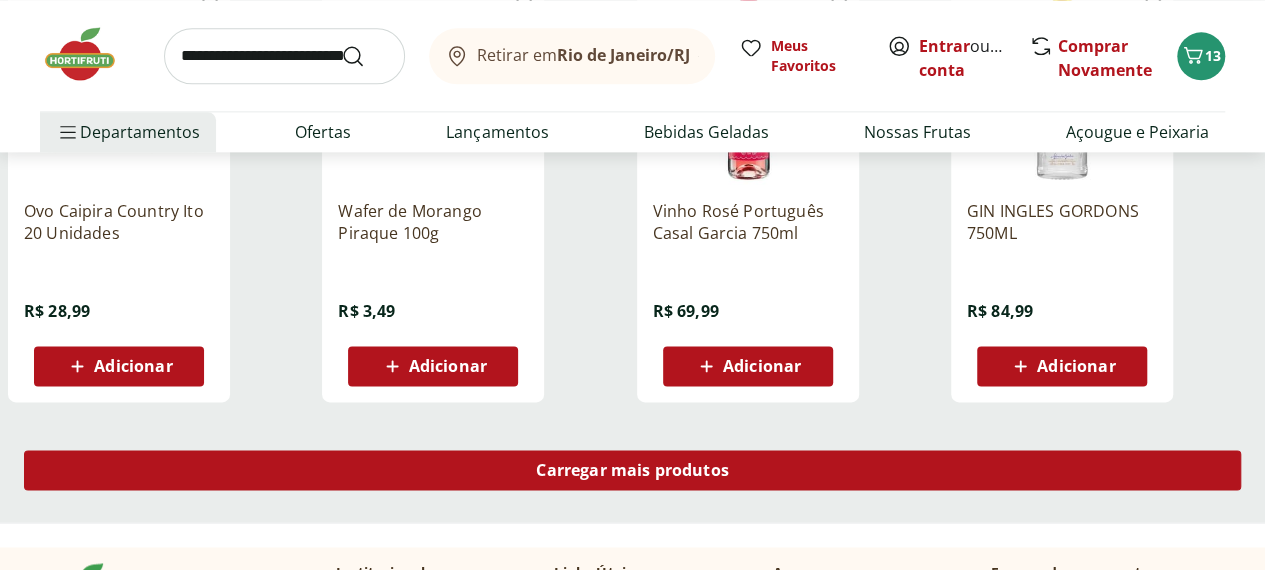 click on "Carregar mais produtos" at bounding box center [632, 470] 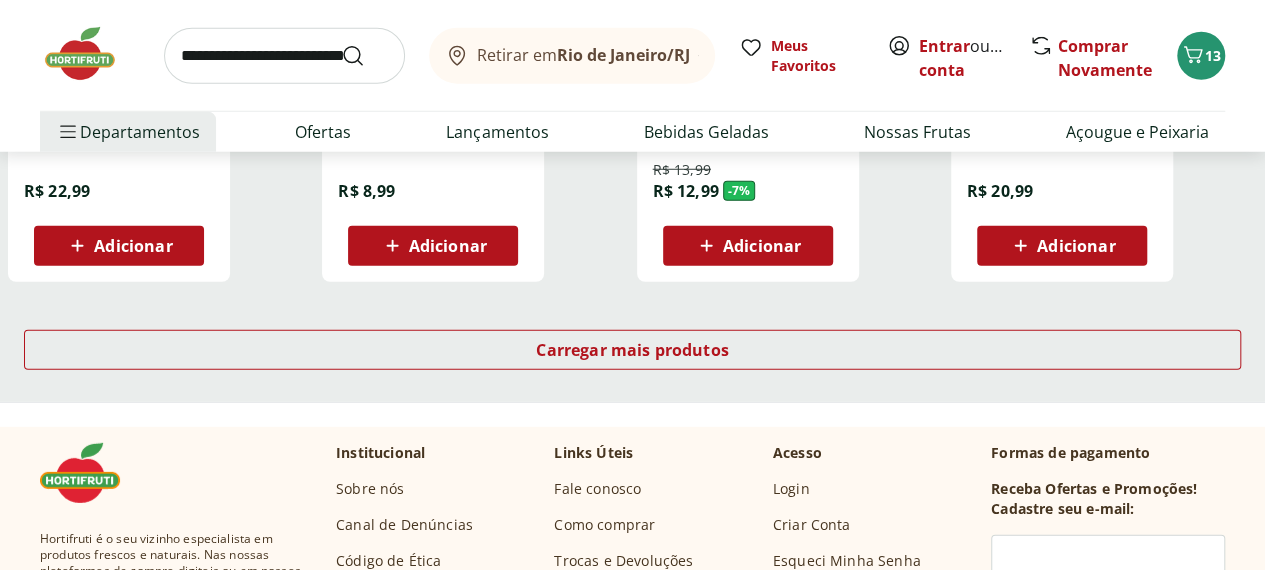 scroll, scrollTop: 2729, scrollLeft: 0, axis: vertical 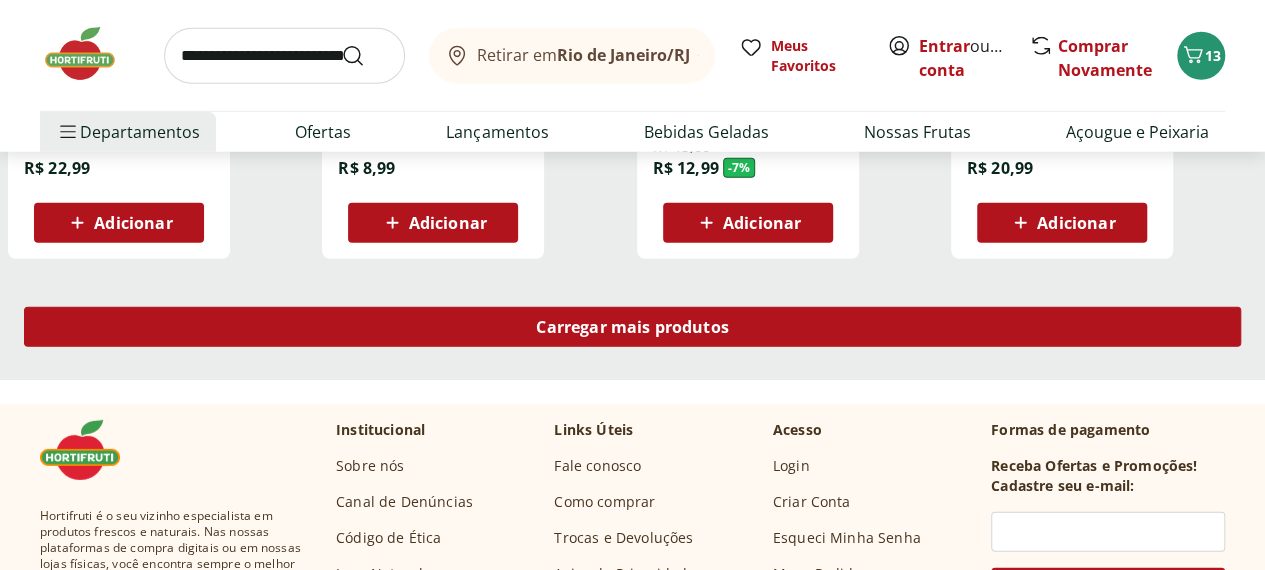 click on "Carregar mais produtos" at bounding box center [632, 327] 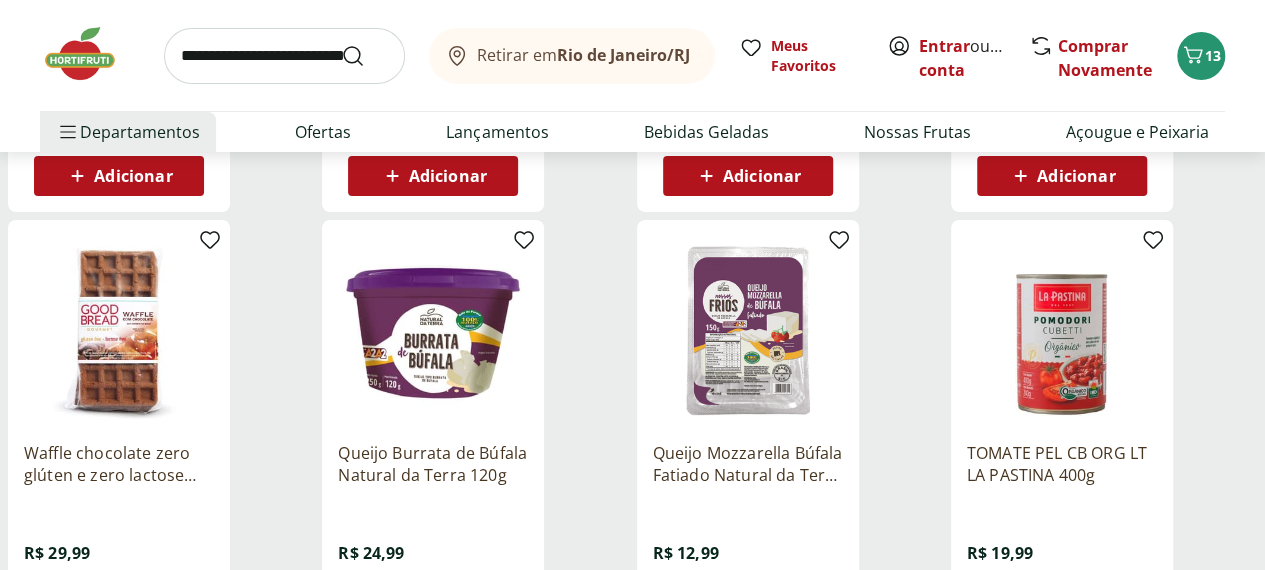 scroll, scrollTop: 3655, scrollLeft: 0, axis: vertical 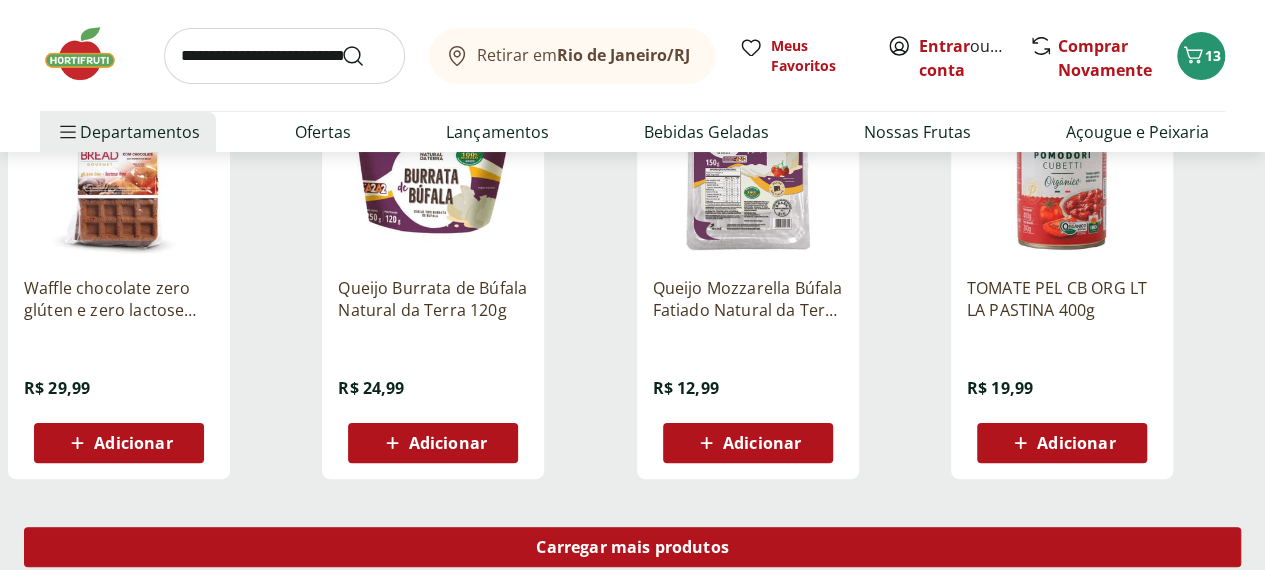 click on "Carregar mais produtos" at bounding box center (632, 547) 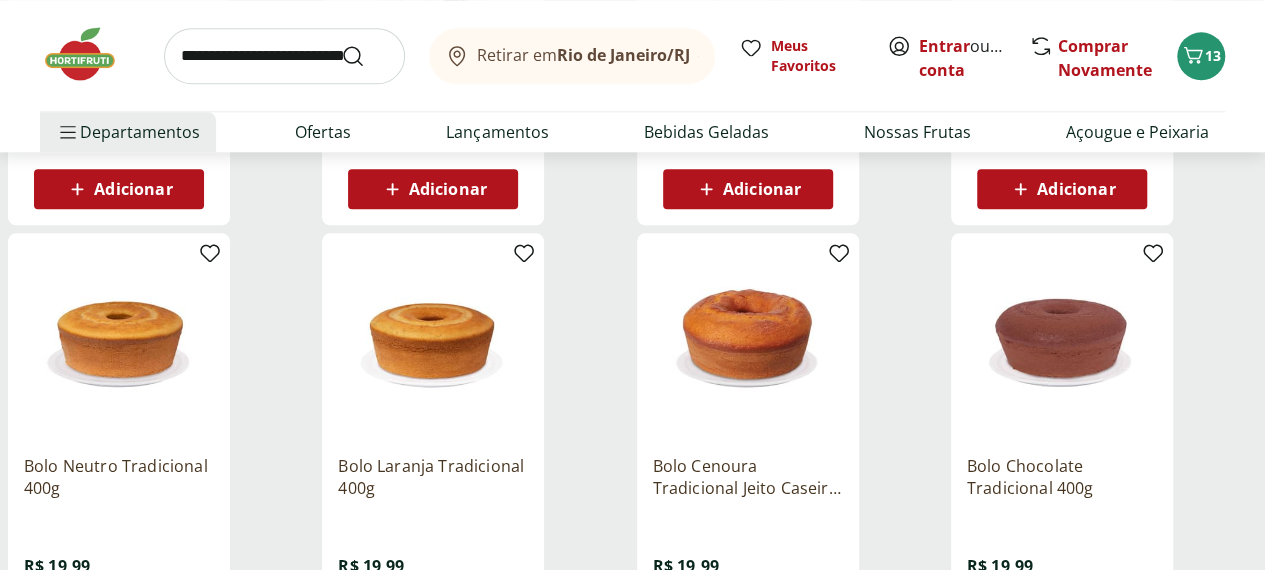 scroll, scrollTop: 4966, scrollLeft: 0, axis: vertical 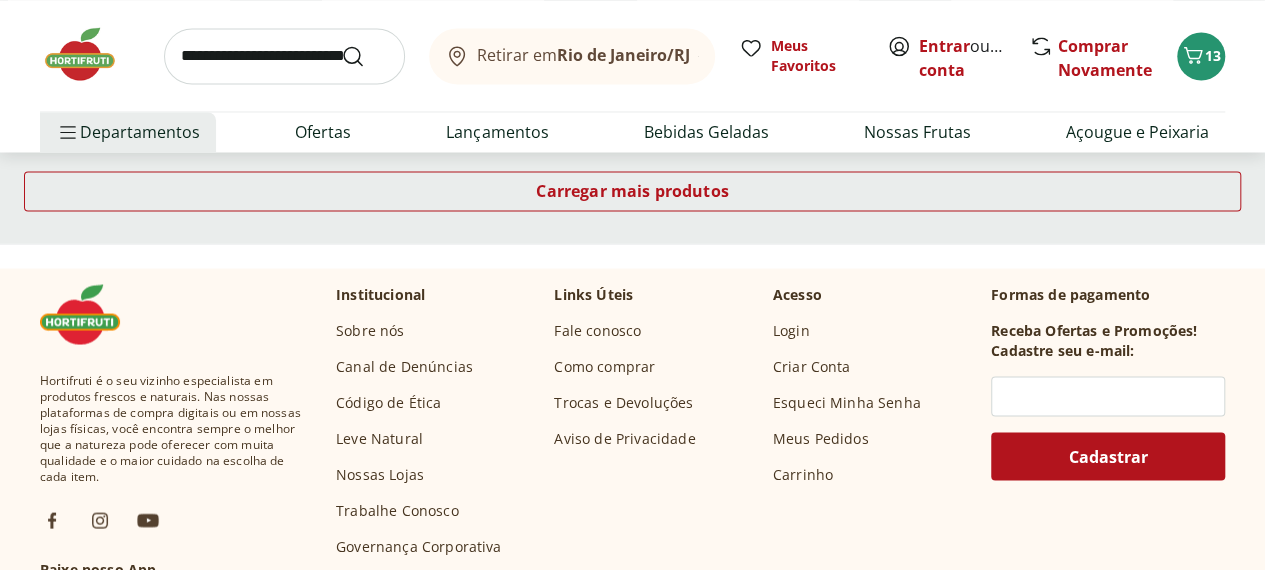 click at bounding box center [284, 56] 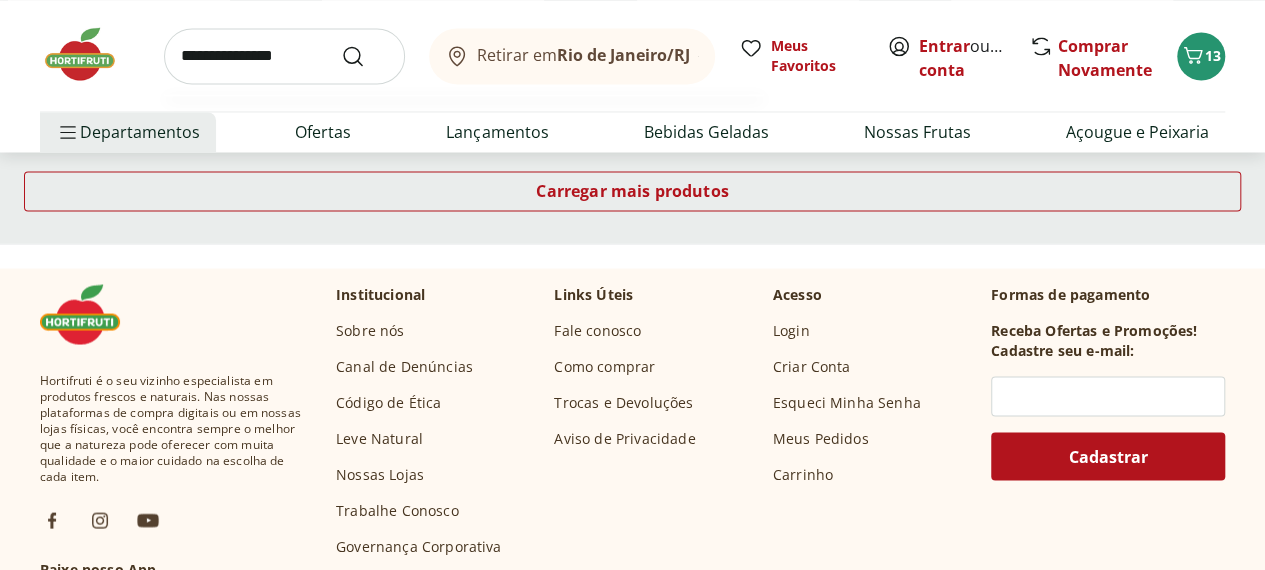 type on "**********" 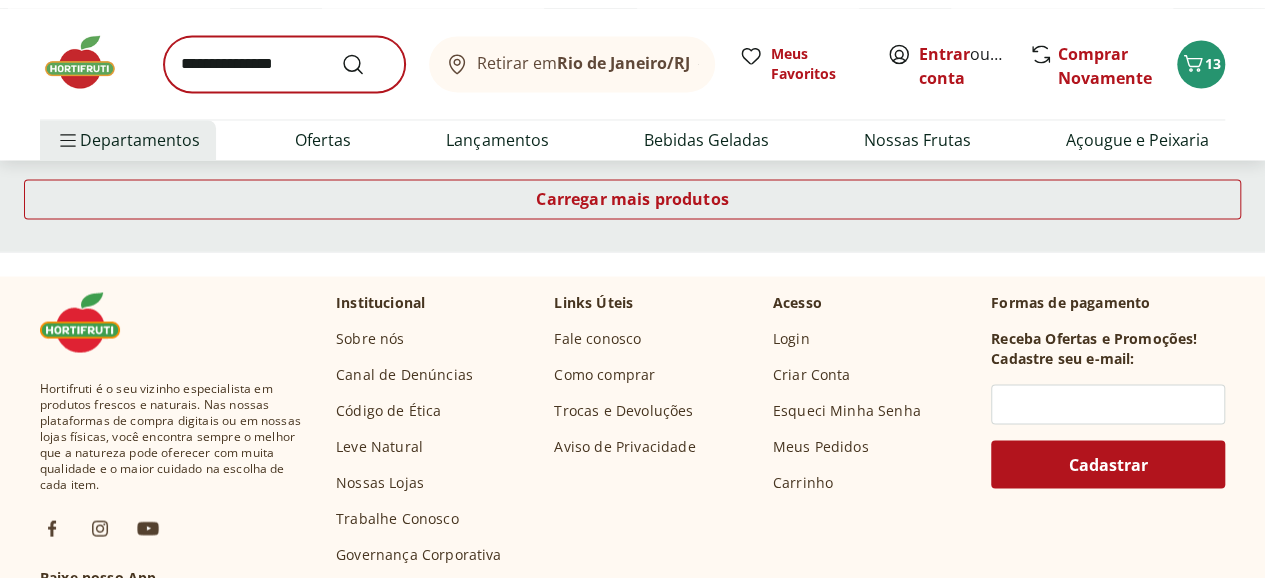 scroll, scrollTop: 0, scrollLeft: 0, axis: both 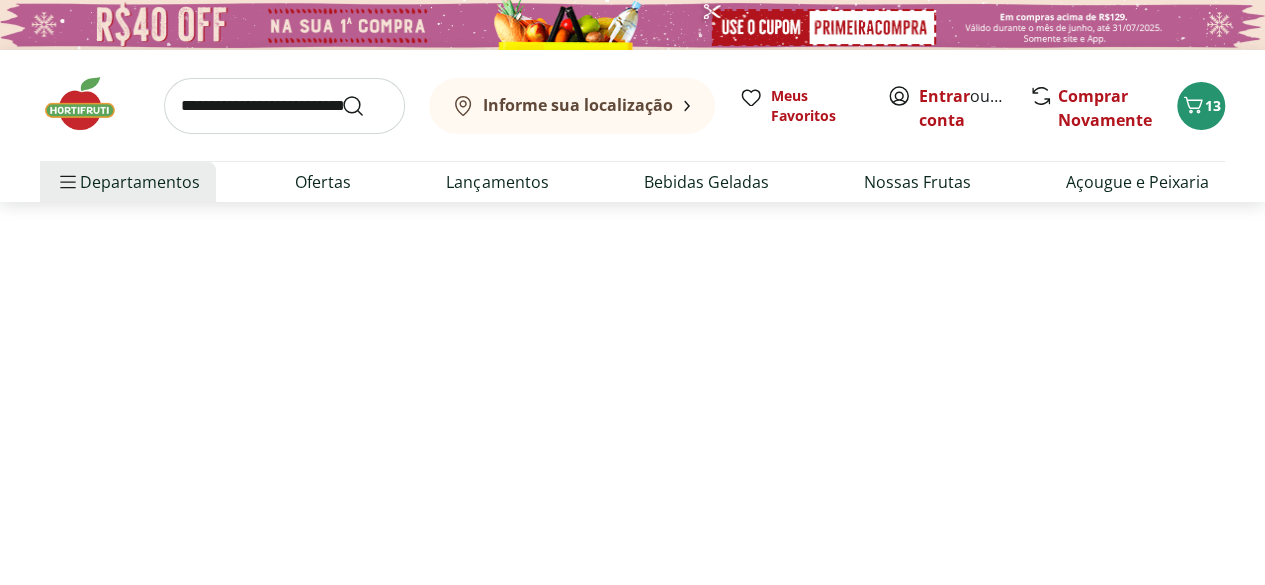 select on "**********" 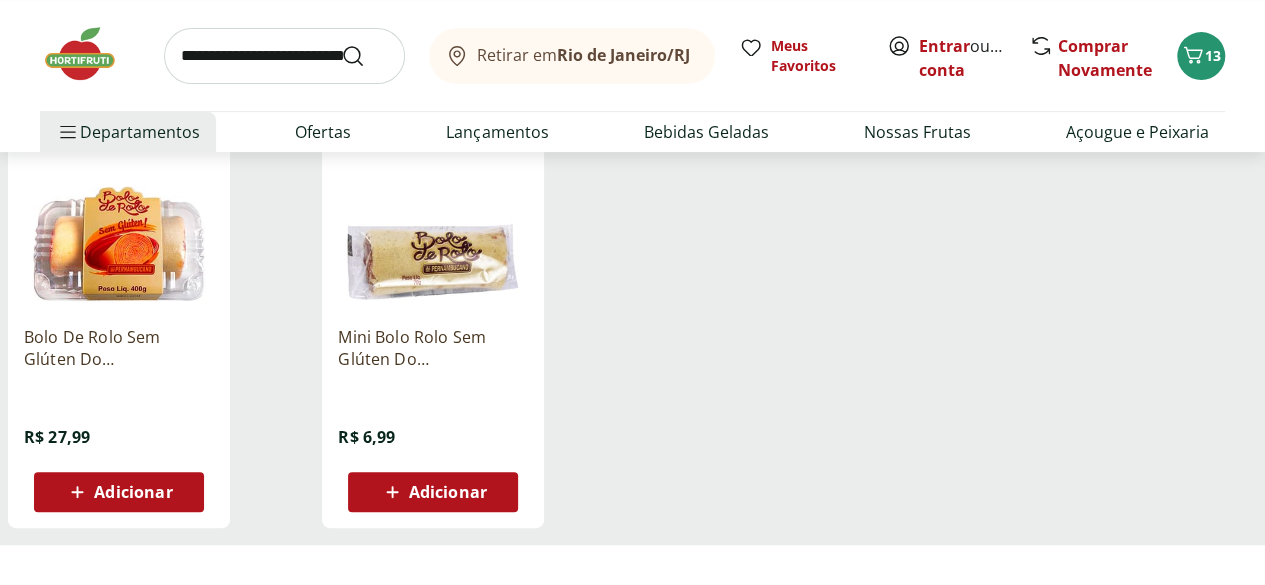 scroll, scrollTop: 304, scrollLeft: 0, axis: vertical 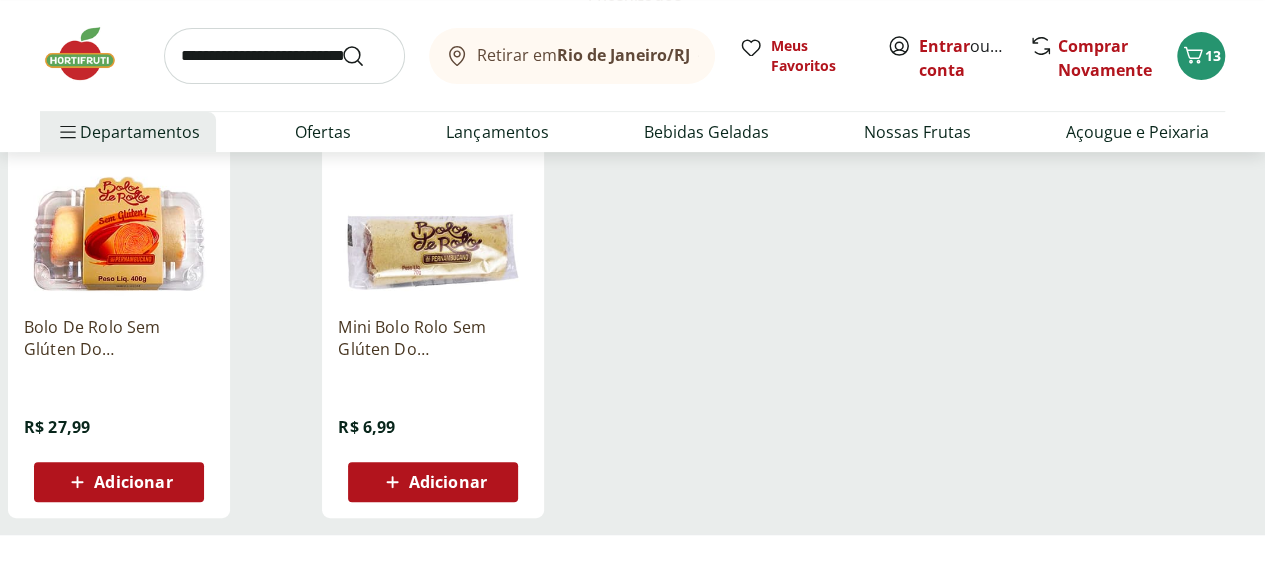 click at bounding box center [433, 205] 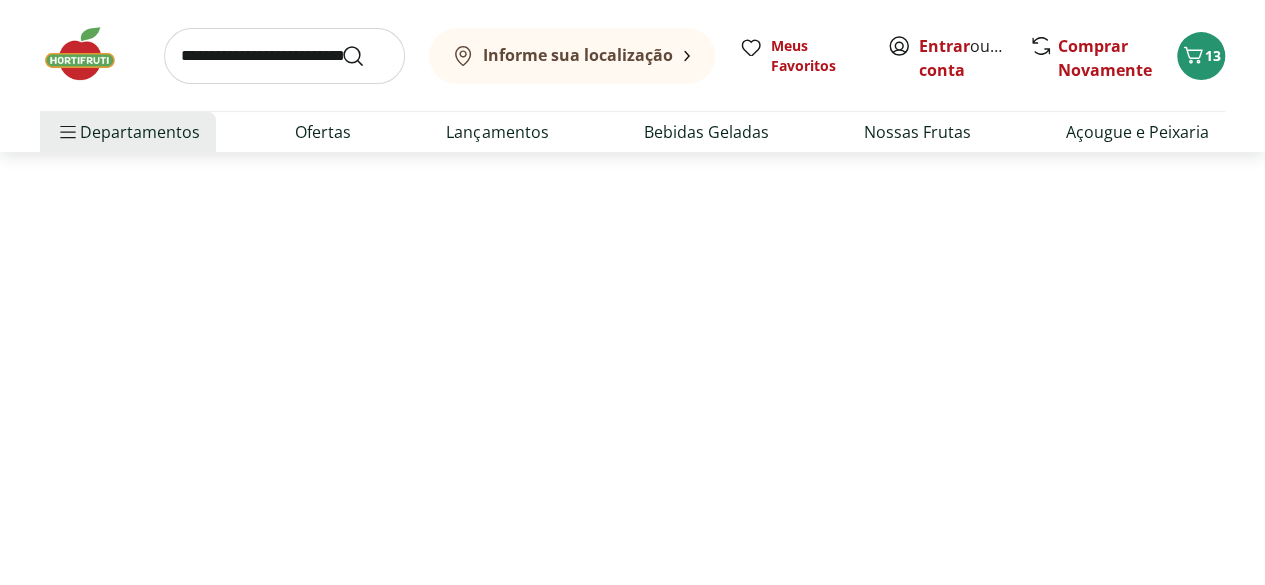 scroll, scrollTop: 0, scrollLeft: 0, axis: both 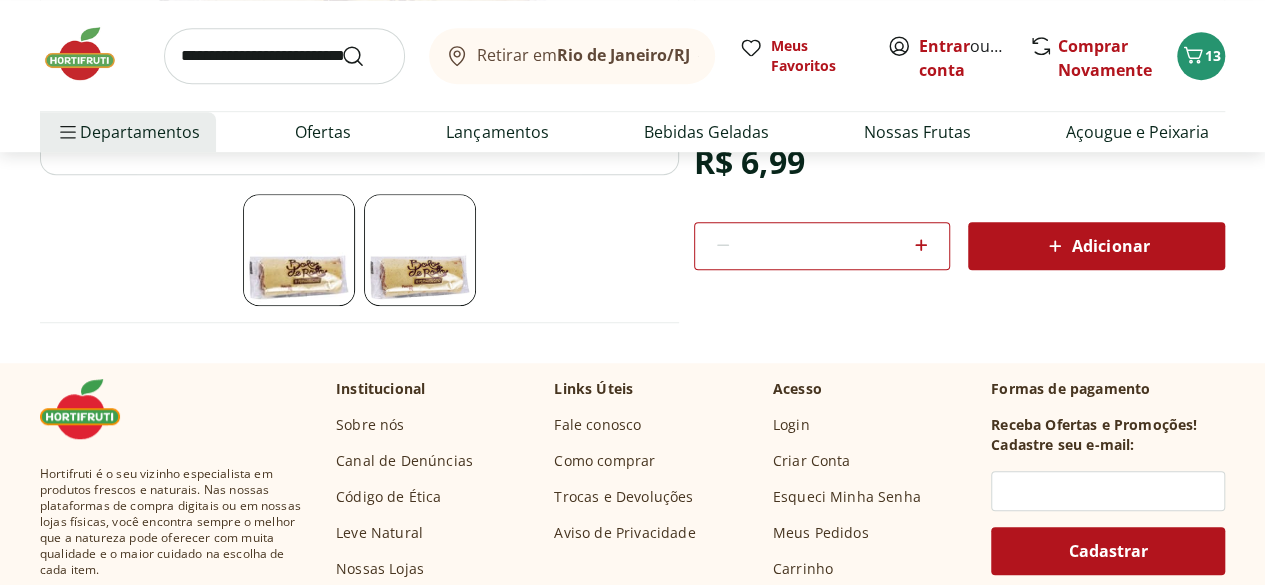 click on "Adicionar" at bounding box center [1096, 246] 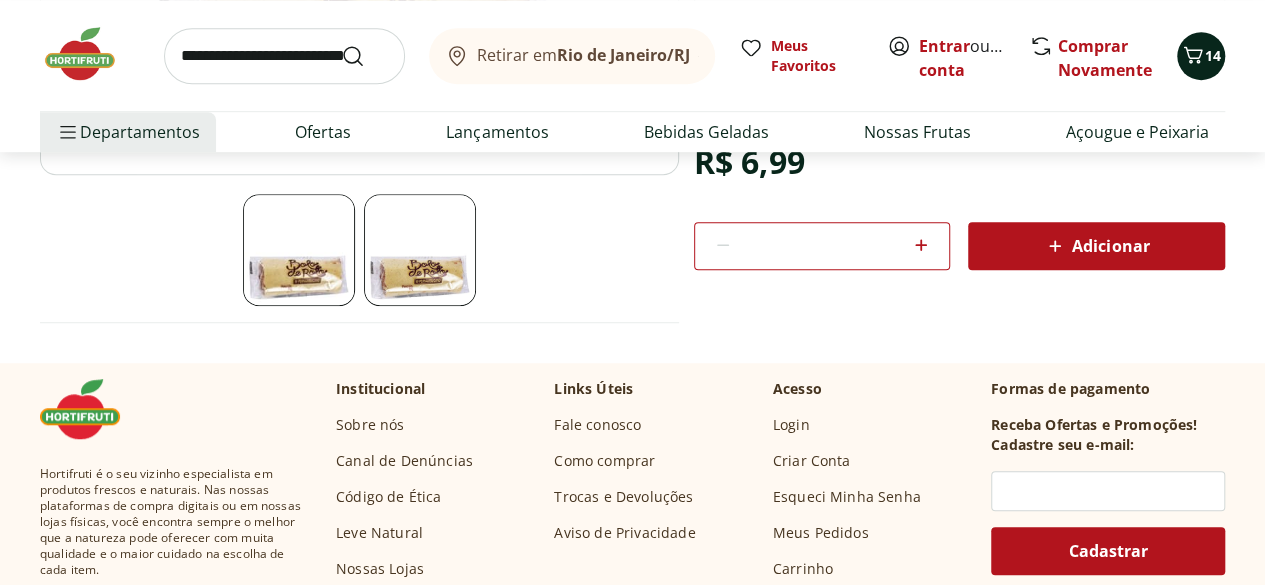 click 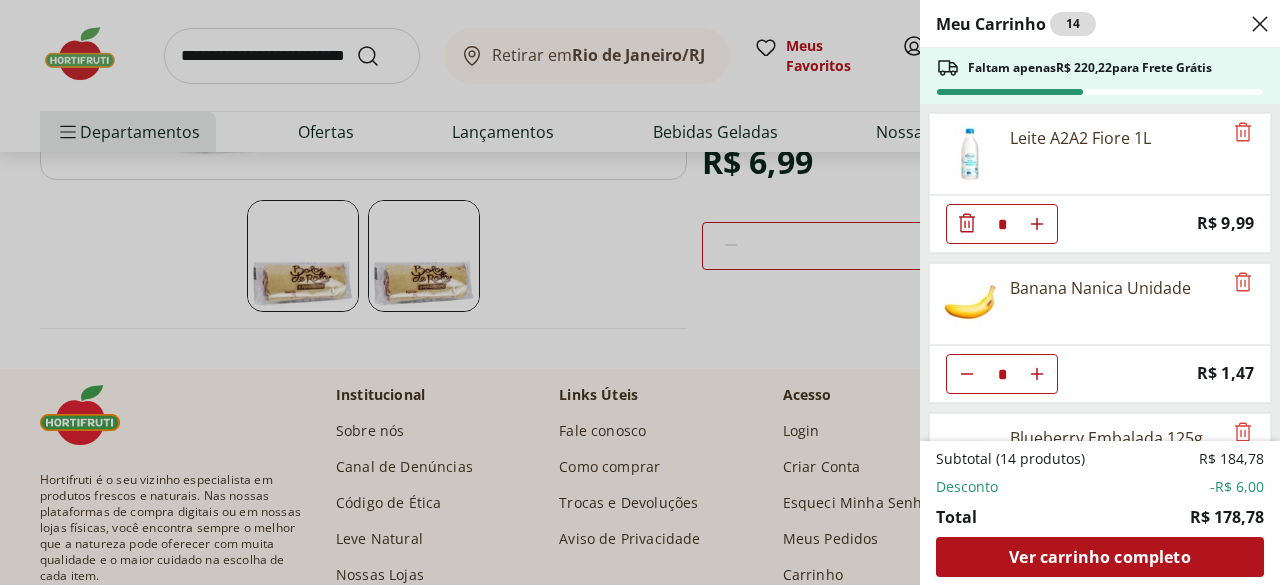click on "Meu Carrinho 14 Faltam apenas  R$ 220,22  para Frete Grátis Leite A2A2 Fiore 1L * Price: R$ 9,99 Banana Nanica Unidade * Price: R$ 1,47 Blueberry Embalada 125g * Price: R$ 15,99 Água de Coco Natural da Terra 1L * Price: R$ 18,99 Iogurte de Ameixa Zero Lactose Activia 800g * Price: R$ 23,99 Filé de peito de frango Sadia 1kg * Original price: R$ 29,99 Price: R$ 27,99 Pão de Forma Original PlusVita 480g * Original price: R$ 11,99 Price: R$ 7,99 Mistura para Massa de Panqueca Vitalin 200g * Price: R$ 19,99 PAO AIPIM SEM GLUTEN AMINNA 450G * Price: R$ 28,99 Spagueti sem glúten Barilla 500g * Price: R$ 11,99 Mini Bolo Rolo Sem Glúten Do Pernambucano 70G * Price: R$ 6,99 Subtotal (14 produtos) R$ 184,78 Desconto -R$ 6,00 Total R$ 178,78 Ver carrinho completo" at bounding box center (640, 292) 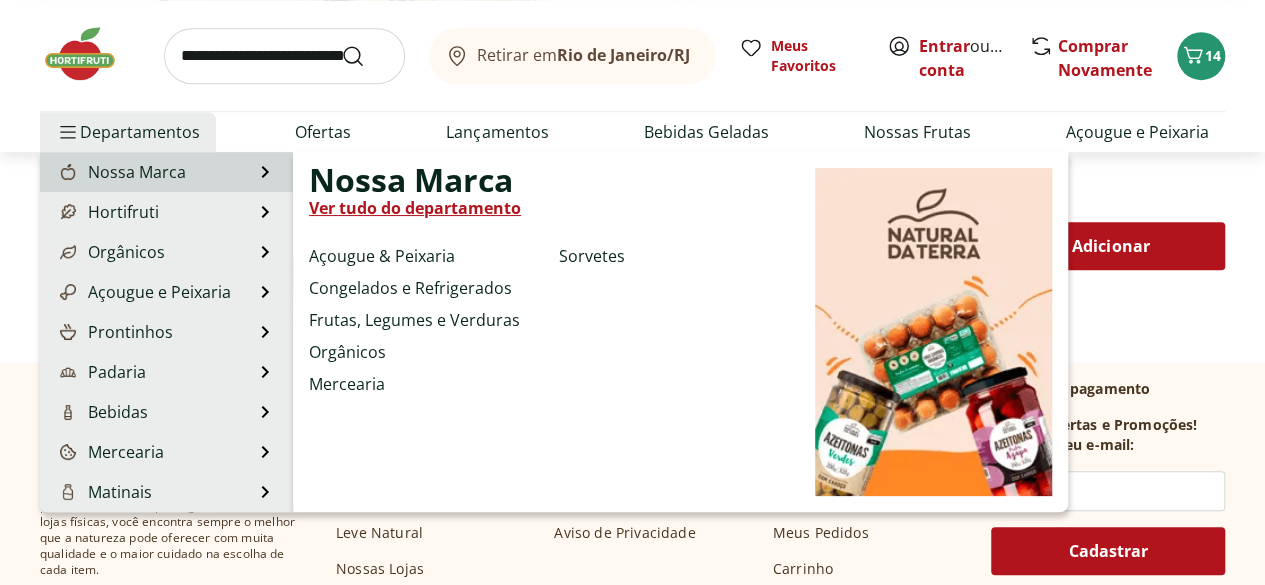 click on "Nossa Marca" at bounding box center [121, 172] 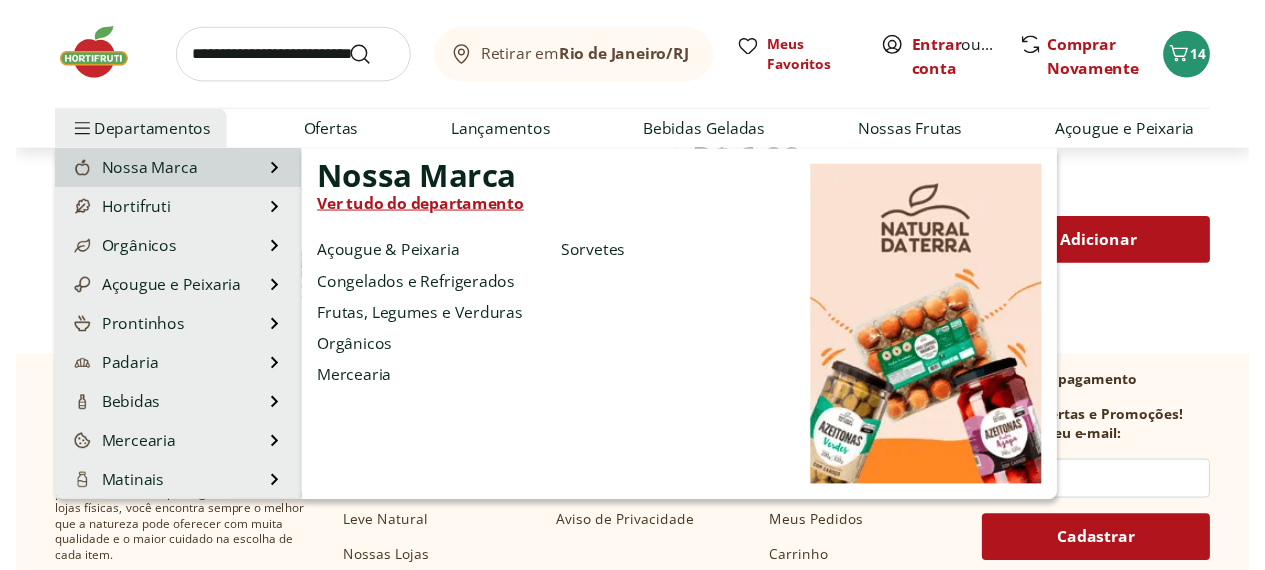 scroll, scrollTop: 0, scrollLeft: 0, axis: both 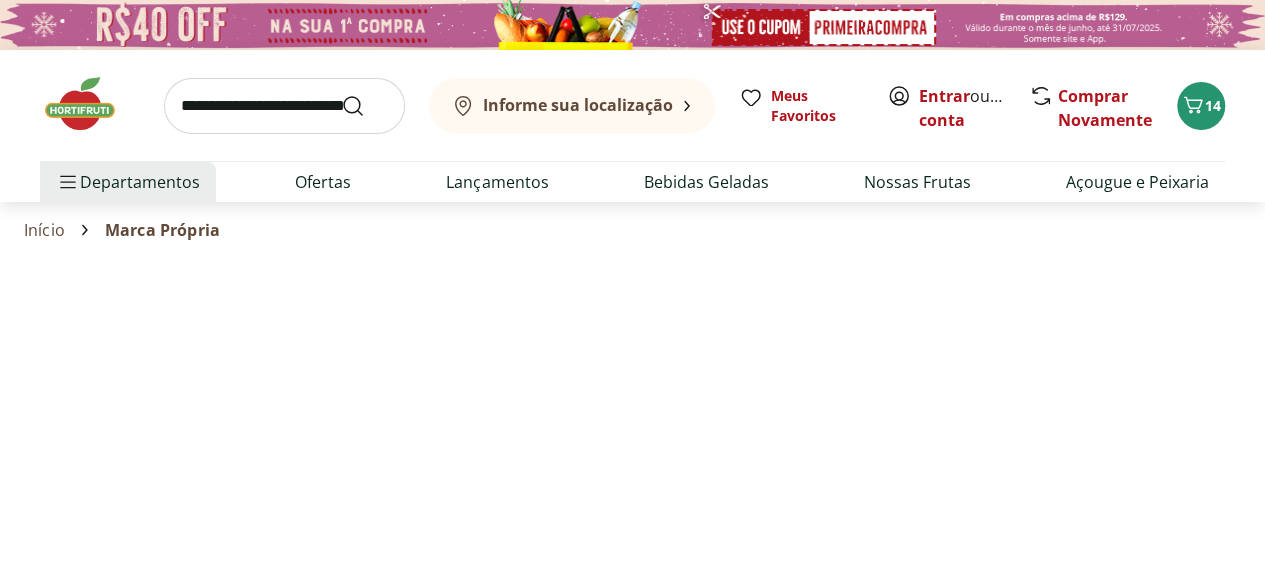 select on "**********" 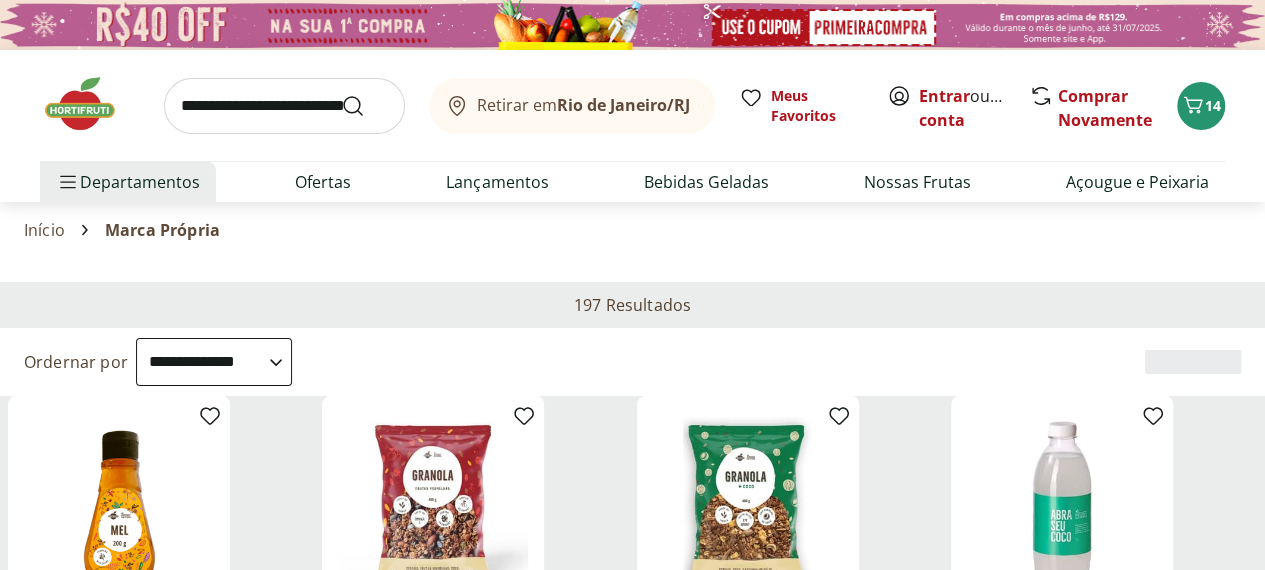 type on "*" 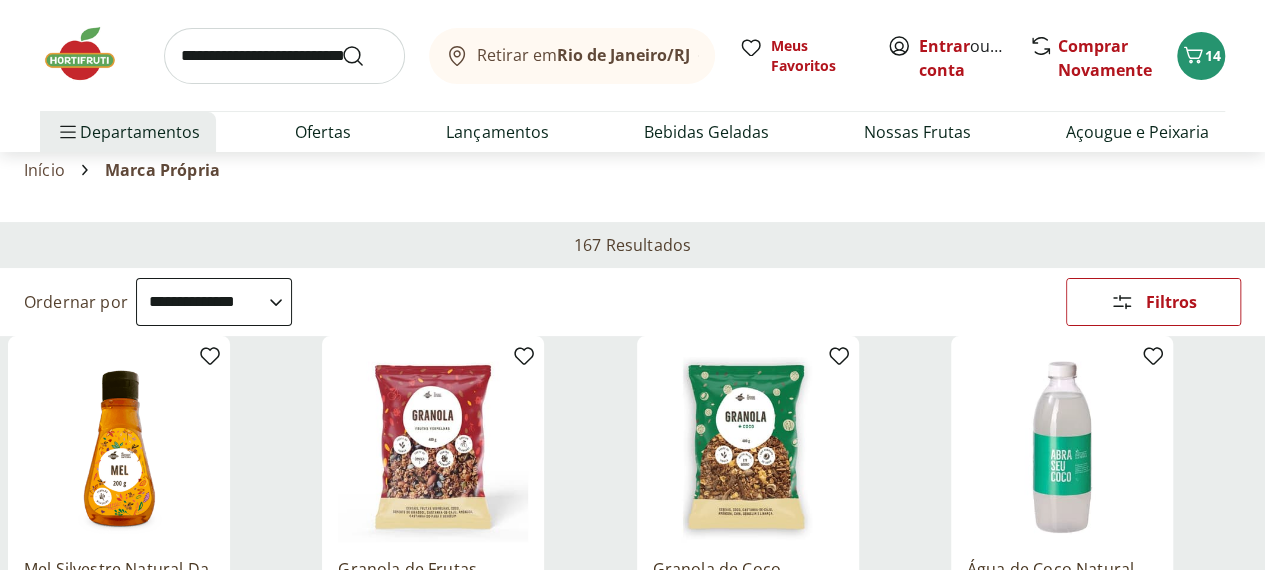 scroll, scrollTop: 80, scrollLeft: 0, axis: vertical 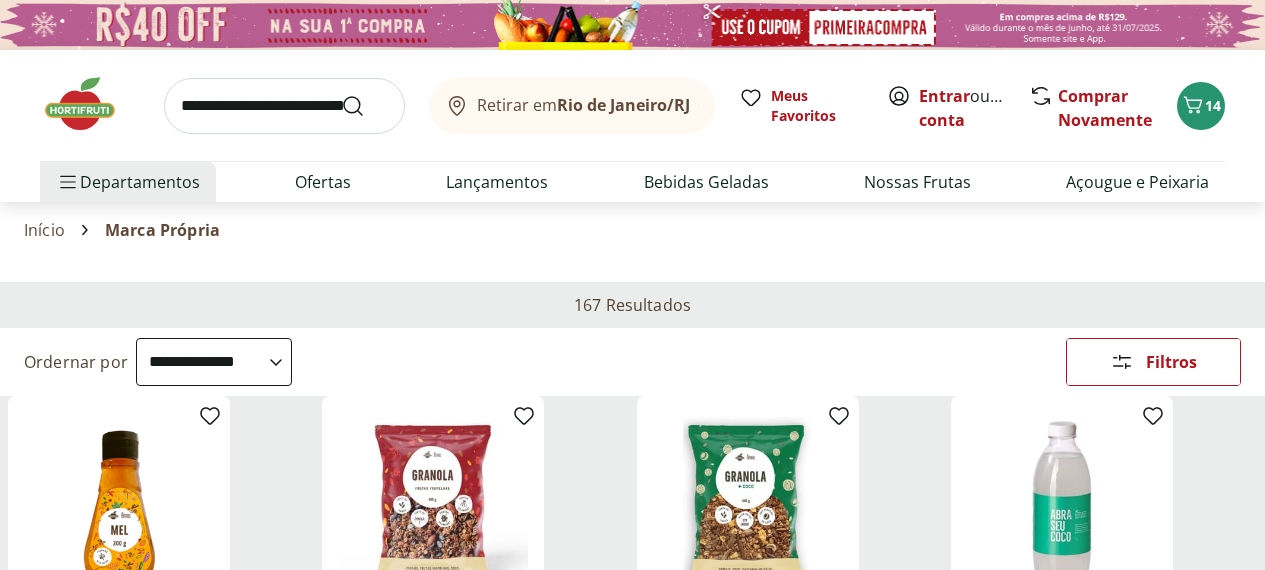 select on "**********" 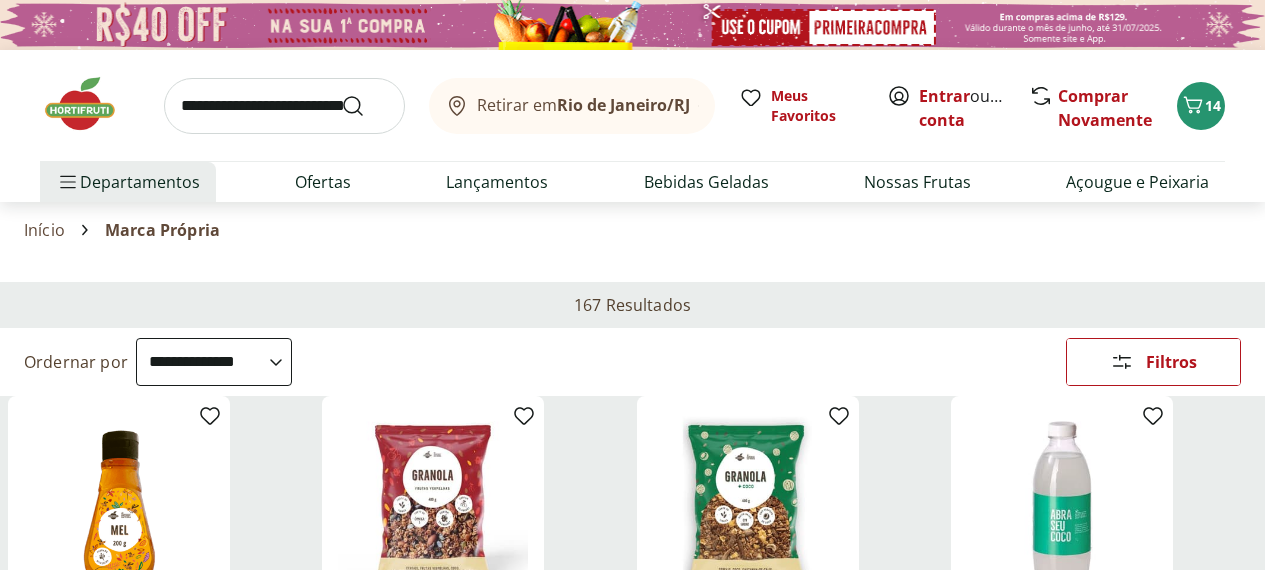 scroll, scrollTop: 682, scrollLeft: 0, axis: vertical 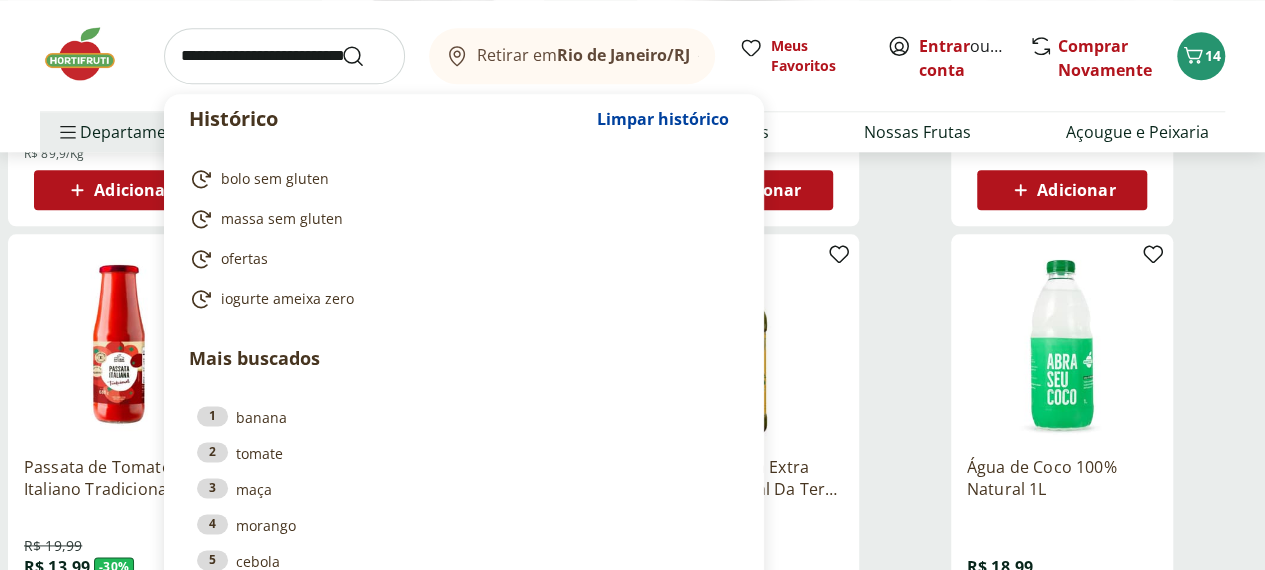 click at bounding box center [284, 56] 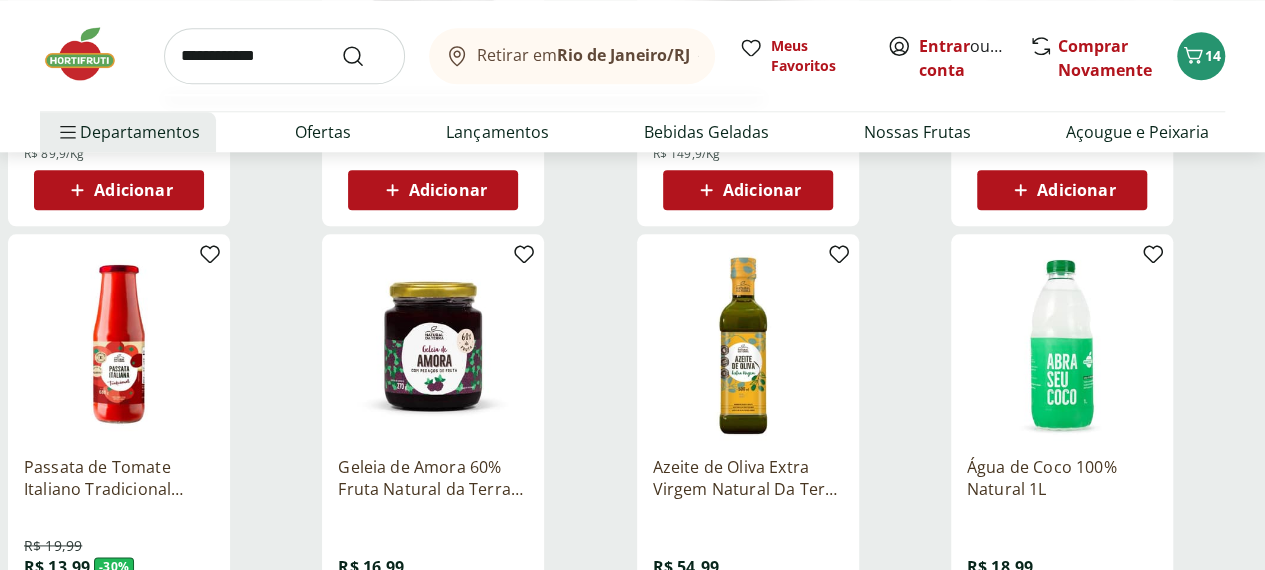 type on "**********" 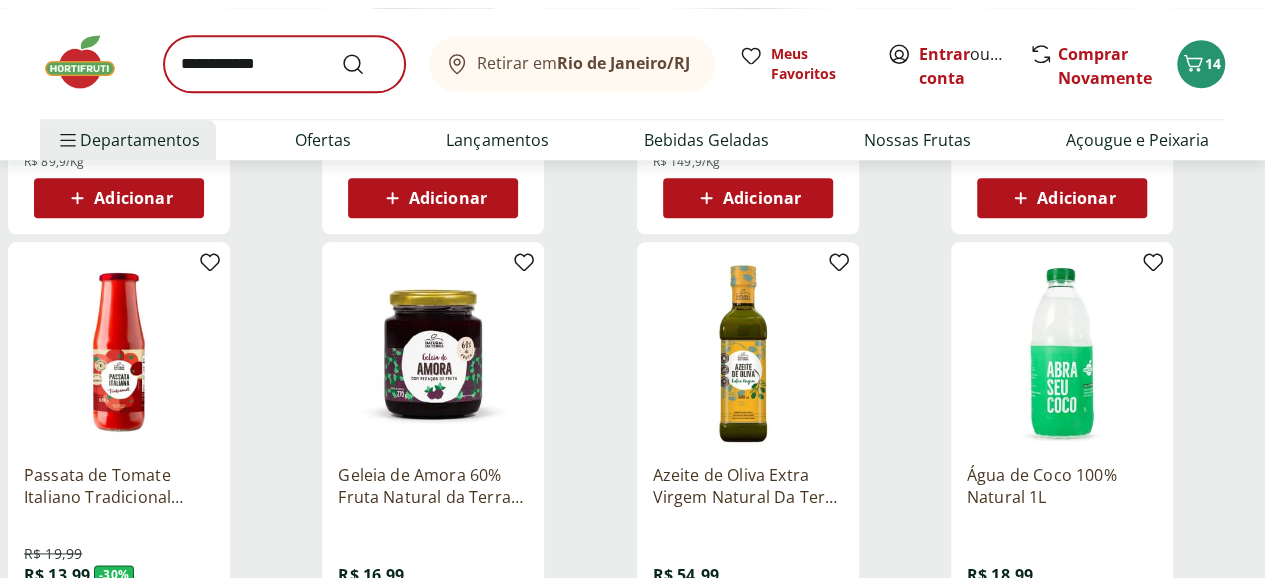 scroll, scrollTop: 0, scrollLeft: 0, axis: both 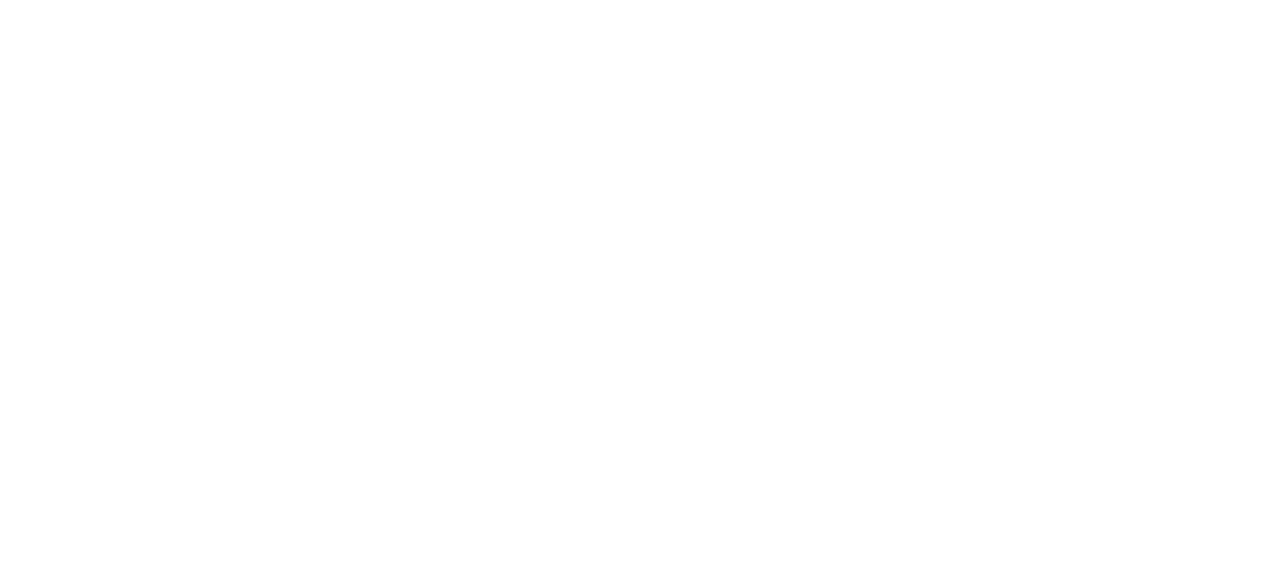 select on "**********" 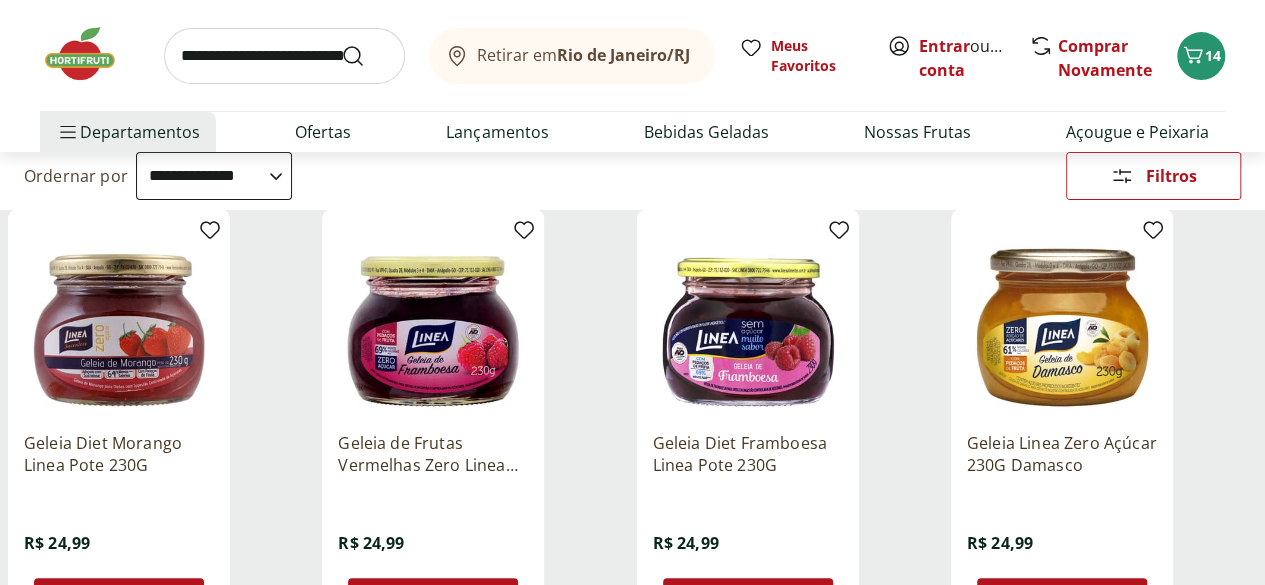 scroll, scrollTop: 0, scrollLeft: 0, axis: both 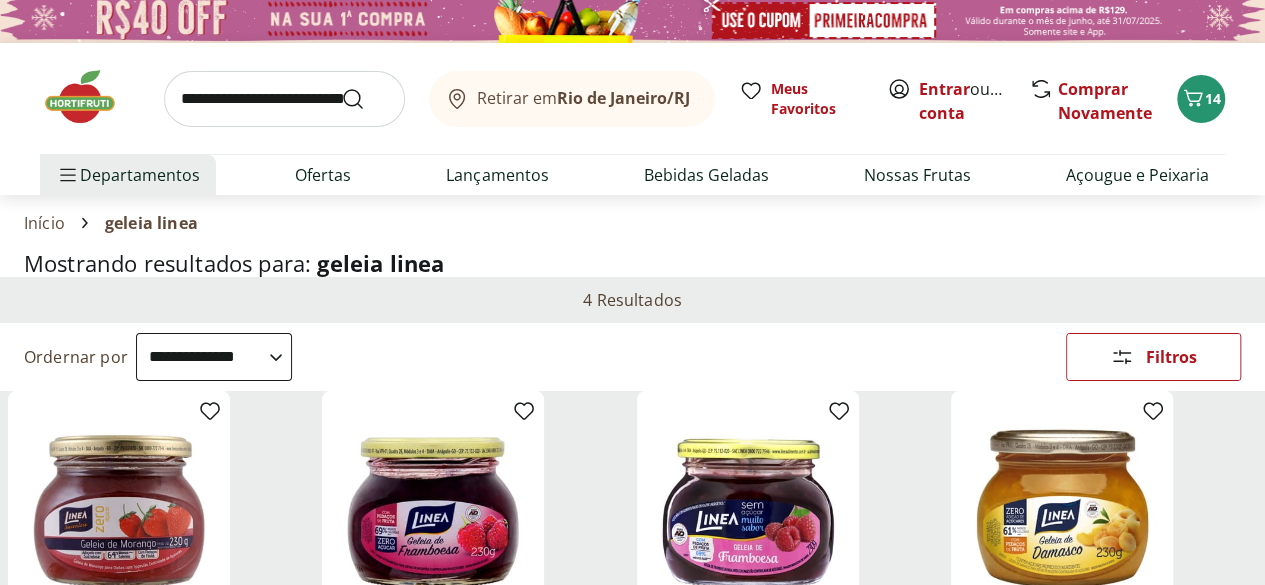 click on "Departamento" at bounding box center [0, 0] 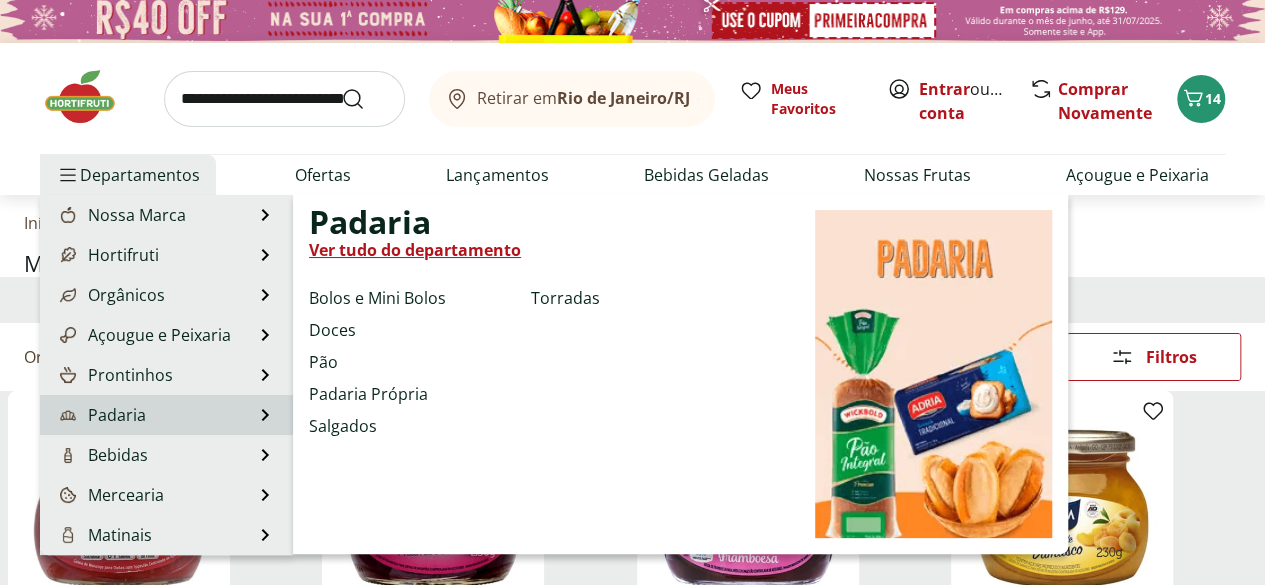 click on "Padaria" at bounding box center [101, 415] 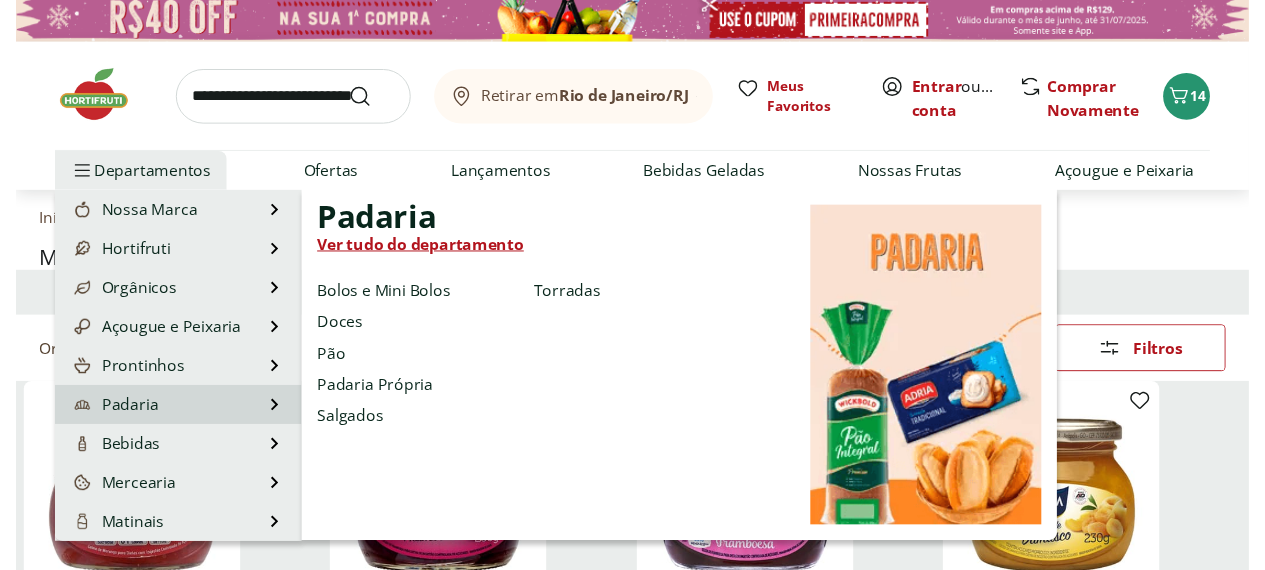 scroll, scrollTop: 0, scrollLeft: 0, axis: both 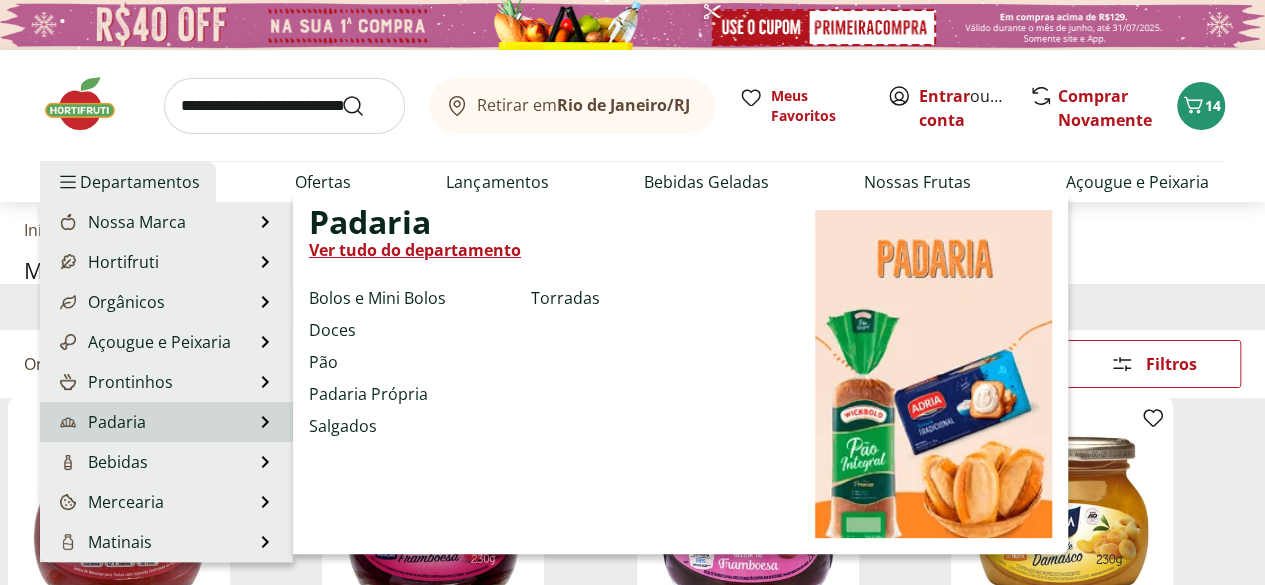 select on "**********" 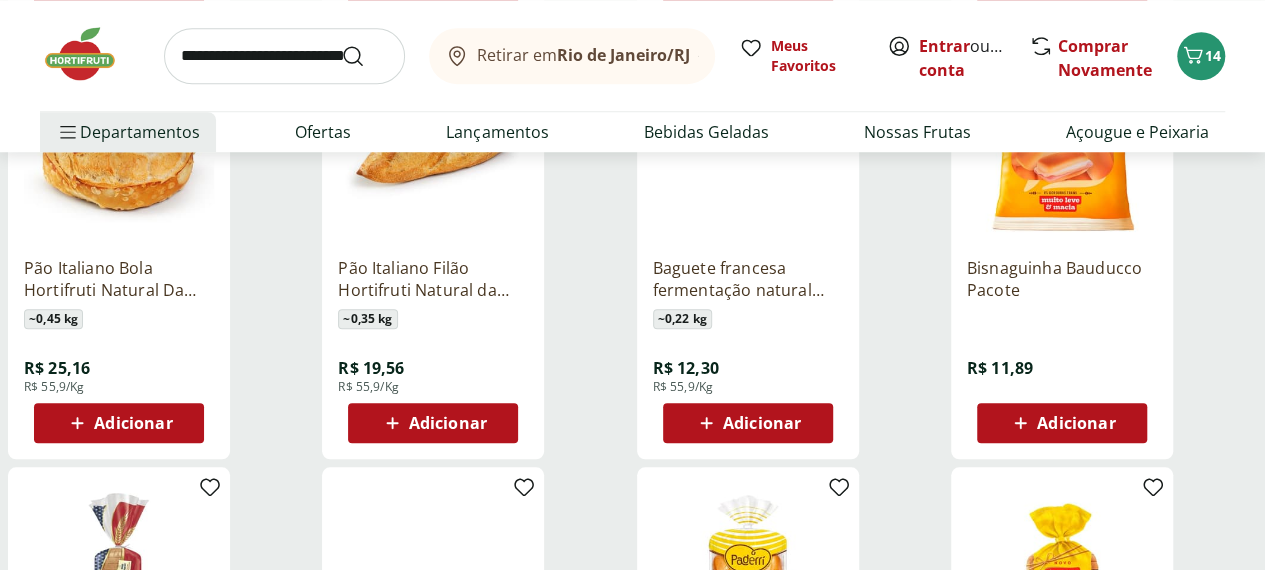 scroll, scrollTop: 868, scrollLeft: 0, axis: vertical 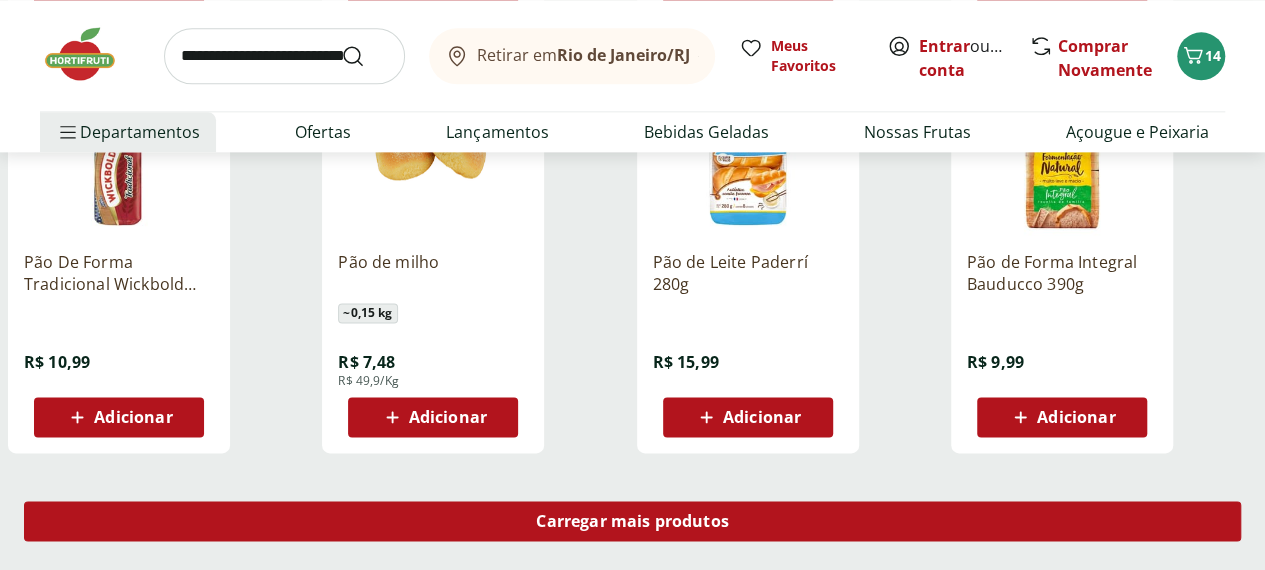 click on "Carregar mais produtos" at bounding box center [632, 521] 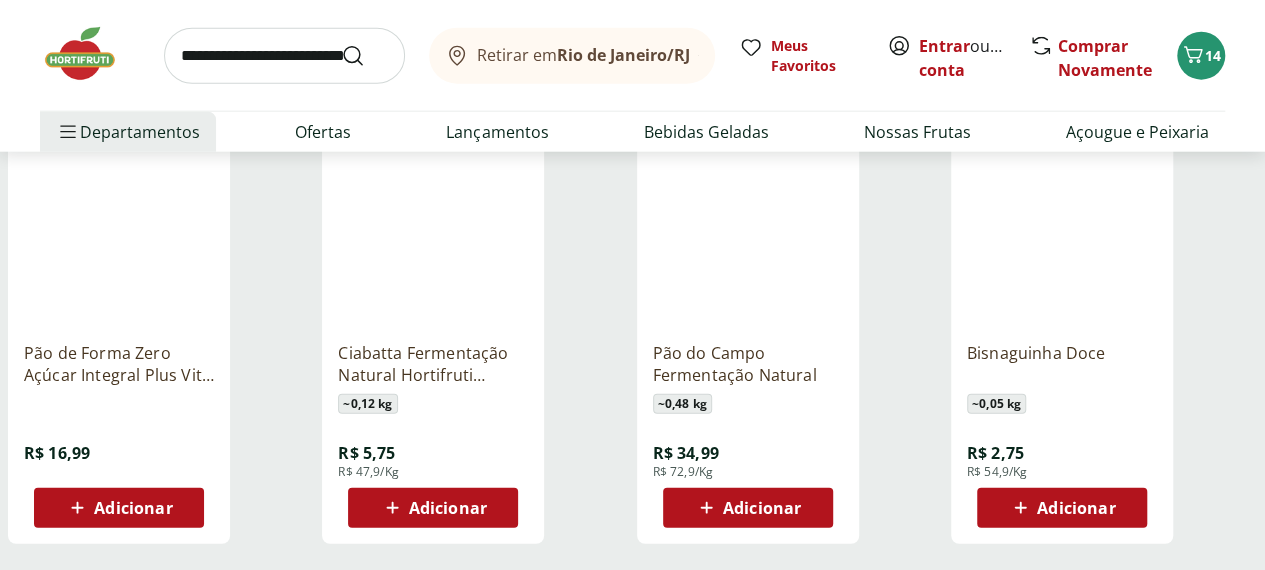 scroll, scrollTop: 2484, scrollLeft: 0, axis: vertical 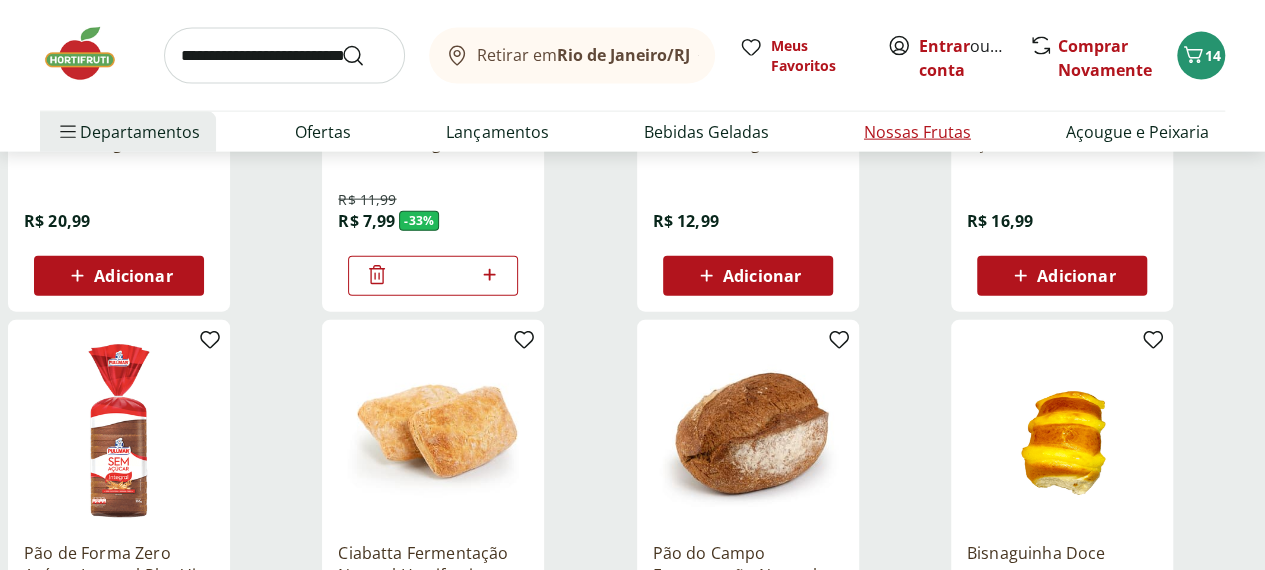 click on "Nossas Frutas" at bounding box center [917, 132] 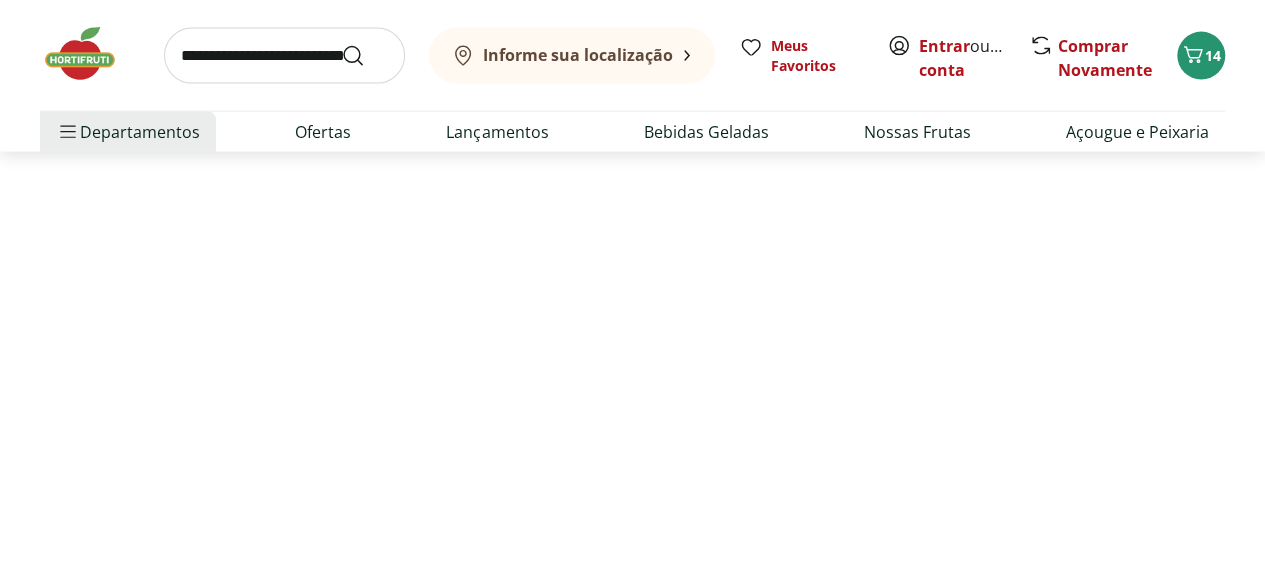 scroll, scrollTop: 0, scrollLeft: 0, axis: both 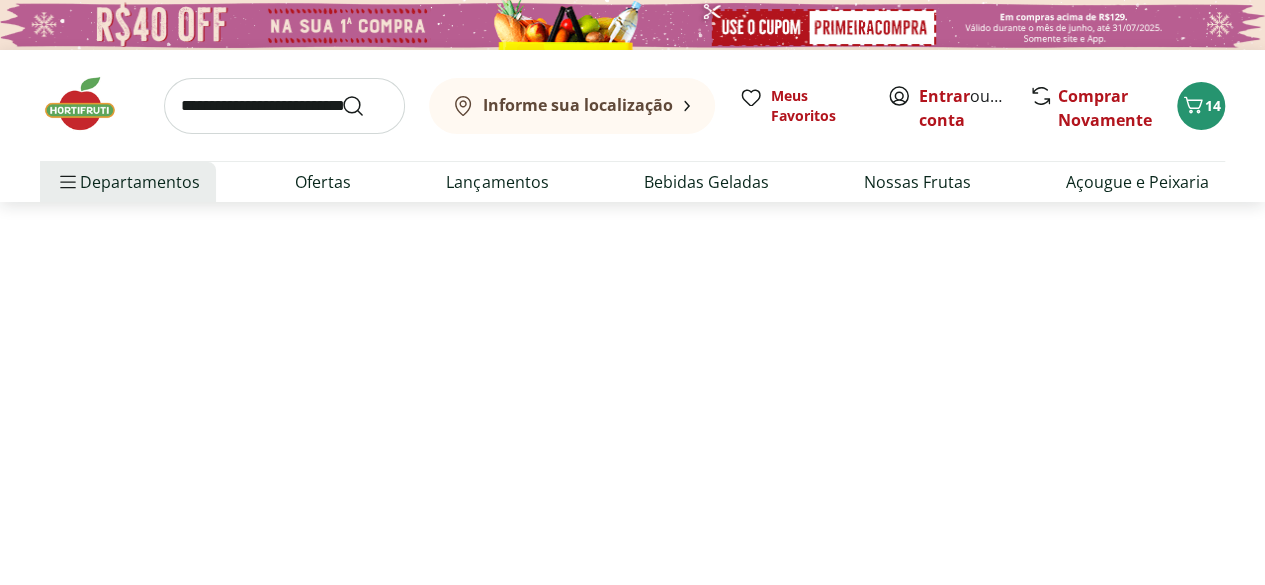 select on "**********" 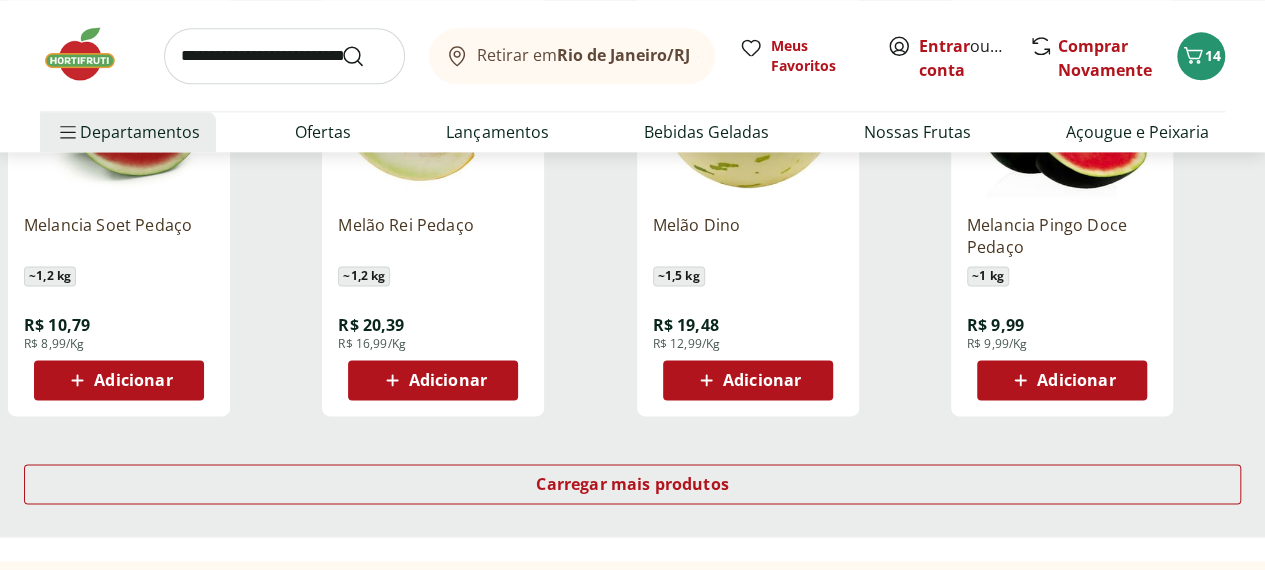 scroll, scrollTop: 1302, scrollLeft: 0, axis: vertical 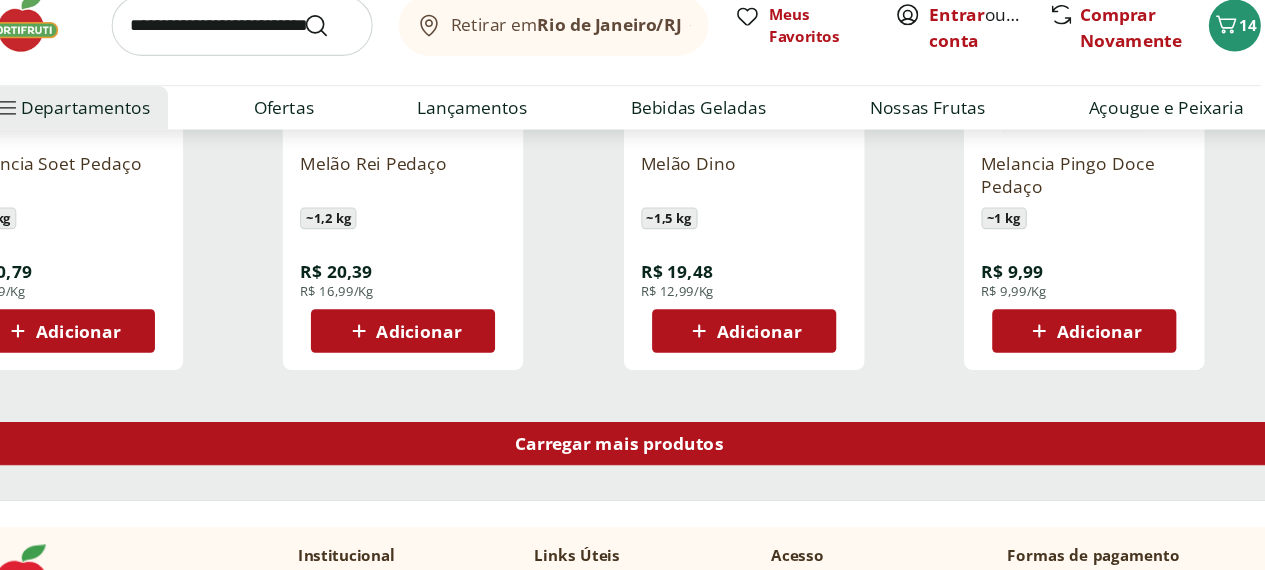 click on "Carregar mais produtos" at bounding box center (632, 442) 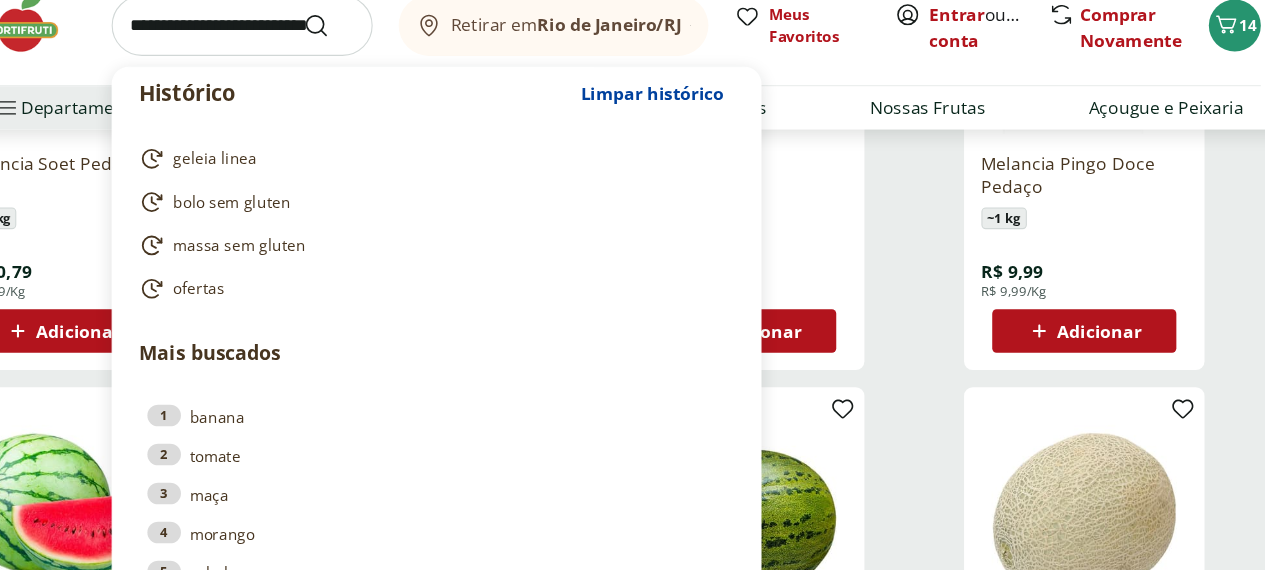 click at bounding box center (284, 56) 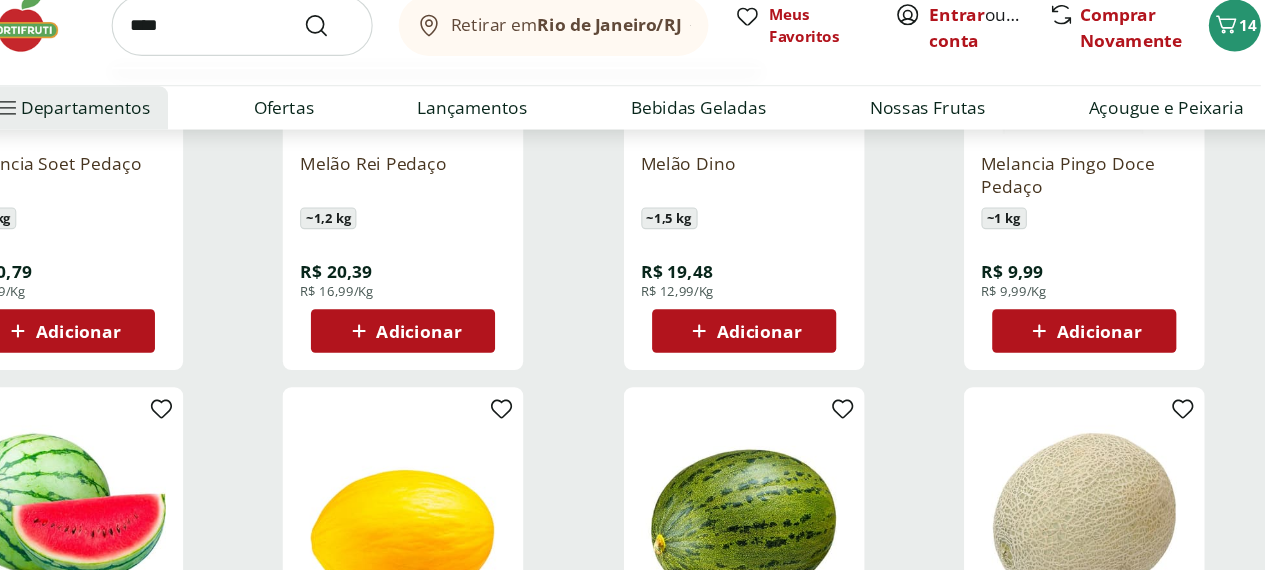 type on "****" 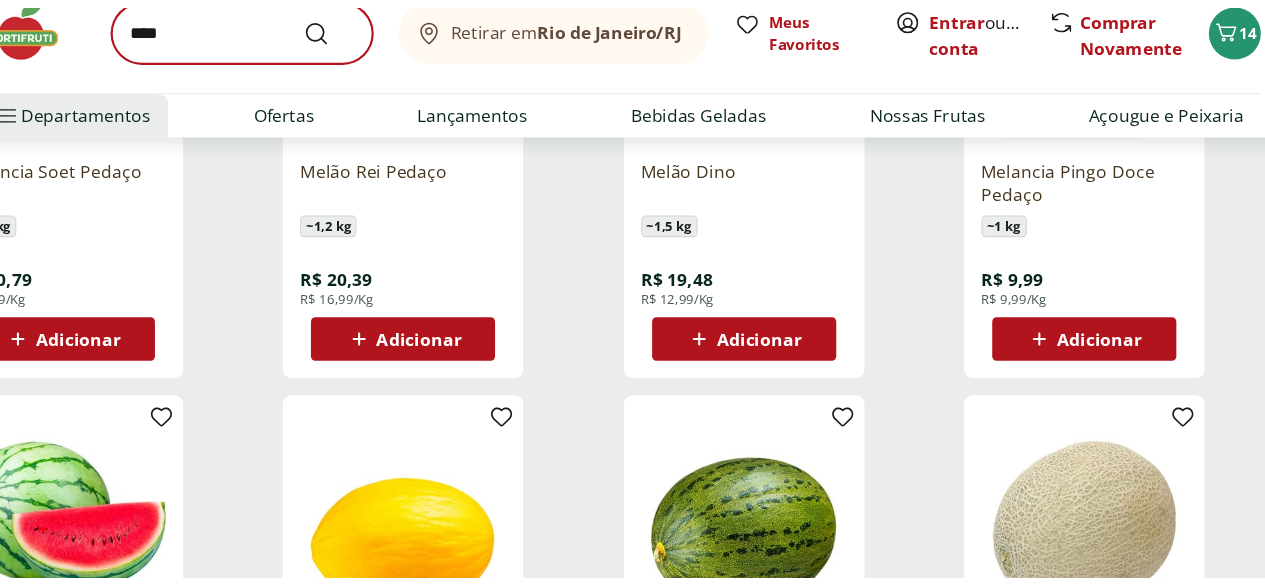 scroll, scrollTop: 0, scrollLeft: 0, axis: both 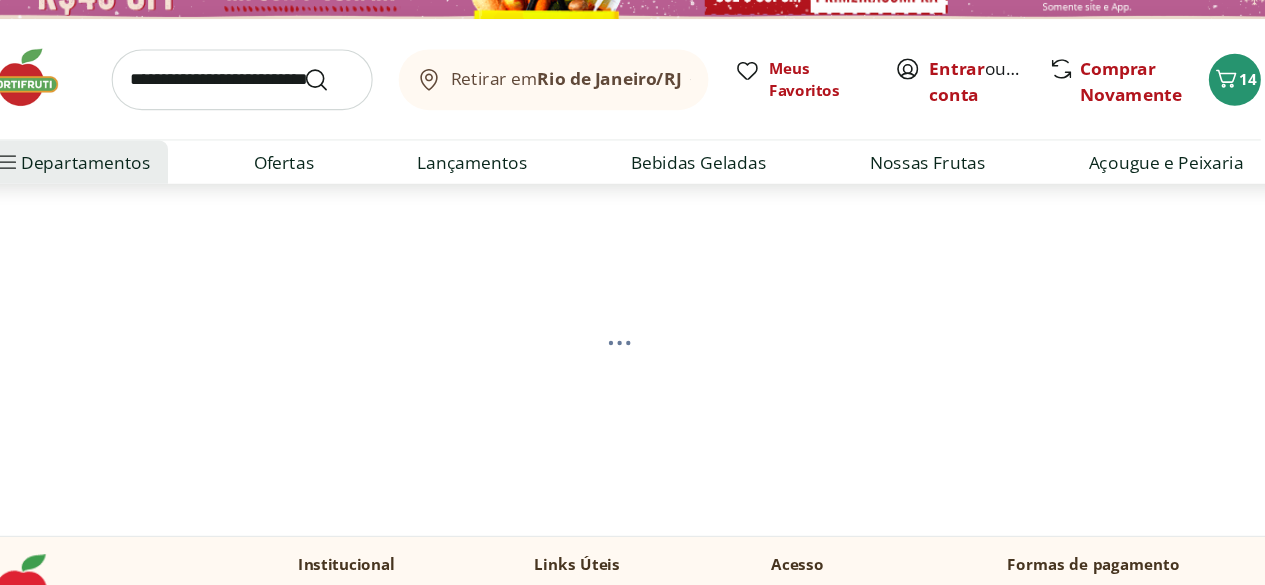 select on "**********" 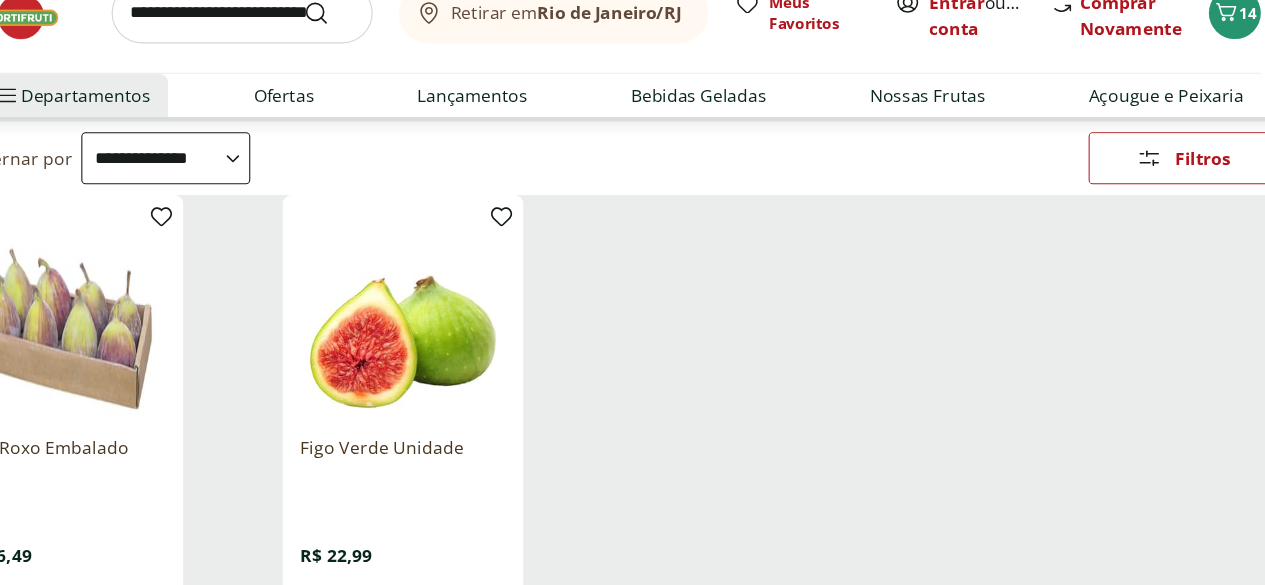 scroll, scrollTop: 326, scrollLeft: 0, axis: vertical 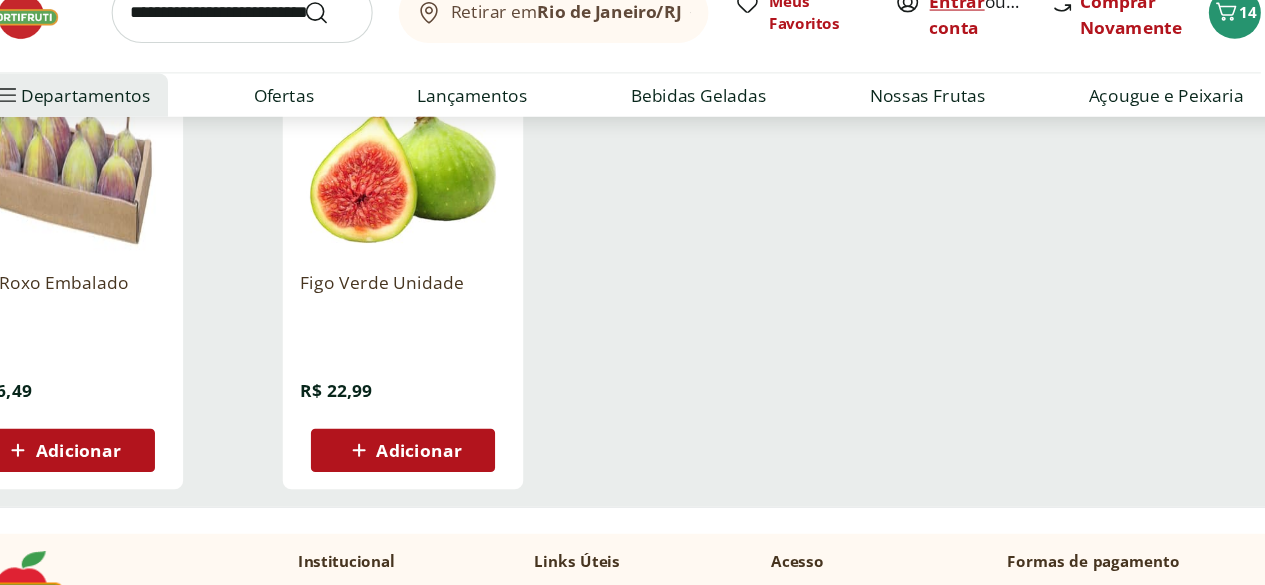 click on "Entrar" at bounding box center [944, 46] 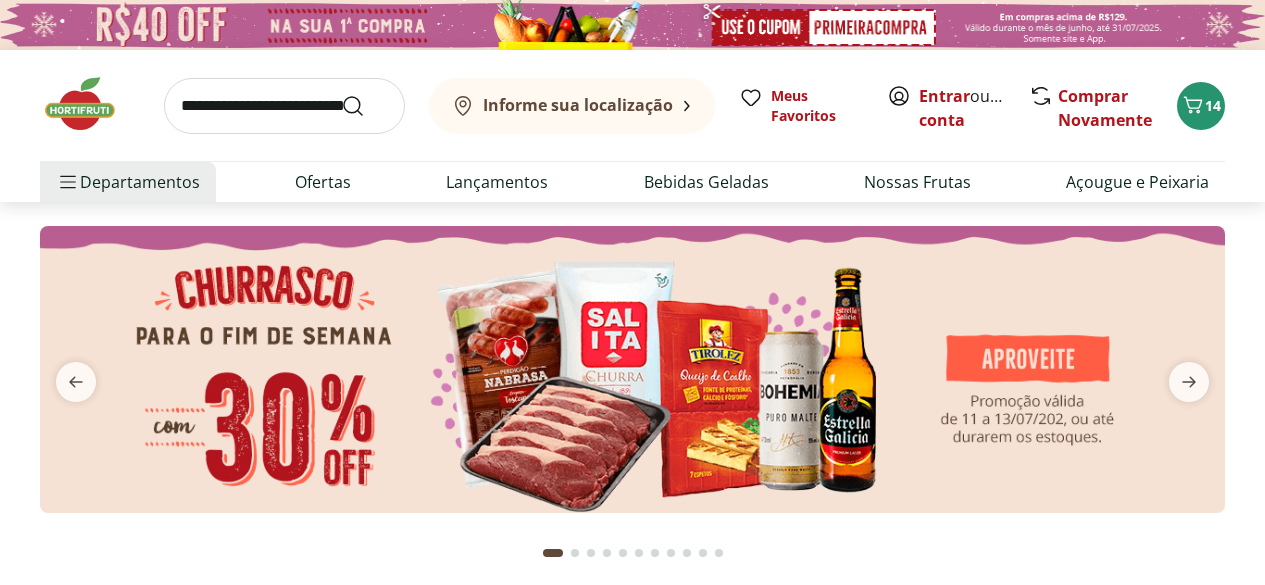 scroll, scrollTop: 0, scrollLeft: 0, axis: both 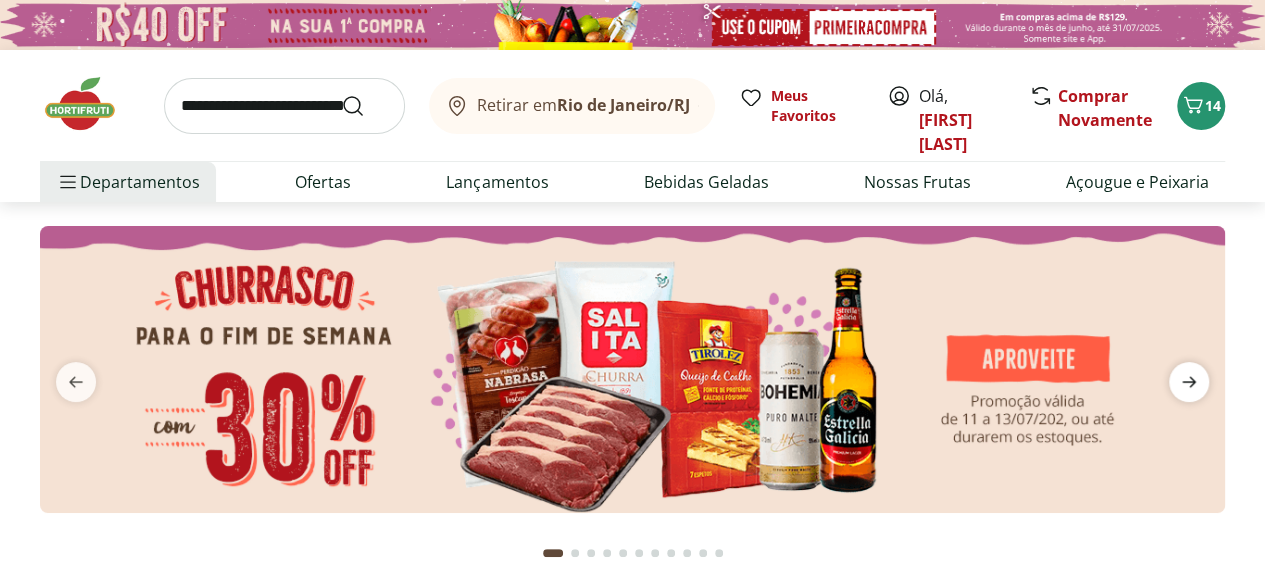 click 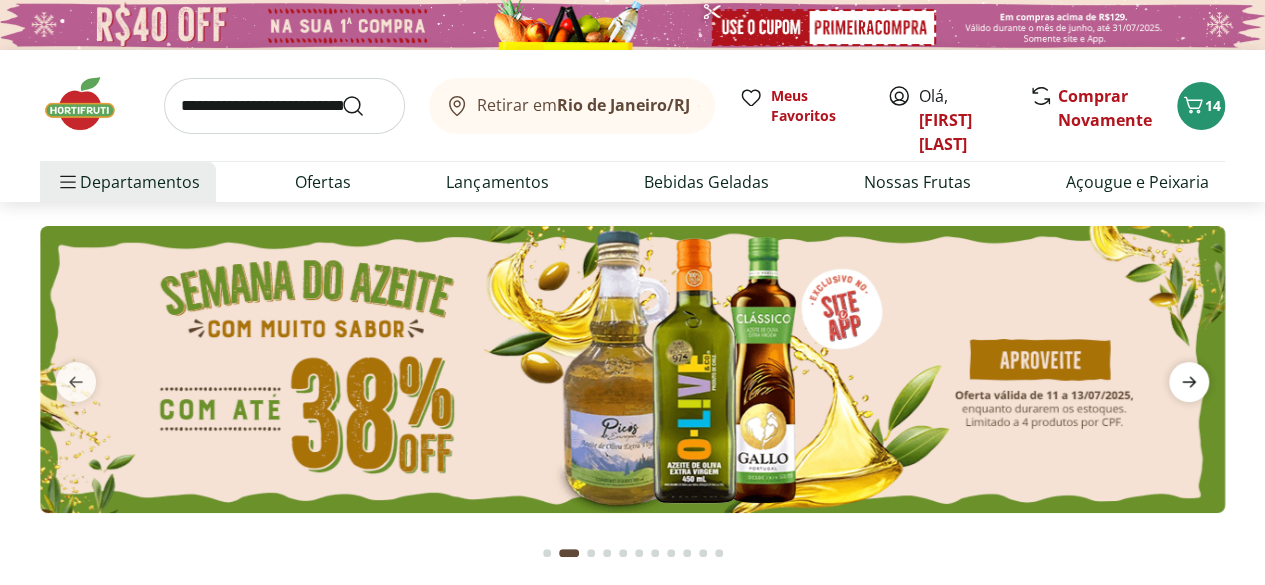 click 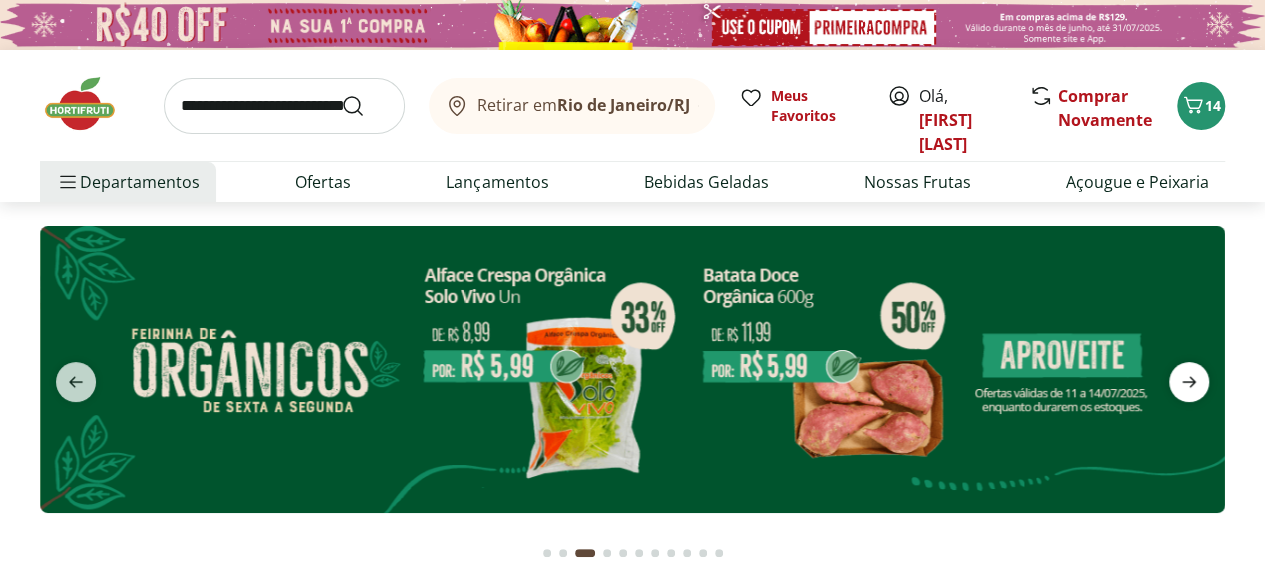 click 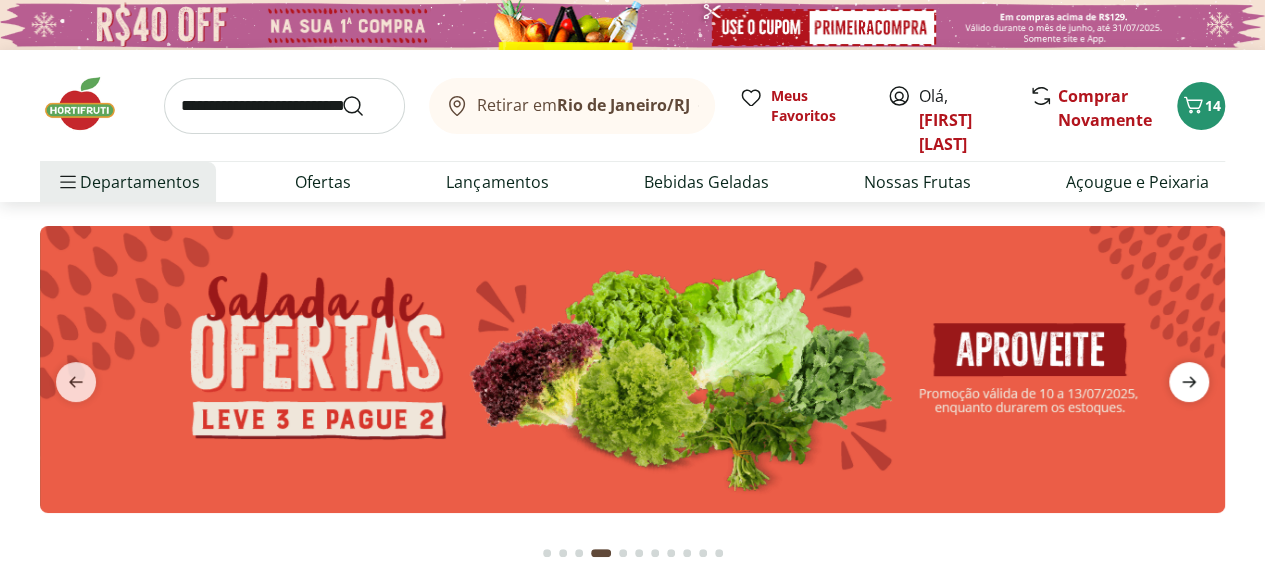 click 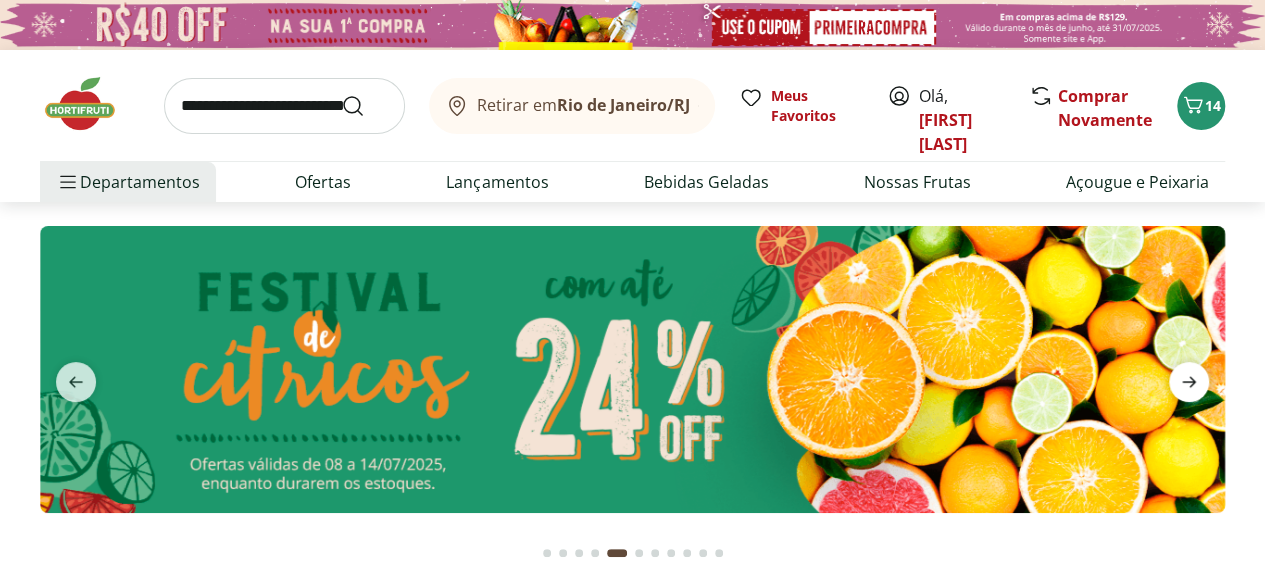 click 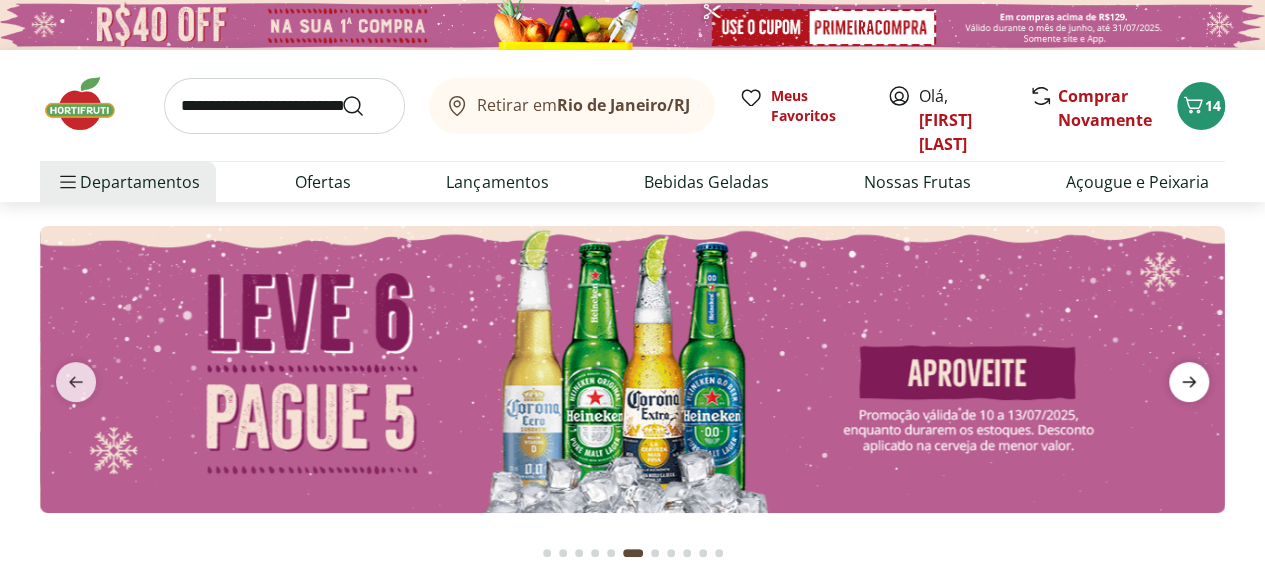 click 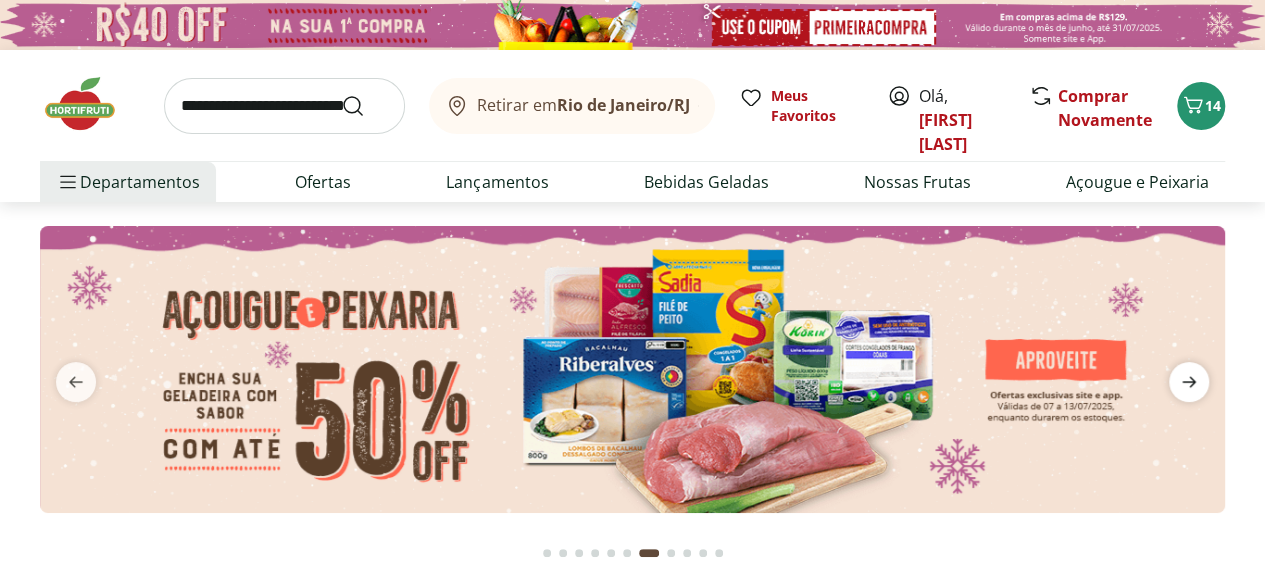 click 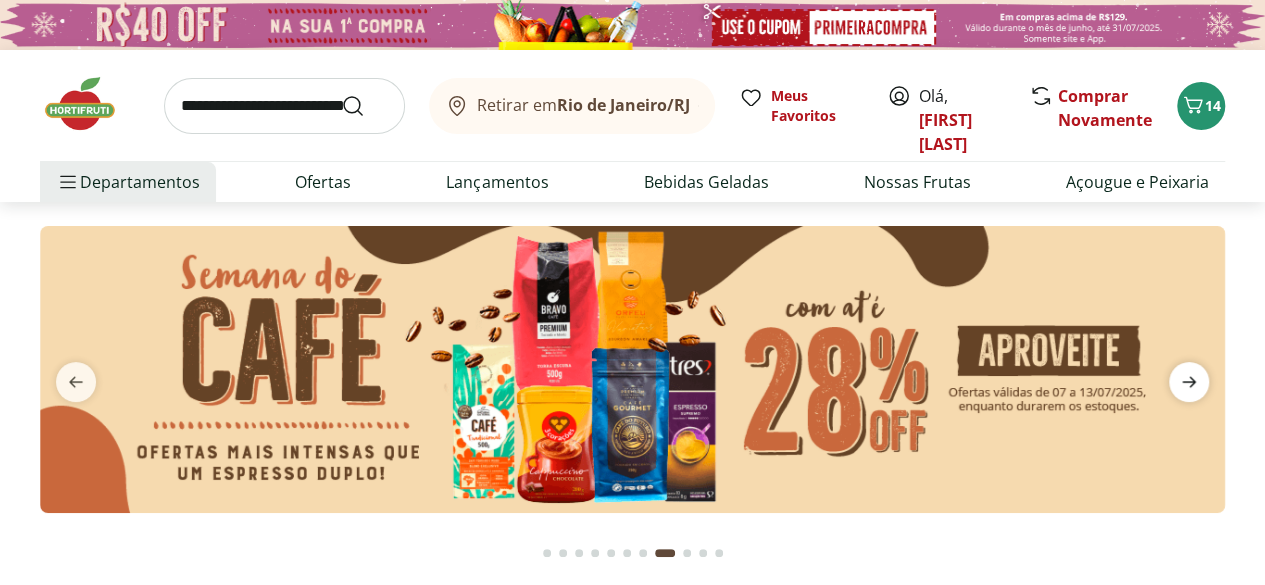 click 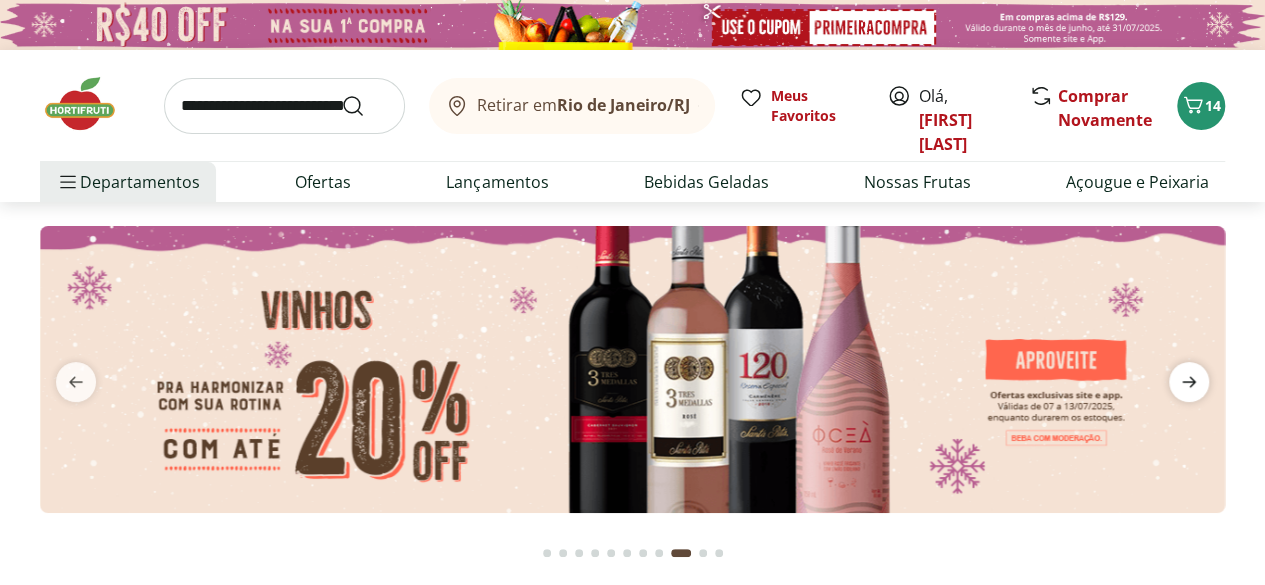 click 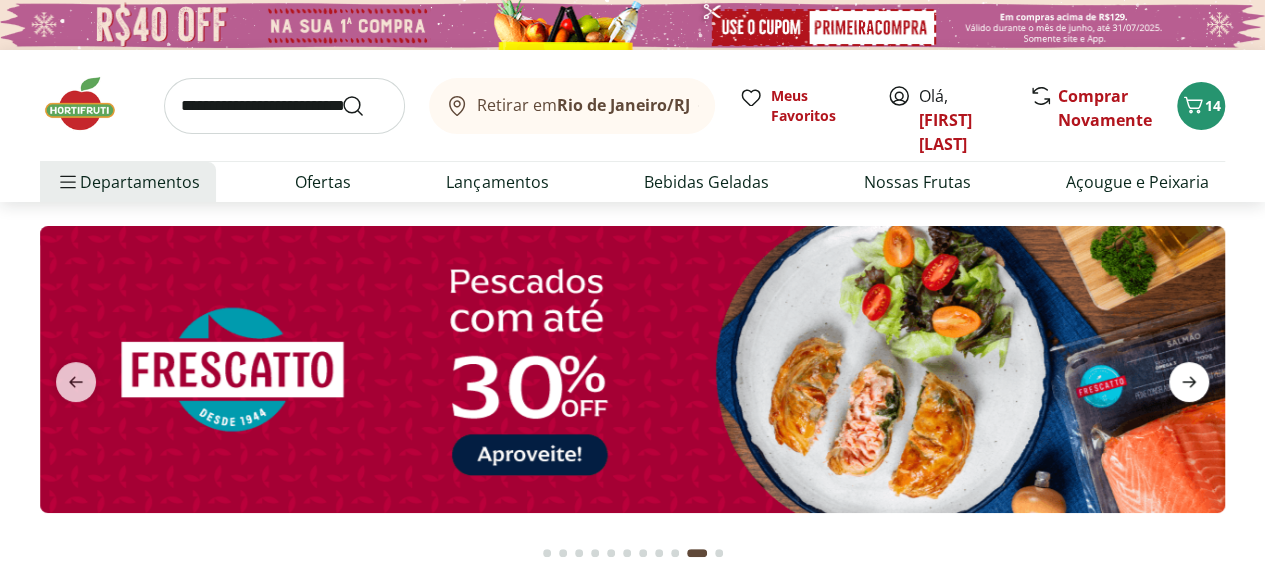 click 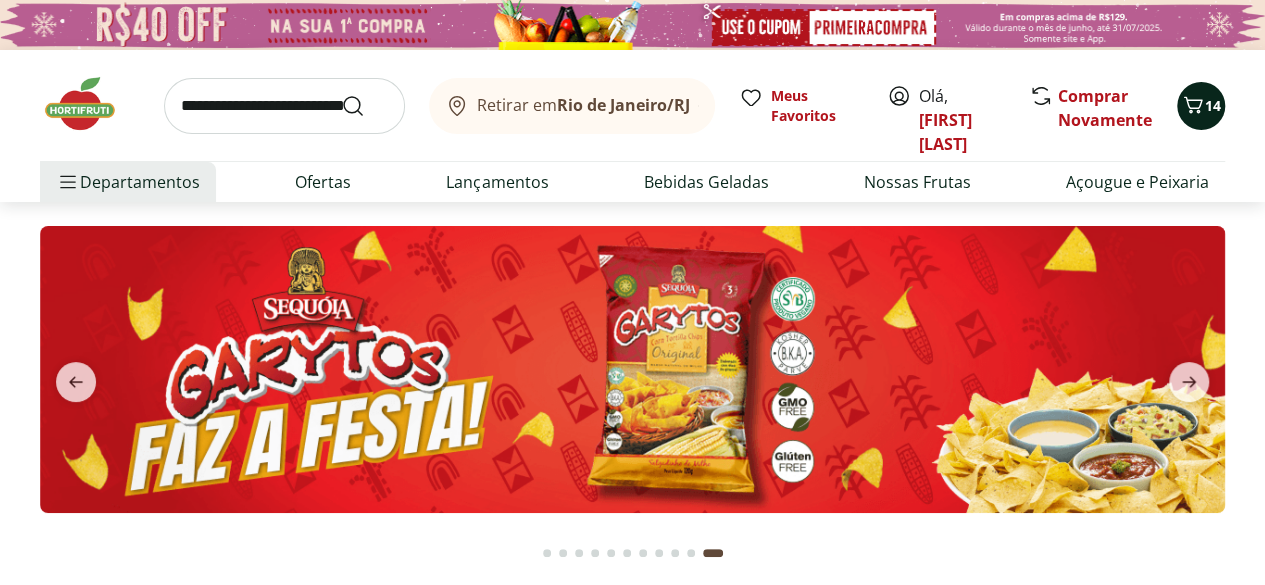 click 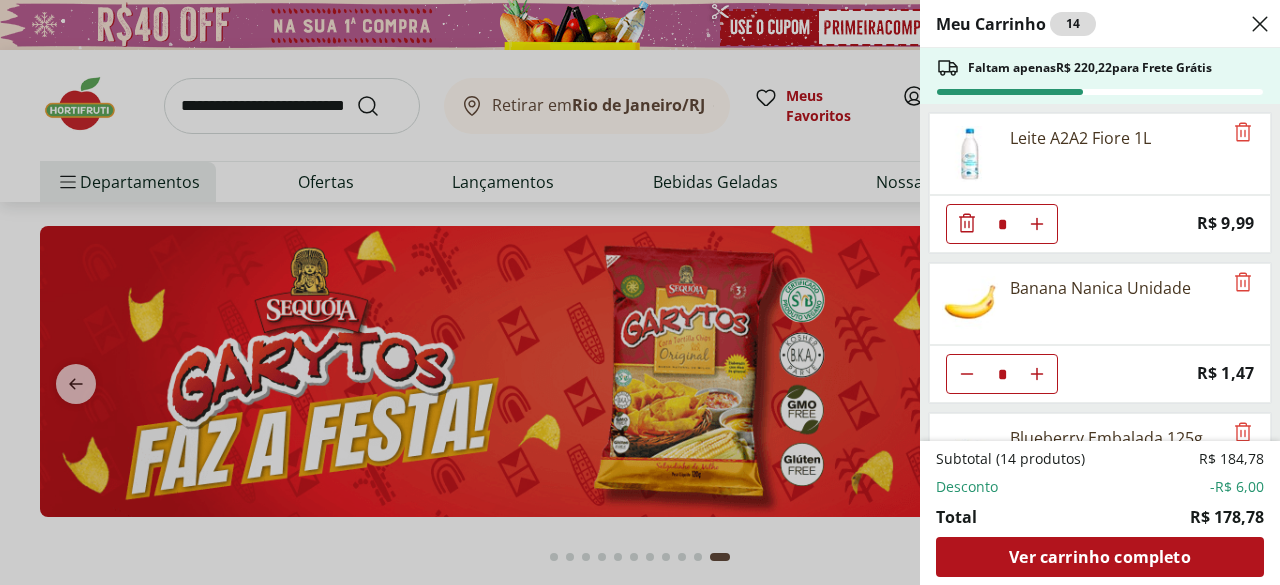 drag, startPoint x: 1263, startPoint y: 155, endPoint x: 1266, endPoint y: 171, distance: 16.27882 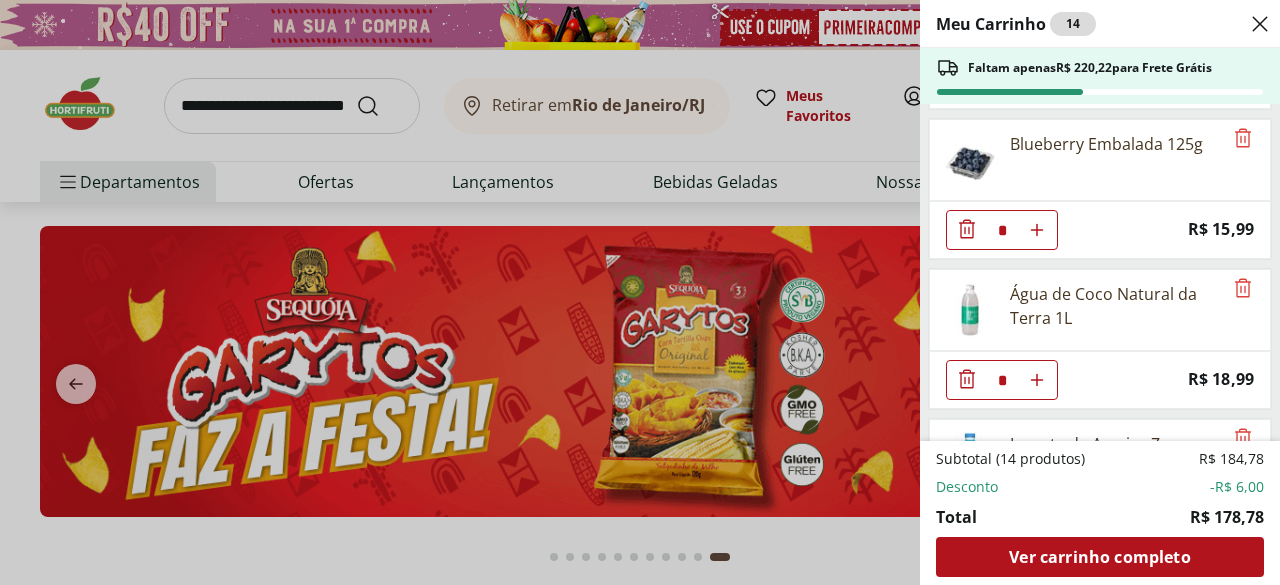 scroll, scrollTop: 346, scrollLeft: 0, axis: vertical 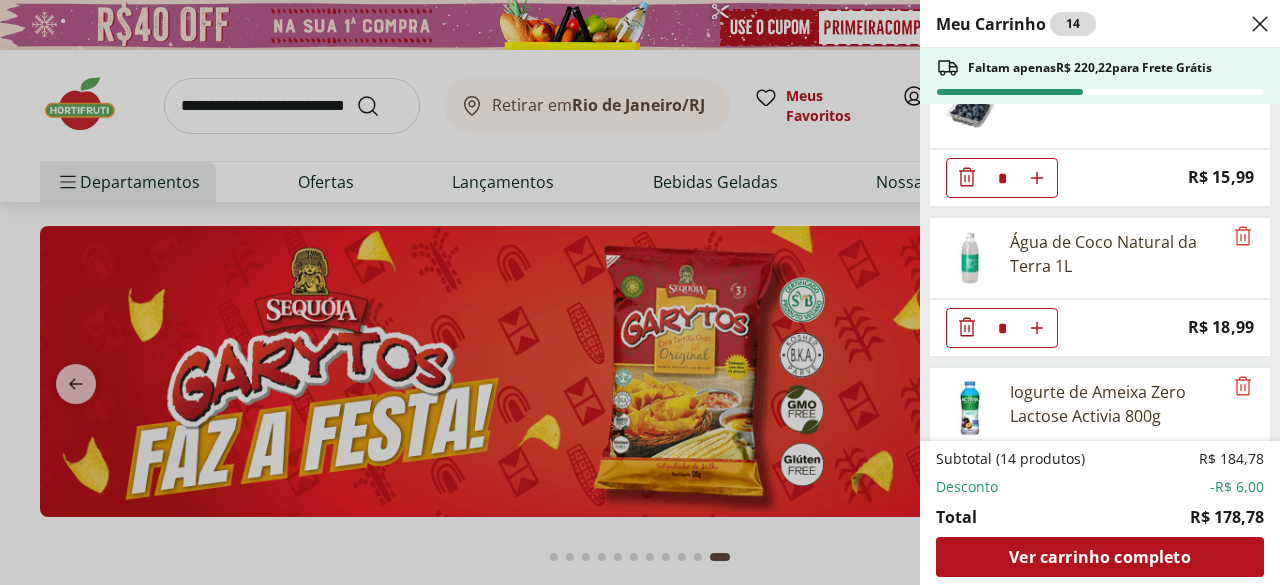 click 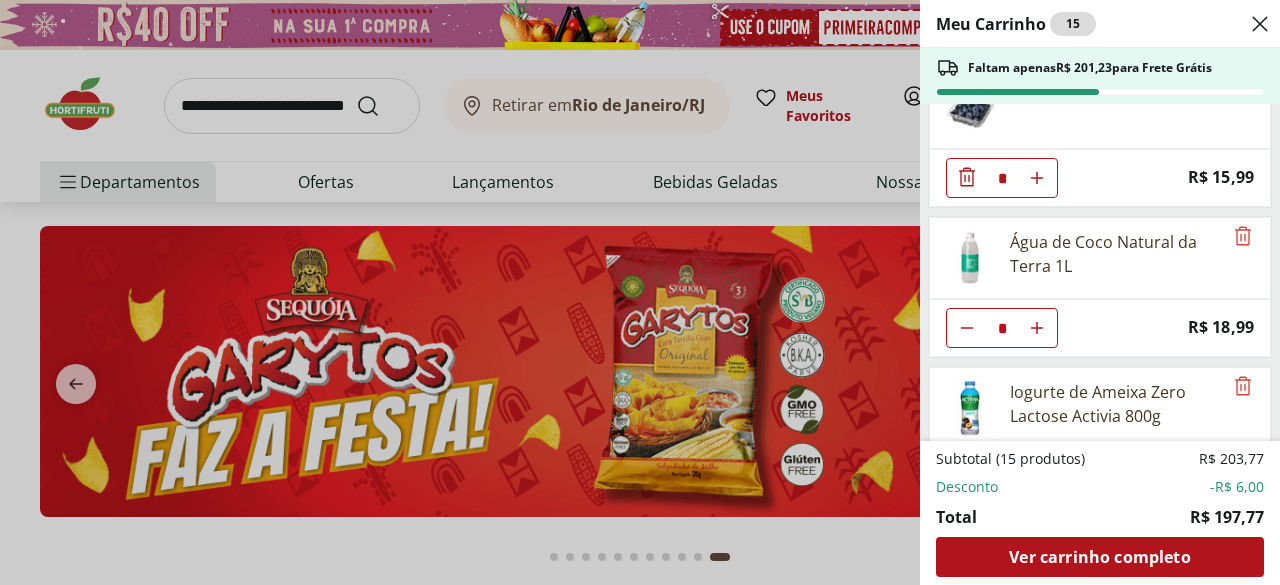 drag, startPoint x: 1276, startPoint y: 210, endPoint x: 1278, endPoint y: 234, distance: 24.083189 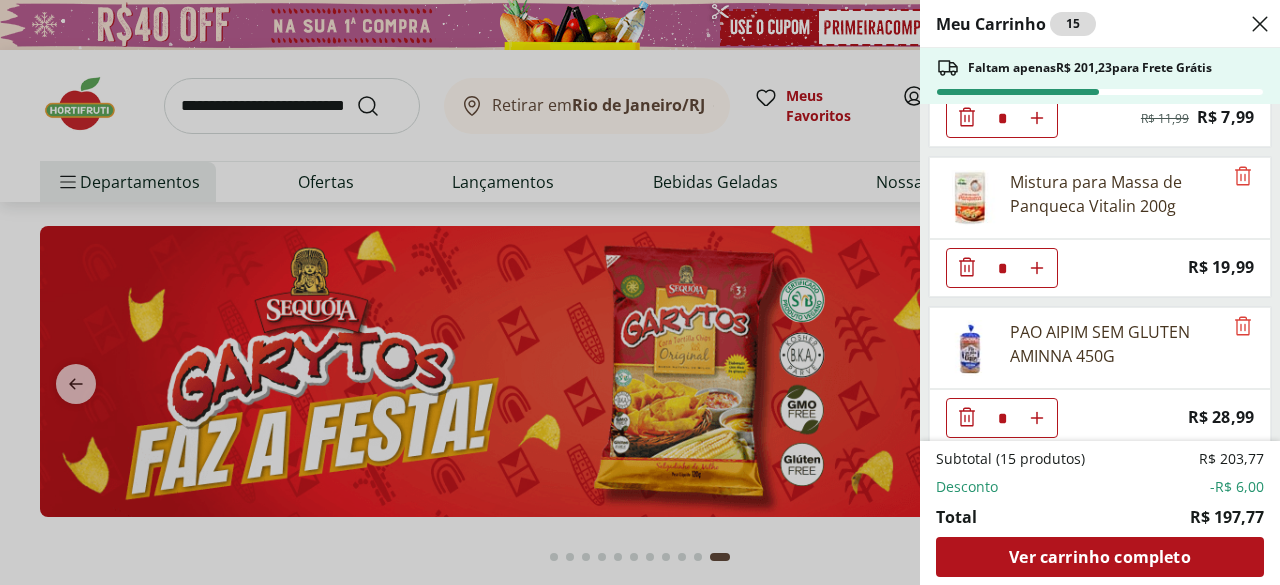 scroll, scrollTop: 1014, scrollLeft: 0, axis: vertical 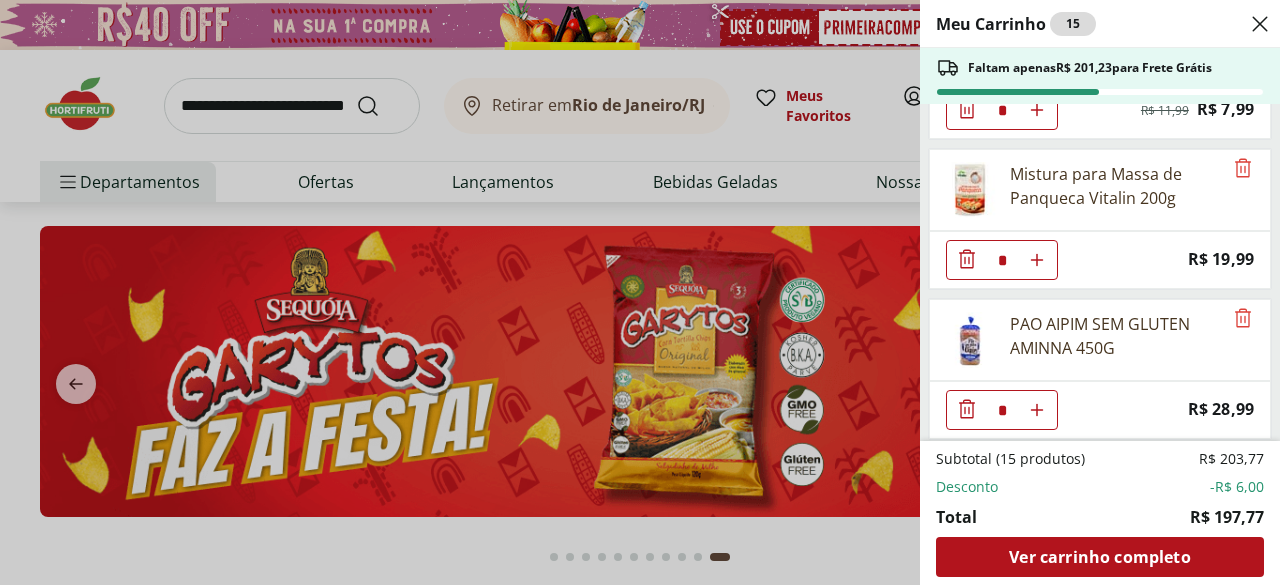 click at bounding box center (970, 190) 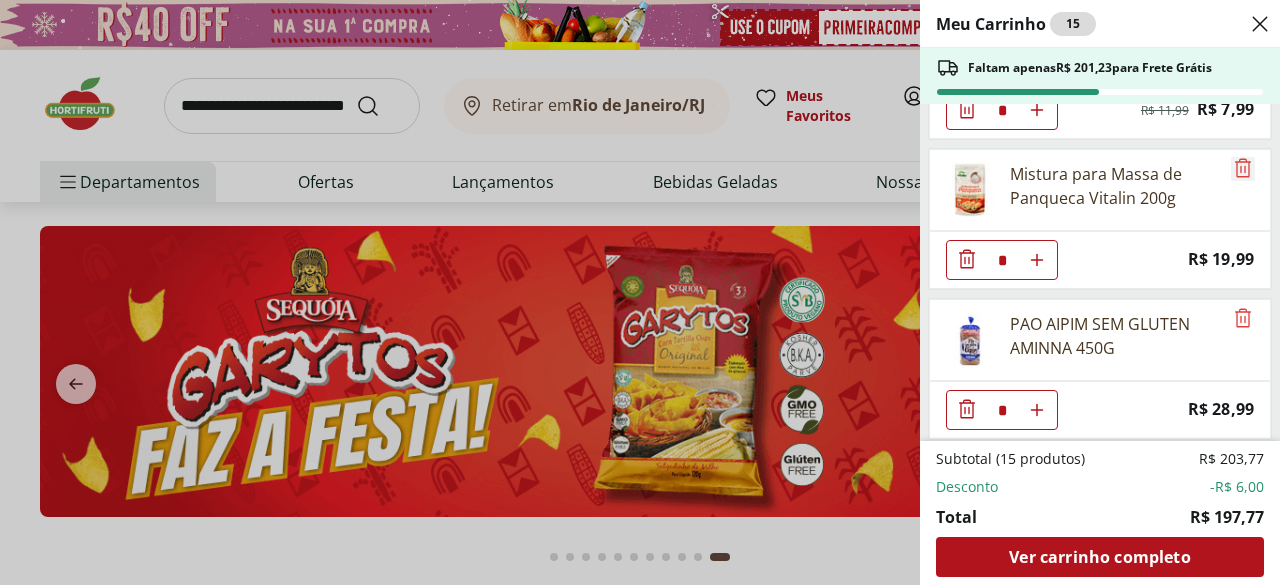 click 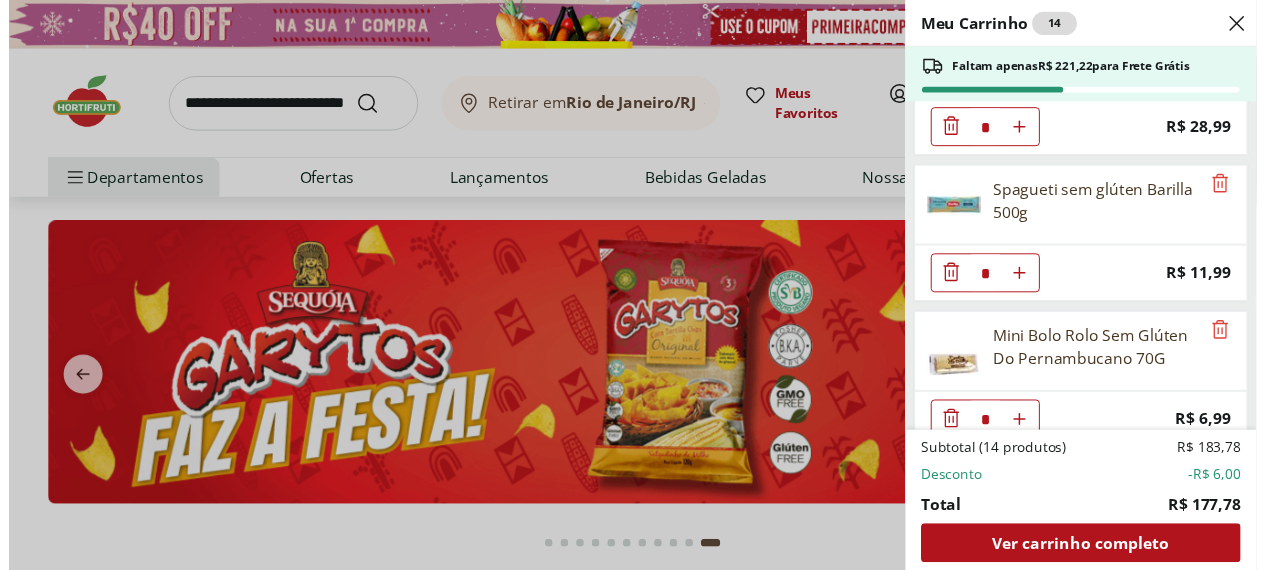 scroll, scrollTop: 1150, scrollLeft: 0, axis: vertical 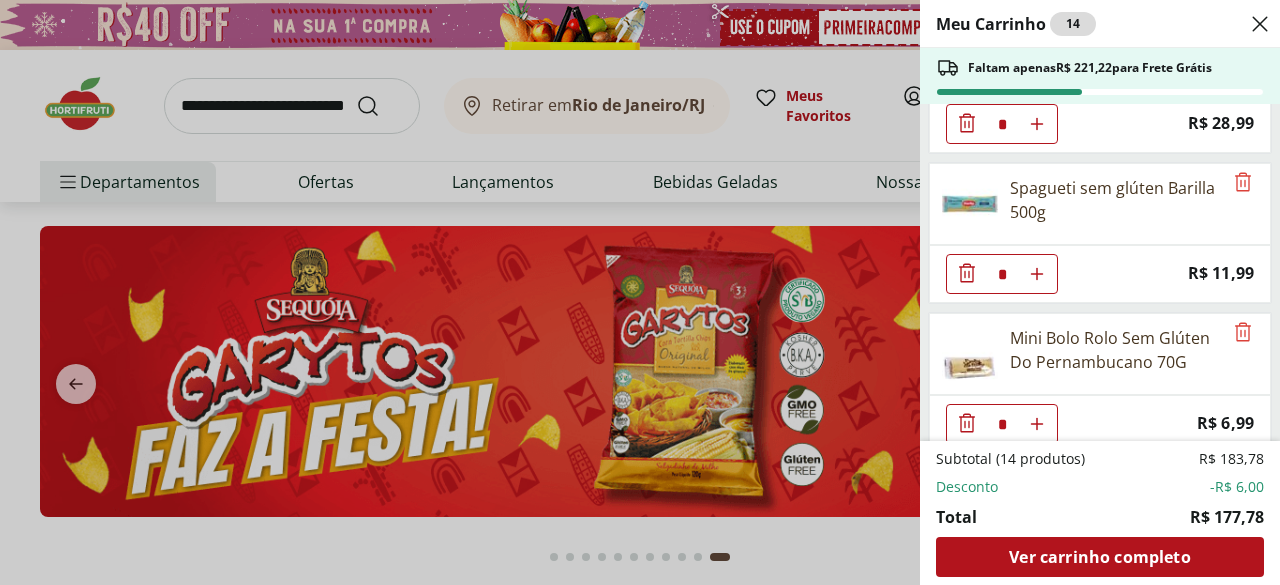 click on "Meu Carrinho 14 Faltam apenas  R$ 221,22  para Frete Grátis Leite A2A2 Fiore 1L * Price: R$ 9,99 Banana Nanica Unidade * Price: R$ 1,47 Blueberry Embalada 125g * Price: R$ 15,99 Água de Coco Natural da Terra 1L * Price: R$ 18,99 Iogurte de Ameixa Zero Lactose Activia 800g * Price: R$ 23,99 Filé de peito de frango Sadia 1kg * Original price: R$ 29,99 Price: R$ 27,99 Pão de Forma Original PlusVita 480g * Original price: R$ 11,99 Price: R$ 7,99 PAO AIPIM SEM GLUTEN AMINNA 450G * Price: R$ 28,99 Spagueti sem glúten Barilla 500g * Price: R$ 11,99 Mini Bolo Rolo Sem Glúten Do Pernambucano 70G * Price: R$ 6,99 Subtotal (14 produtos) R$ 183,78 Desconto -R$ 6,00 Total R$ 177,78 Ver carrinho completo" at bounding box center (640, 292) 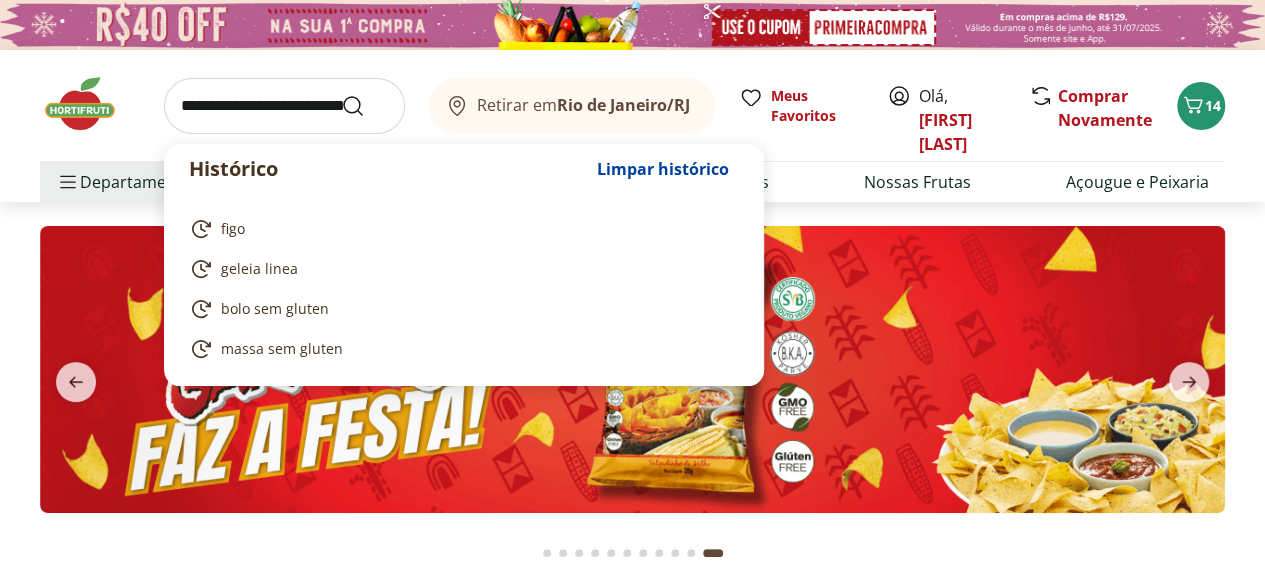 click at bounding box center (284, 106) 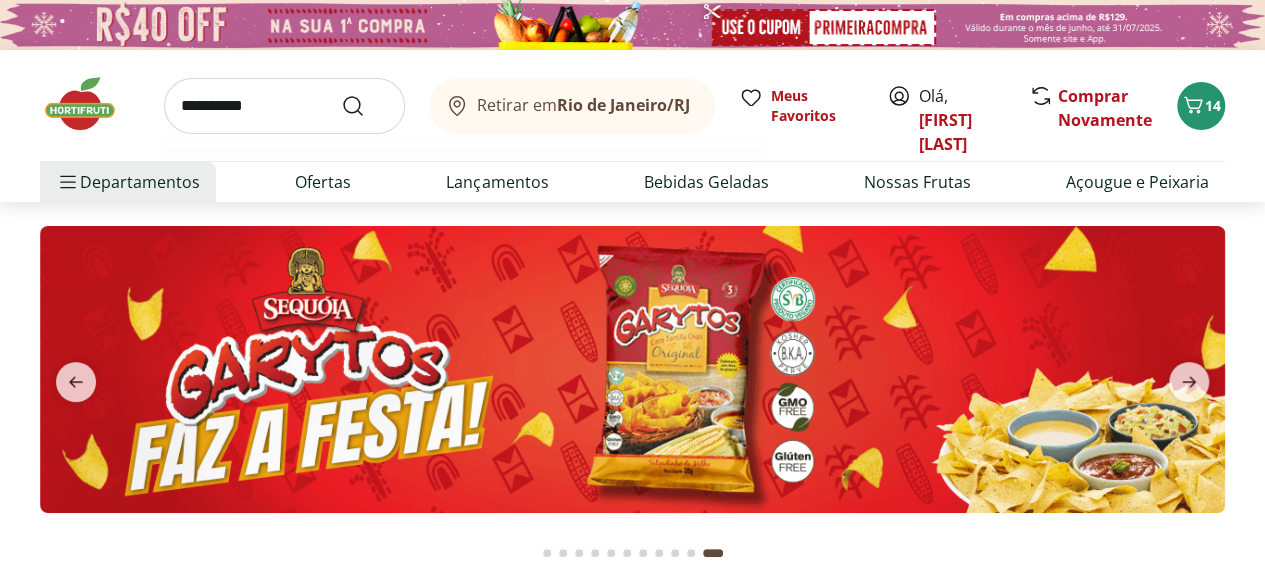 type on "**********" 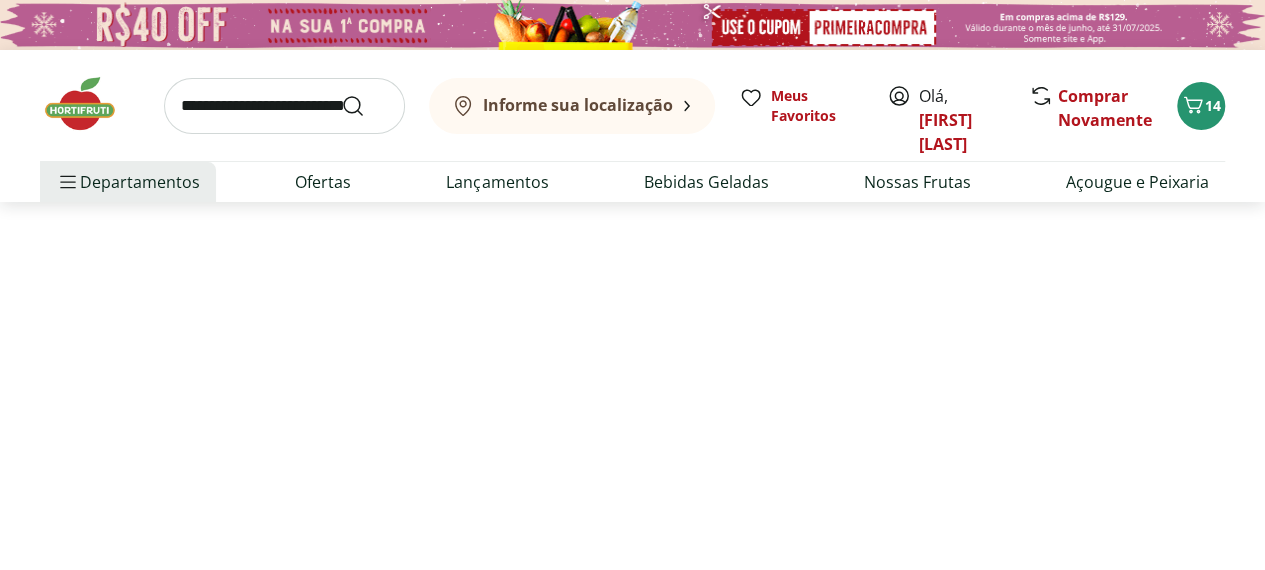select on "**********" 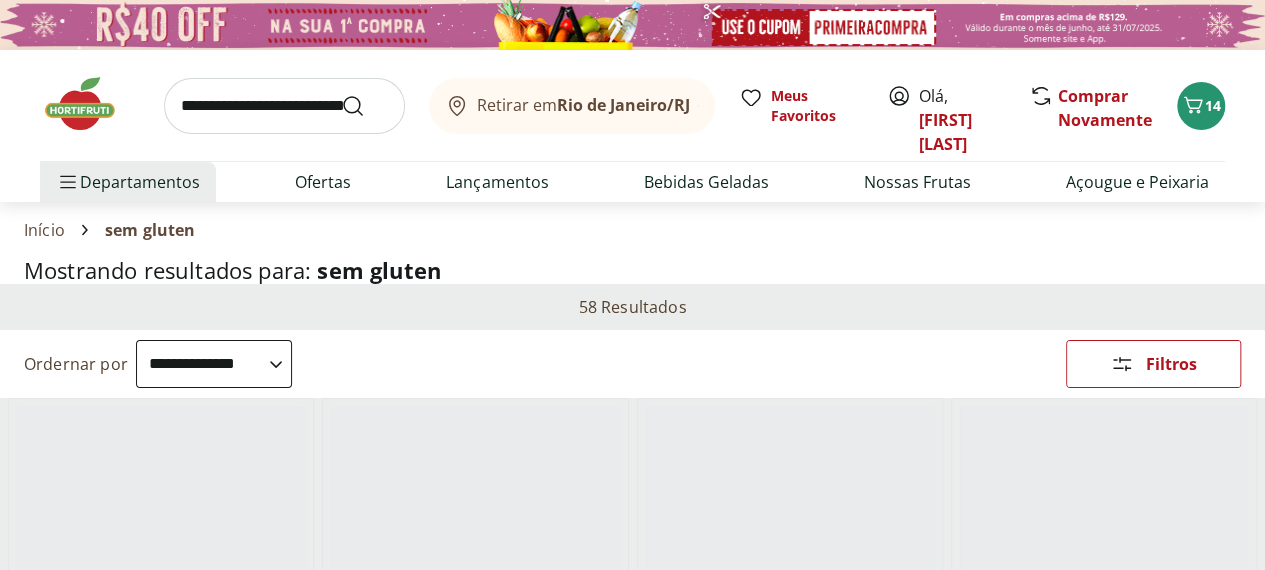 click on "Hortifruti Retirar em  [CITY]/[STATE] Olá,  [FIRST] [LAST] Retirar em  [CITY]/[STATE] Meus Favoritos Olá,  [FIRST] [LAST] Comprar Novamente 14  Departamentos Nossa Marca Nossa Marca Ver tudo do departamento Açougue & Peixaria Congelados e Refrigerados Frutas, Legumes e Verduras Orgânicos Mercearia Sorvetes Hortifruti Hortifruti Ver tudo do departamento Cogumelos Frutas Legumes Ovos Temperos Frescos Verduras Orgânicos Orgânicos Ver tudo do departamento Bebidas Orgânicas Frutas Orgânicas Legumes Orgânicos Ovos Orgânicos Perecíveis Orgânicos Verduras Orgânicas Temperos Frescos Açougue e Peixaria Açougue e Peixaria Ver tudo do departamento Aves Bovinos Exóticos Frutos do Mar Linguiça e Salsicha Peixes Salgados e Defumados Suínos Prontinhos Prontinhos Ver tudo do departamento Frutas Cortadinhas Pré Preparados Prontos para Consumo Saladas Sucos e Água de Coco Padaria Padaria Ver tudo do departamento Bolos e Mini Bolos Doces Pão Padaria Própria Salgados Torradas Bebidas Bebidas Ver tudo do departamento" at bounding box center (632, 2135) 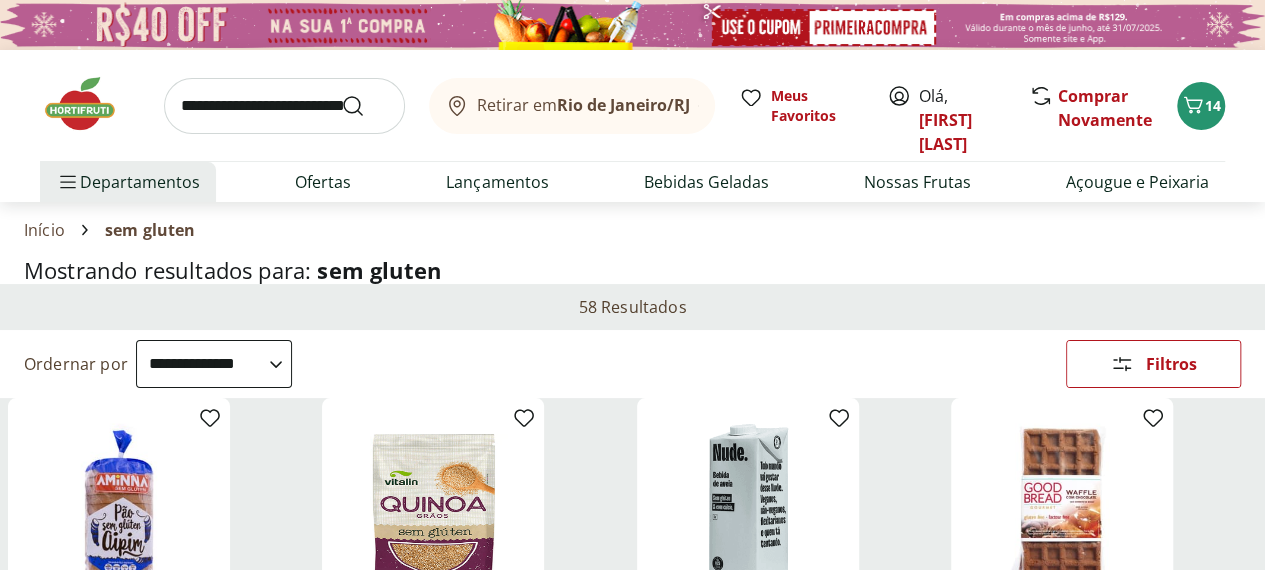 click on "Hortifruti Retirar em  [CITY]/[STATE] Olá,  [FIRST] [LAST] Retirar em  [CITY]/[STATE] Meus Favoritos Olá,  [FIRST] [LAST] Comprar Novamente 14  Departamentos Nossa Marca Nossa Marca Ver tudo do departamento Açougue & Peixaria Congelados e Refrigerados Frutas, Legumes e Verduras Orgânicos Mercearia Sorvetes Hortifruti Hortifruti Ver tudo do departamento Cogumelos Frutas Legumes Ovos Temperos Frescos Verduras Orgânicos Orgânicos Ver tudo do departamento Bebidas Orgânicas Frutas Orgânicas Legumes Orgânicos Ovos Orgânicos Perecíveis Orgânicos Verduras Orgânicas Temperos Frescos Açougue e Peixaria Açougue e Peixaria Ver tudo do departamento Aves Bovinos Exóticos Frutos do Mar Linguiça e Salsicha Peixes Salgados e Defumados Suínos Prontinhos Prontinhos Ver tudo do departamento Frutas Cortadinhas Pré Preparados Prontos para Consumo Saladas Sucos e Água de Coco Padaria Padaria Ver tudo do departamento Bolos e Mini Bolos Doces Pão Padaria Própria Salgados Torradas Bebidas Bebidas Ver tudo do departamento" at bounding box center [632, 2150] 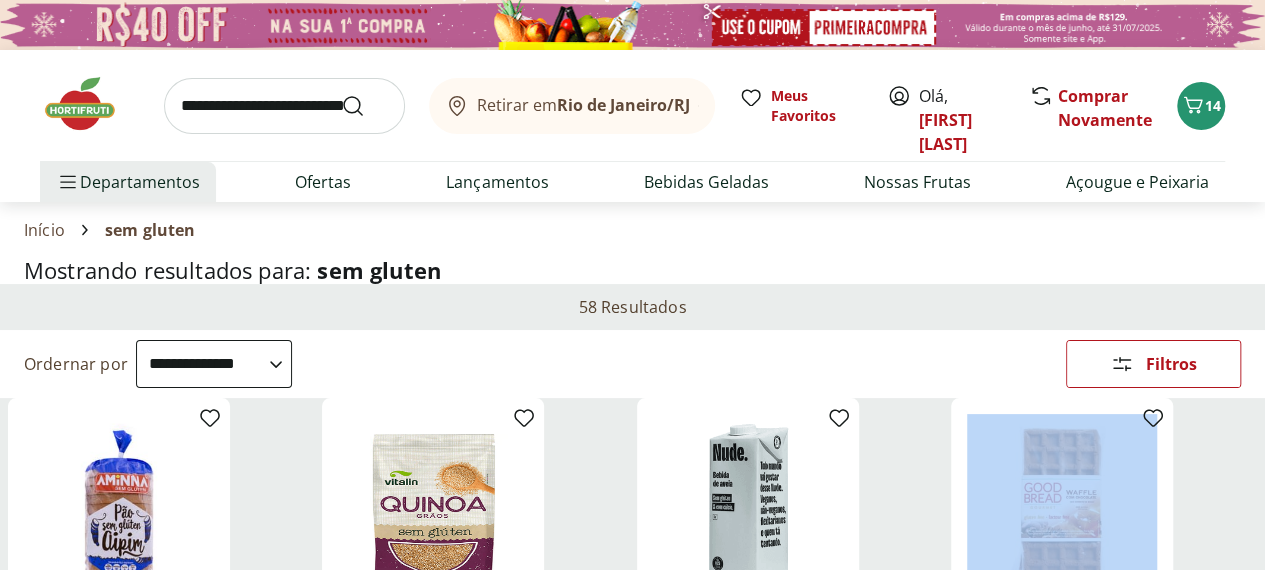click on "Hortifruti Retirar em  [CITY]/[STATE] Olá,  [FIRST] [LAST] Retirar em  [CITY]/[STATE] Meus Favoritos Olá,  [FIRST] [LAST] Comprar Novamente 14  Departamentos Nossa Marca Nossa Marca Ver tudo do departamento Açougue & Peixaria Congelados e Refrigerados Frutas, Legumes e Verduras Orgânicos Mercearia Sorvetes Hortifruti Hortifruti Ver tudo do departamento Cogumelos Frutas Legumes Ovos Temperos Frescos Verduras Orgânicos Orgânicos Ver tudo do departamento Bebidas Orgânicas Frutas Orgânicas Legumes Orgânicos Ovos Orgânicos Perecíveis Orgânicos Verduras Orgânicas Temperos Frescos Açougue e Peixaria Açougue e Peixaria Ver tudo do departamento Aves Bovinos Exóticos Frutos do Mar Linguiça e Salsicha Peixes Salgados e Defumados Suínos Prontinhos Prontinhos Ver tudo do departamento Frutas Cortadinhas Pré Preparados Prontos para Consumo Saladas Sucos e Água de Coco Padaria Padaria Ver tudo do departamento Bolos e Mini Bolos Doces Pão Padaria Própria Salgados Torradas Bebidas Bebidas Ver tudo do departamento" at bounding box center [632, 2150] 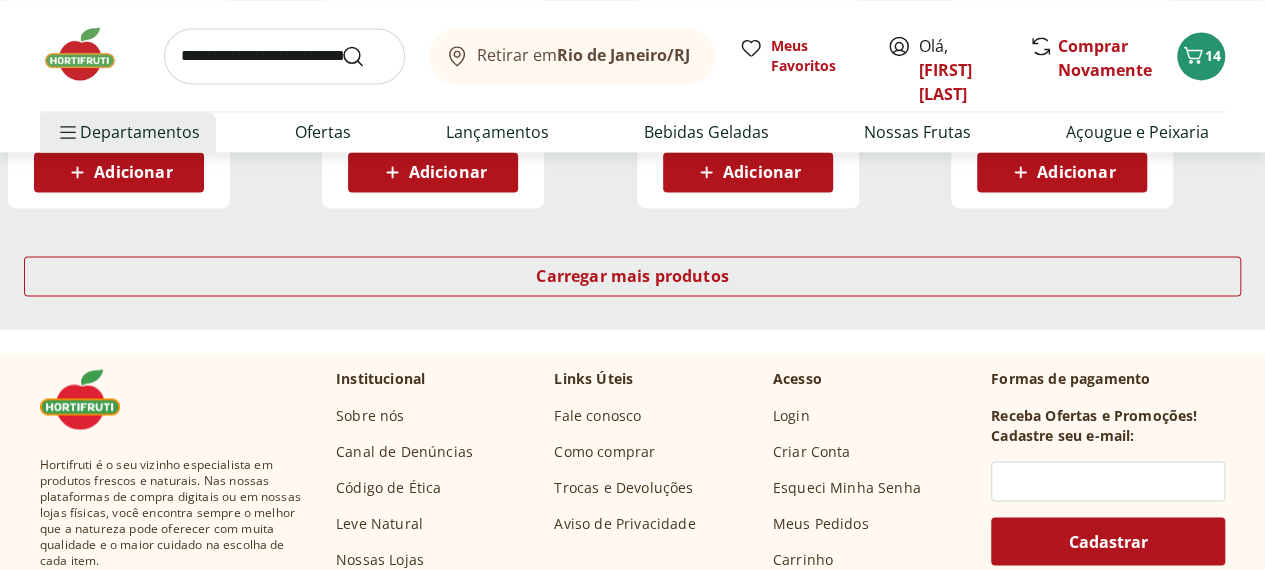 scroll, scrollTop: 1532, scrollLeft: 0, axis: vertical 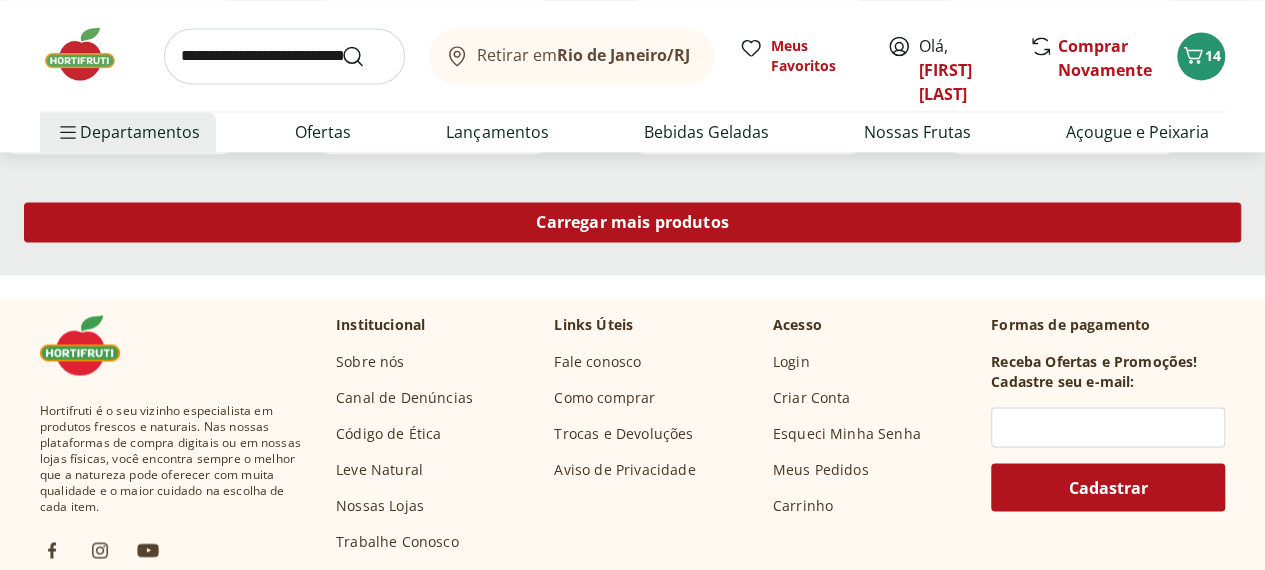 click on "Carregar mais produtos" at bounding box center (632, 222) 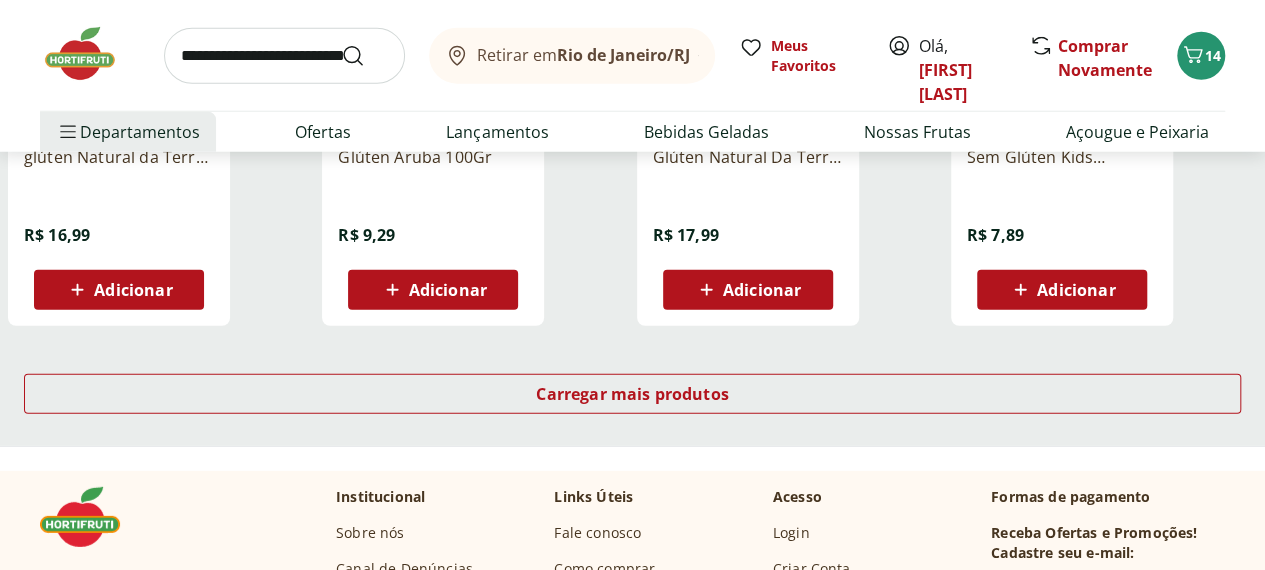scroll, scrollTop: 2784, scrollLeft: 0, axis: vertical 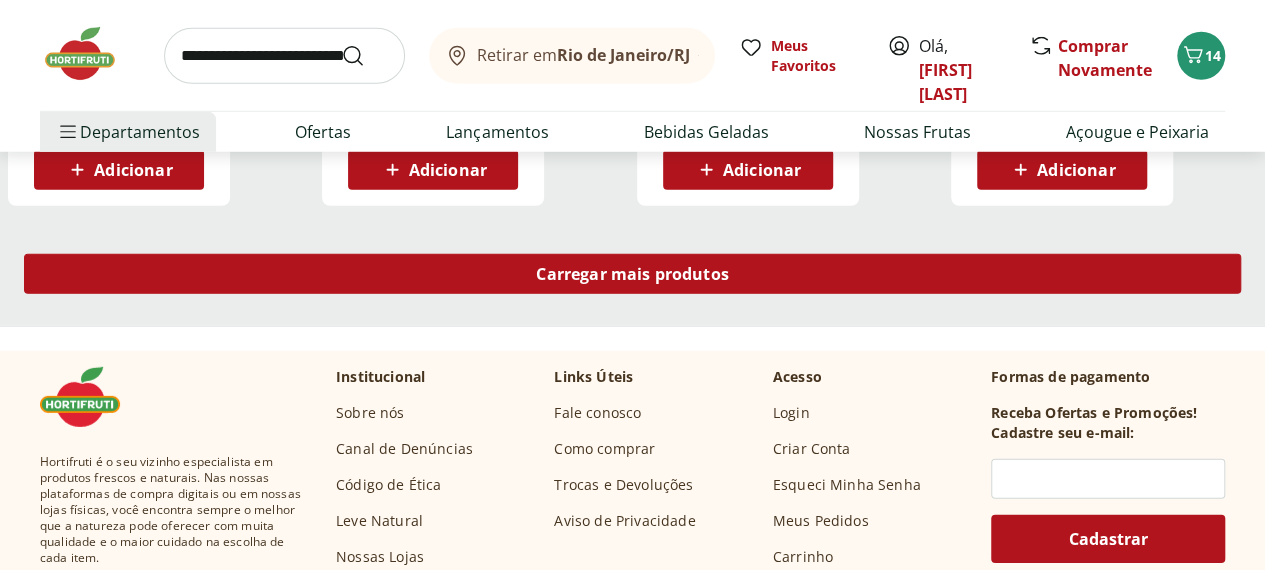 click on "Carregar mais produtos" at bounding box center (632, 274) 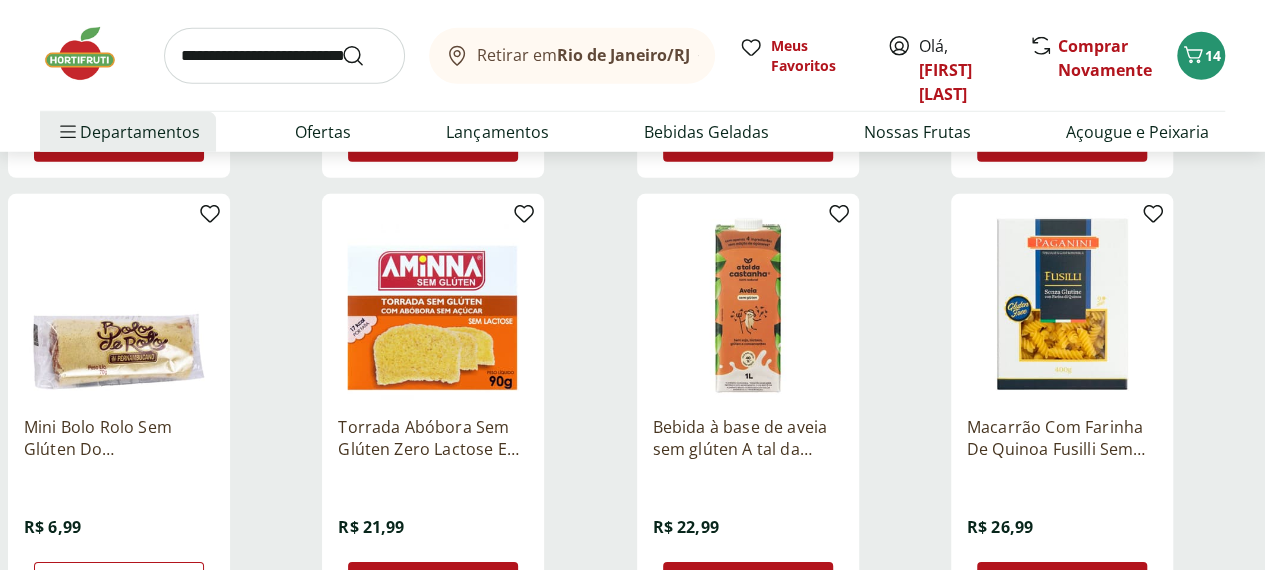 scroll, scrollTop: 2824, scrollLeft: 0, axis: vertical 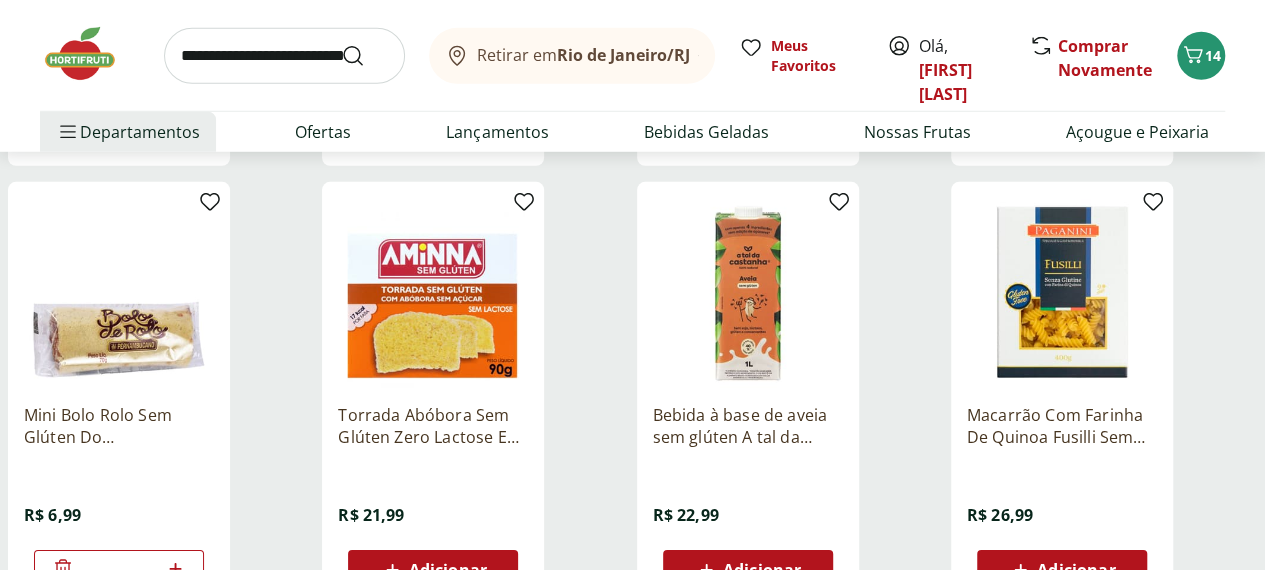 click on "Hortifruti Retirar em  [CITY]/[STATE] Olá,  [FIRST] [LAST] Retirar em  [CITY]/[STATE] Meus Favoritos Olá,  [FIRST] [LAST] Comprar Novamente 14  Departamentos Nossa Marca Nossa Marca Ver tudo do departamento Açougue & Peixaria Congelados e Refrigerados Frutas, Legumes e Verduras Orgânicos Mercearia Sorvetes Hortifruti Hortifruti Ver tudo do departamento Cogumelos Frutas Legumes Ovos Temperos Frescos Verduras Orgânicos Orgânicos Ver tudo do departamento Bebidas Orgânicas Frutas Orgânicas Legumes Orgânicos Ovos Orgânicos Perecíveis Orgânicos Verduras Orgânicas Temperos Frescos Açougue e Peixaria Açougue e Peixaria Ver tudo do departamento Aves Bovinos Exóticos Frutos do Mar Linguiça e Salsicha Peixes Salgados e Defumados Suínos Prontinhos Prontinhos Ver tudo do departamento Frutas Cortadinhas Pré Preparados Prontos para Consumo Saladas Sucos e Água de Coco Padaria Padaria Ver tudo do departamento Bolos e Mini Bolos Doces Pão Padaria Própria Salgados Torradas Bebidas Bebidas Ver tudo do departamento" at bounding box center (632, 192) 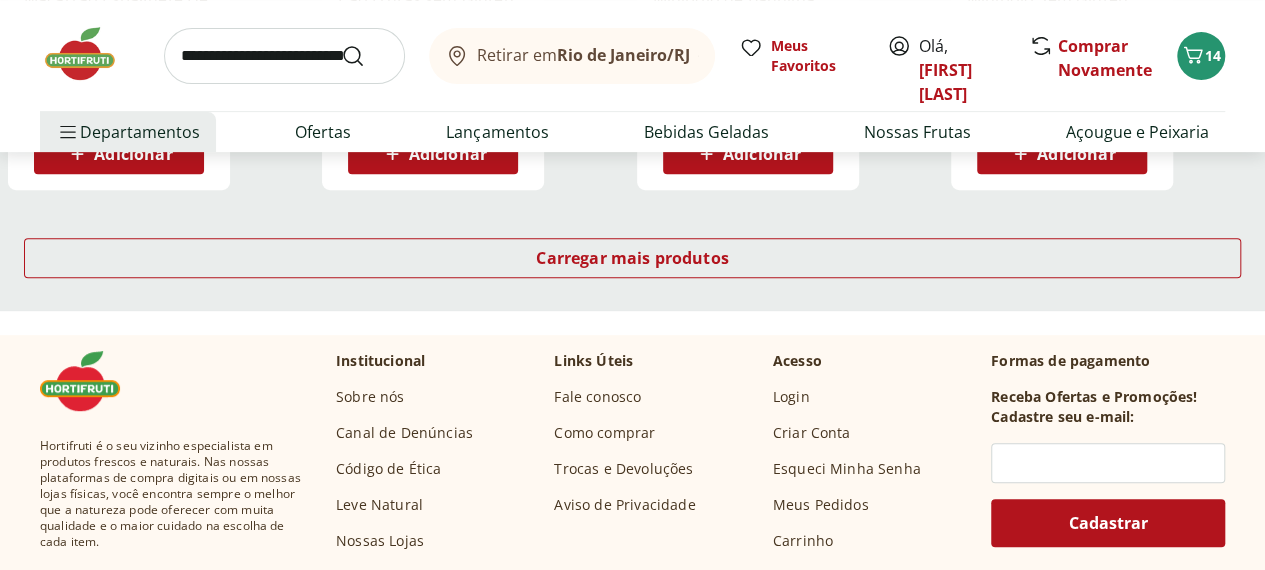 scroll, scrollTop: 4117, scrollLeft: 0, axis: vertical 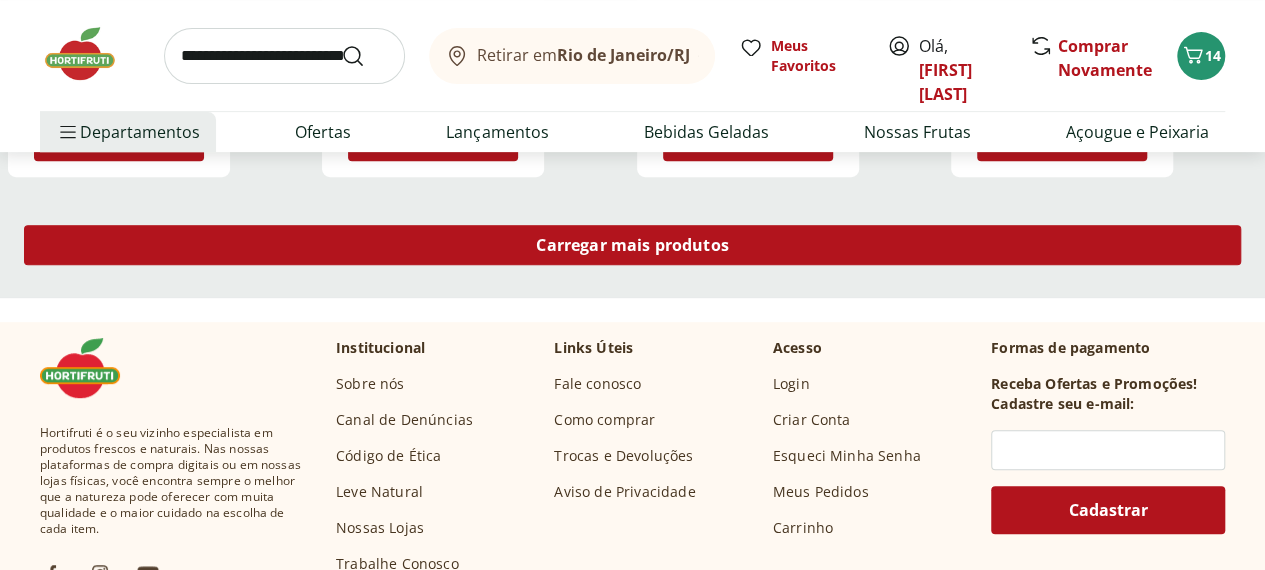 click on "Carregar mais produtos" at bounding box center [632, 245] 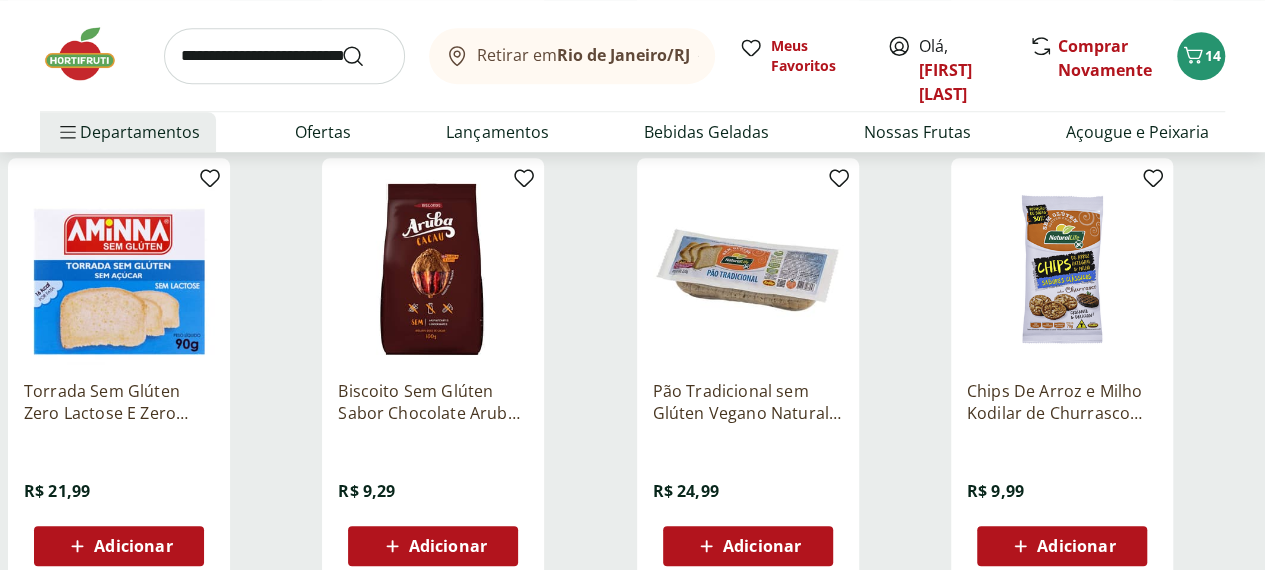 scroll, scrollTop: 4624, scrollLeft: 0, axis: vertical 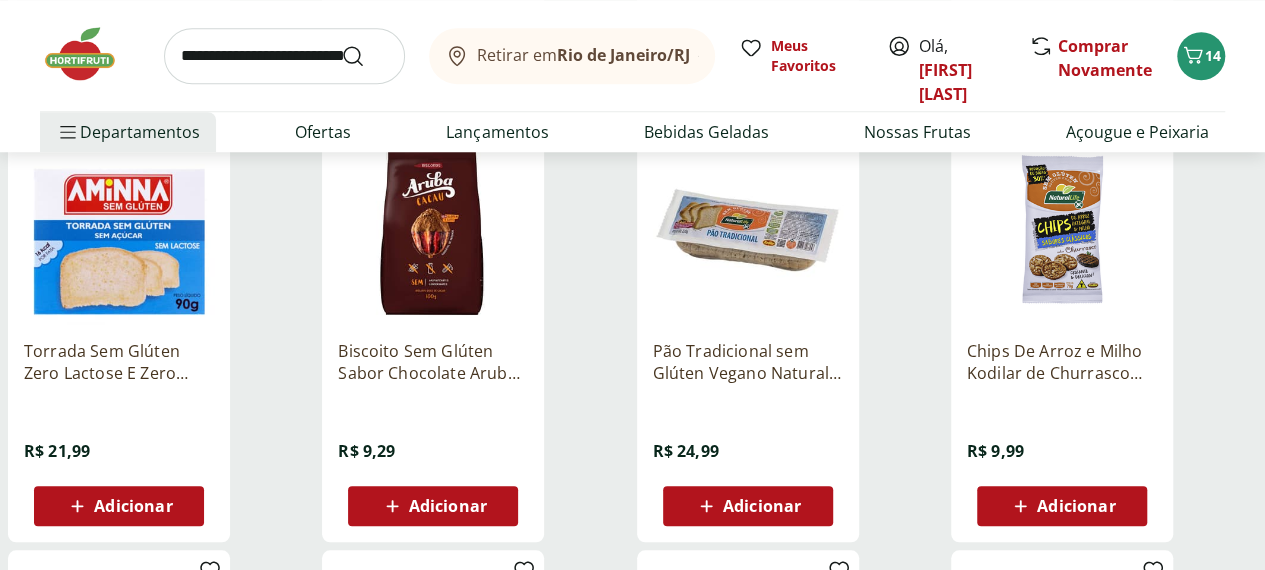 click on "Adicionar" at bounding box center (133, 506) 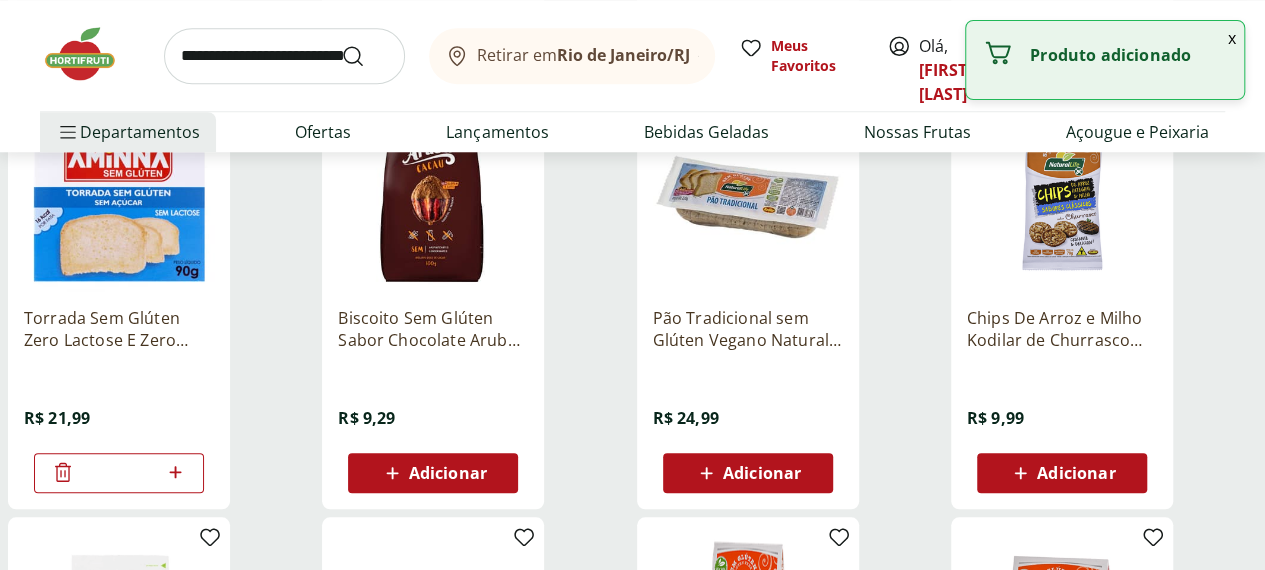 click on "Hortifruti Retirar em  [CITY]/[STATE] Olá,  [FIRST] [LAST] Retirar em  [CITY]/[STATE] Meus Favoritos Olá,  [FIRST] [LAST] Comprar Novamente 15  Departamentos Nossa Marca Nossa Marca Ver tudo do departamento Açougue & Peixaria Congelados e Refrigerados Frutas, Legumes e Verduras Orgânicos Mercearia Sorvetes Hortifruti Hortifruti Ver tudo do departamento Cogumelos Frutas Legumes Ovos Temperos Frescos Verduras Orgânicos Orgânicos Ver tudo do departamento Bebidas Orgânicas Frutas Orgânicas Legumes Orgânicos Ovos Orgânicos Perecíveis Orgânicos Verduras Orgânicas Temperos Frescos Açougue e Peixaria Açougue e Peixaria Ver tudo do departamento Aves Bovinos Exóticos Frutos do Mar Linguiça e Salsicha Peixes Salgados e Defumados Suínos Prontinhos Prontinhos Ver tudo do departamento Frutas Cortadinhas Pré Preparados Prontos para Consumo Saladas Sucos e Água de Coco Padaria Padaria Ver tudo do departamento Bolos e Mini Bolos Doces Pão Padaria Própria Salgados Torradas Bebidas Bebidas Ver tudo do departamento" at bounding box center [632, -989] 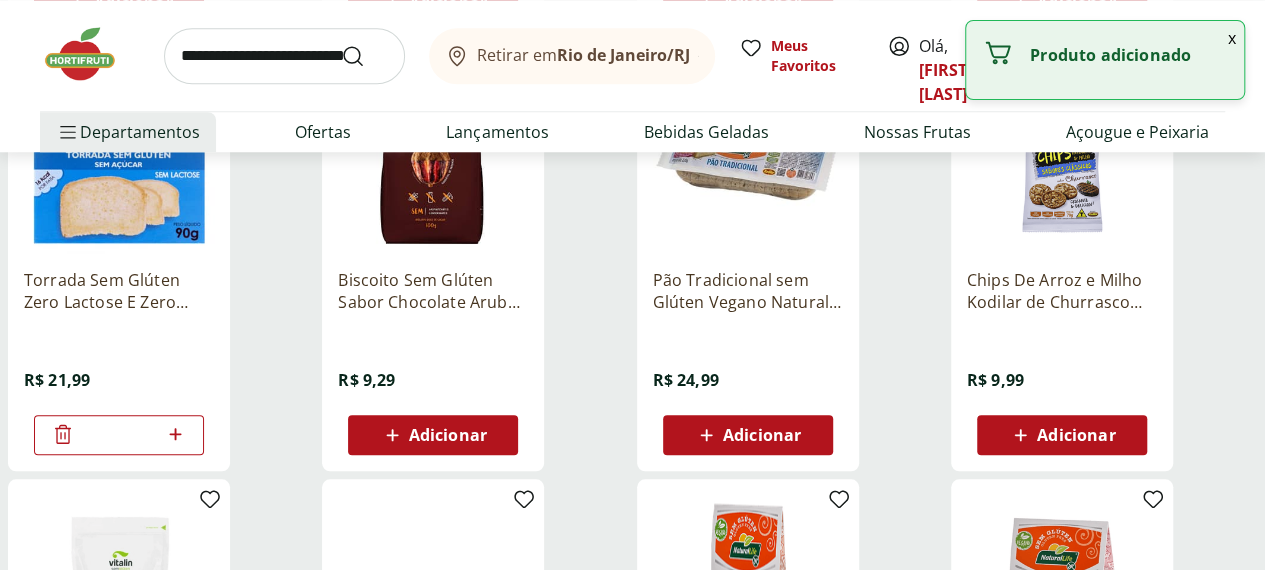 click on "Hortifruti Retirar em  [CITY]/[STATE] Olá,  [FIRST] [LAST] Retirar em  [CITY]/[STATE] Meus Favoritos Olá,  [FIRST] [LAST] Comprar Novamente 15  Departamentos Nossa Marca Nossa Marca Ver tudo do departamento Açougue & Peixaria Congelados e Refrigerados Frutas, Legumes e Verduras Orgânicos Mercearia Sorvetes Hortifruti Hortifruti Ver tudo do departamento Cogumelos Frutas Legumes Ovos Temperos Frescos Verduras Orgânicos Orgânicos Ver tudo do departamento Bebidas Orgânicas Frutas Orgânicas Legumes Orgânicos Ovos Orgânicos Perecíveis Orgânicos Verduras Orgânicas Temperos Frescos Açougue e Peixaria Açougue e Peixaria Ver tudo do departamento Aves Bovinos Exóticos Frutos do Mar Linguiça e Salsicha Peixes Salgados e Defumados Suínos Prontinhos Prontinhos Ver tudo do departamento Frutas Cortadinhas Pré Preparados Prontos para Consumo Saladas Sucos e Água de Coco Padaria Padaria Ver tudo do departamento Bolos e Mini Bolos Doces Pão Padaria Própria Salgados Torradas Bebidas Bebidas Ver tudo do departamento" at bounding box center (632, -1027) 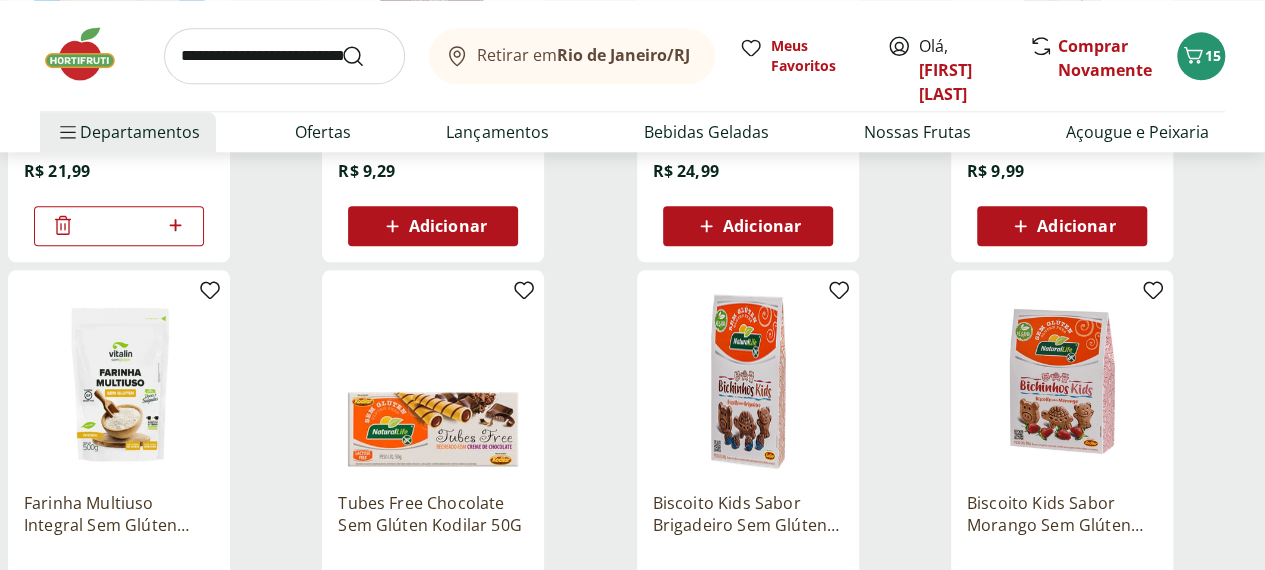 click on "Hortifruti Retirar em  [CITY]/[STATE] Olá,  [FIRST] [LAST] Retirar em  [CITY]/[STATE] Meus Favoritos Olá,  [FIRST] [LAST] Comprar Novamente 15  Departamentos Nossa Marca Nossa Marca Ver tudo do departamento Açougue & Peixaria Congelados e Refrigerados Frutas, Legumes e Verduras Orgânicos Mercearia Sorvetes Hortifruti Hortifruti Ver tudo do departamento Cogumelos Frutas Legumes Ovos Temperos Frescos Verduras Orgânicos Orgânicos Ver tudo do departamento Bebidas Orgânicas Frutas Orgânicas Legumes Orgânicos Ovos Orgânicos Perecíveis Orgânicos Verduras Orgânicas Temperos Frescos Açougue e Peixaria Açougue e Peixaria Ver tudo do departamento Aves Bovinos Exóticos Frutos do Mar Linguiça e Salsicha Peixes Salgados e Defumados Suínos Prontinhos Prontinhos Ver tudo do departamento Frutas Cortadinhas Pré Preparados Prontos para Consumo Saladas Sucos e Água de Coco Padaria Padaria Ver tudo do departamento Bolos e Mini Bolos Doces Pão Padaria Própria Salgados Torradas Bebidas Bebidas Ver tudo do departamento" at bounding box center [632, -1236] 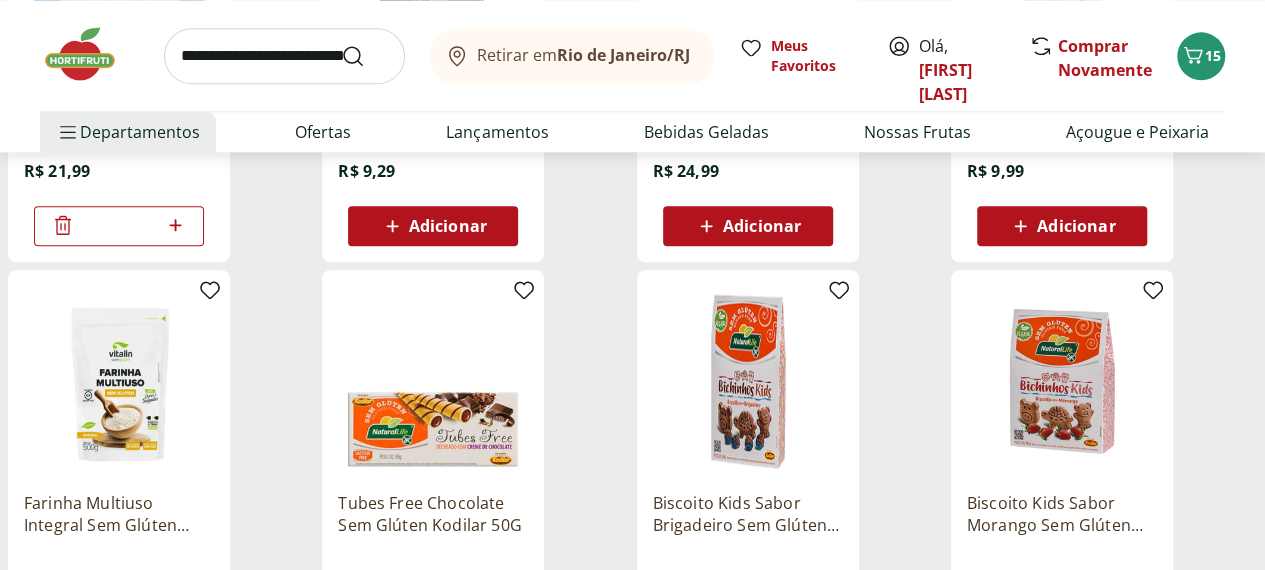 scroll, scrollTop: 4970, scrollLeft: 0, axis: vertical 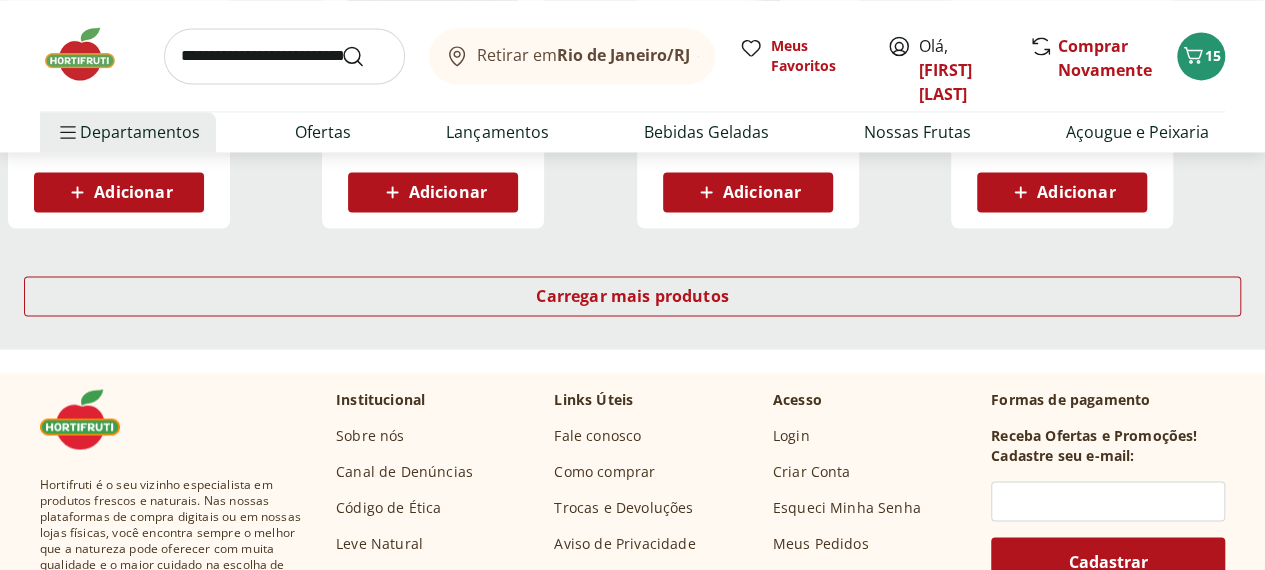 click on "Hortifruti Retirar em  [CITY]/[STATE] Olá,  [FIRST] [LAST] Retirar em  [CITY]/[STATE] Meus Favoritos Olá,  [FIRST] [LAST] Comprar Novamente 15  Departamentos Nossa Marca Nossa Marca Ver tudo do departamento Açougue & Peixaria Congelados e Refrigerados Frutas, Legumes e Verduras Orgânicos Mercearia Sorvetes Hortifruti Hortifruti Ver tudo do departamento Cogumelos Frutas Legumes Ovos Temperos Frescos Verduras Orgânicos Orgânicos Ver tudo do departamento Bebidas Orgânicas Frutas Orgânicas Legumes Orgânicos Ovos Orgânicos Perecíveis Orgânicos Verduras Orgânicas Temperos Frescos Açougue e Peixaria Açougue e Peixaria Ver tudo do departamento Aves Bovinos Exóticos Frutos do Mar Linguiça e Salsicha Peixes Salgados e Defumados Suínos Prontinhos Prontinhos Ver tudo do departamento Frutas Cortadinhas Pré Preparados Prontos para Consumo Saladas Sucos e Água de Coco Padaria Padaria Ver tudo do departamento Bolos e Mini Bolos Doces Pão Padaria Própria Salgados Torradas Bebidas Bebidas Ver tudo do departamento" at bounding box center (632, -1702) 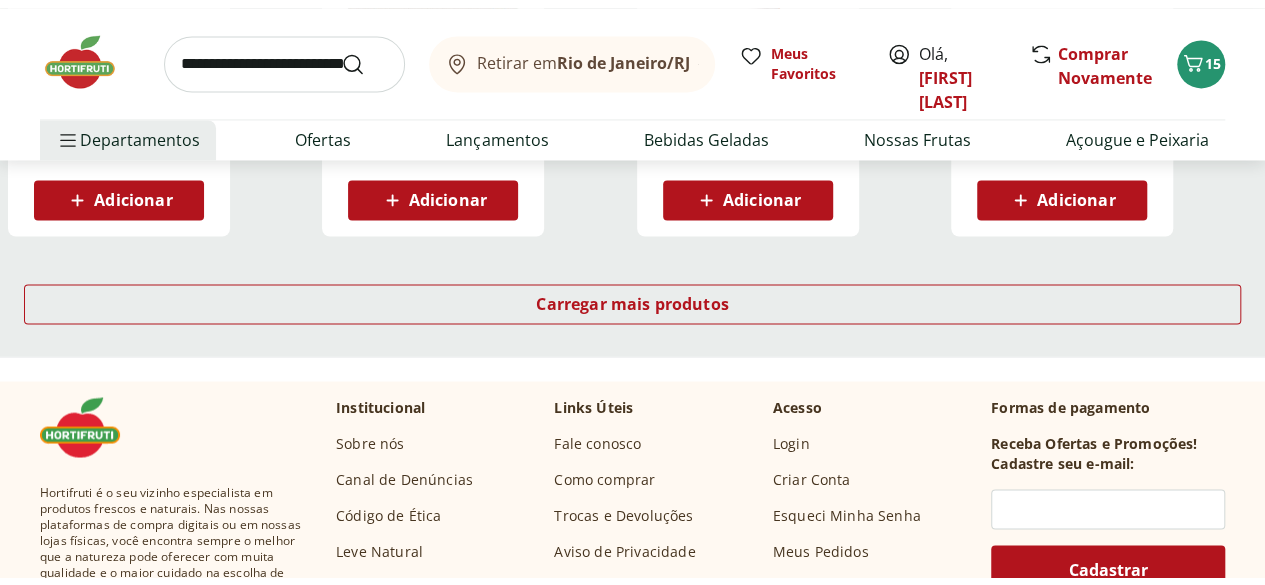 scroll, scrollTop: 5384, scrollLeft: 0, axis: vertical 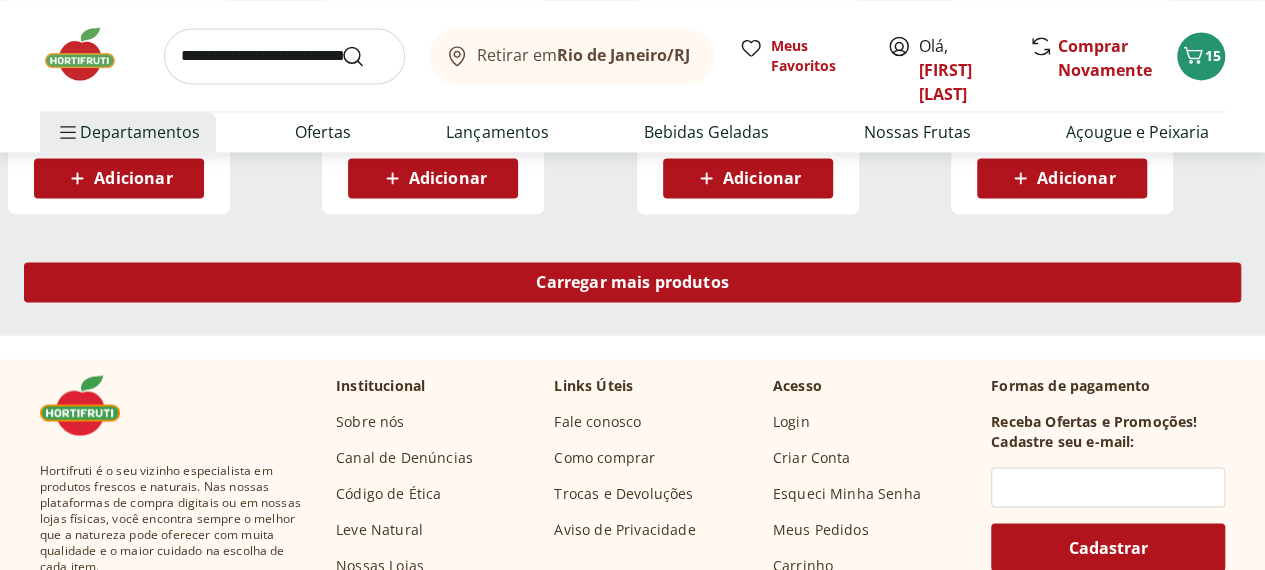 click on "Carregar mais produtos" at bounding box center (632, 282) 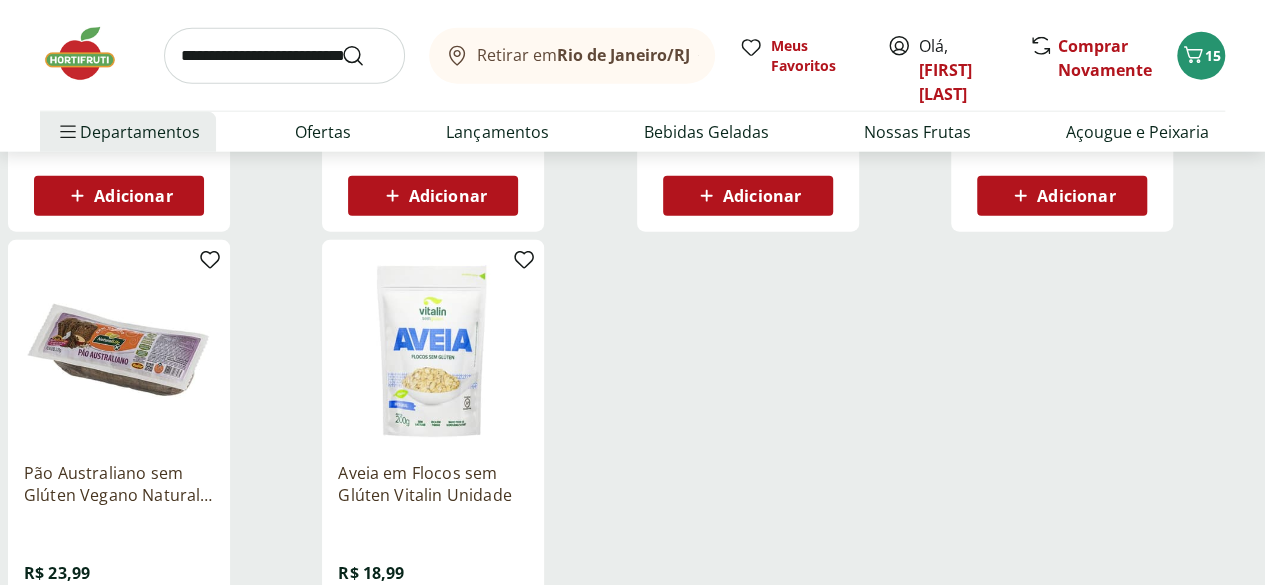 scroll, scrollTop: 6319, scrollLeft: 0, axis: vertical 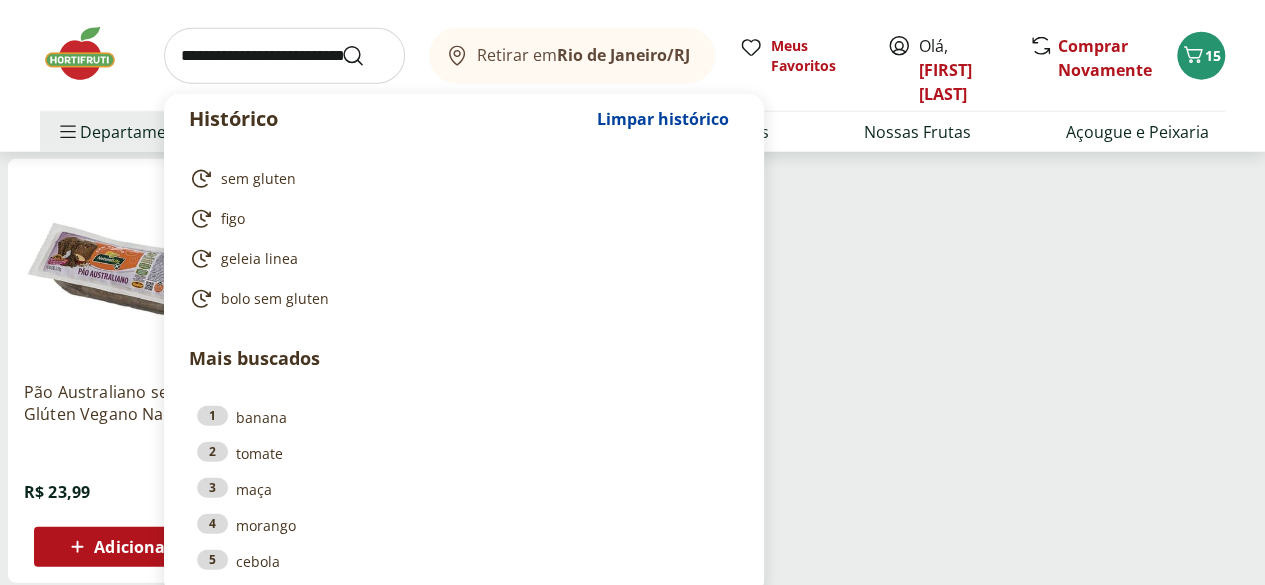 click at bounding box center [284, 56] 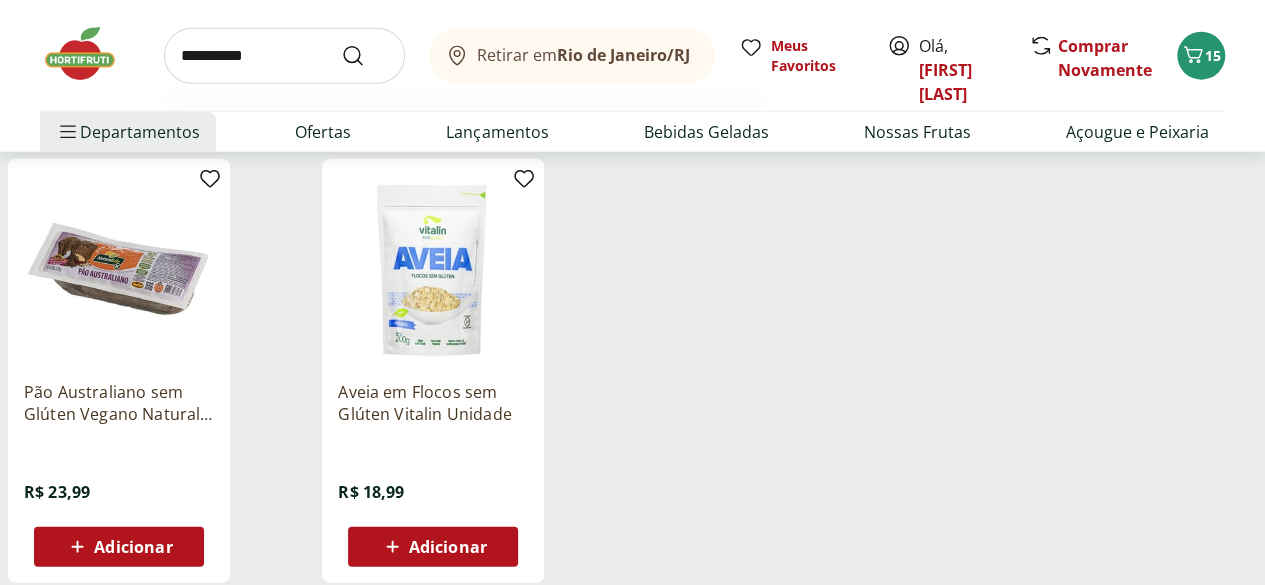type on "**********" 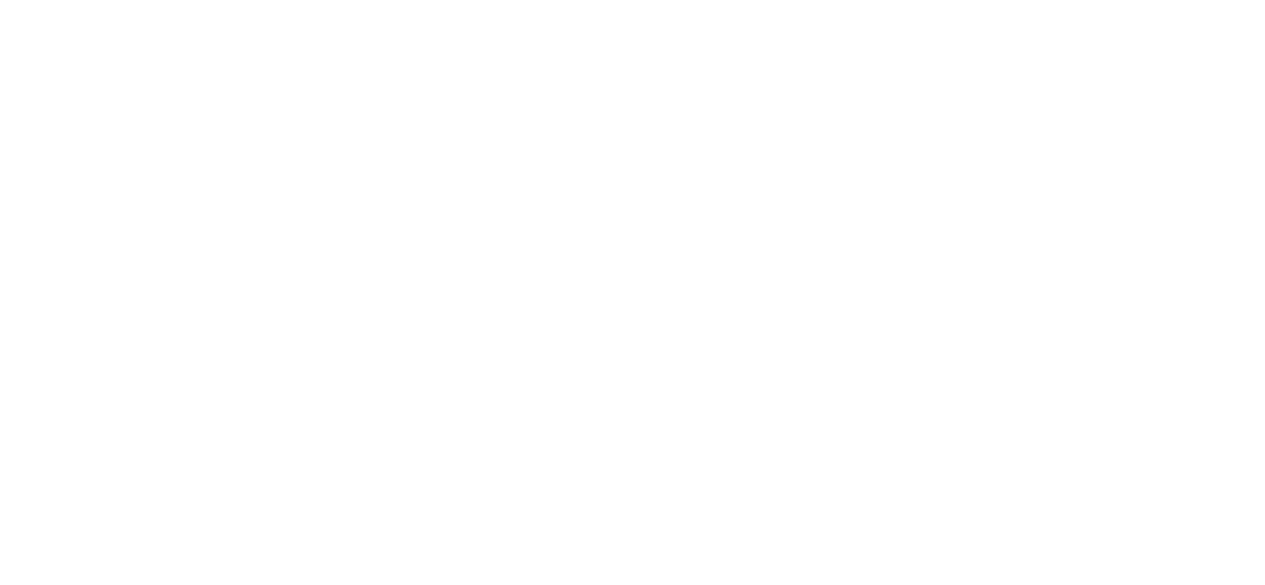 scroll, scrollTop: 0, scrollLeft: 0, axis: both 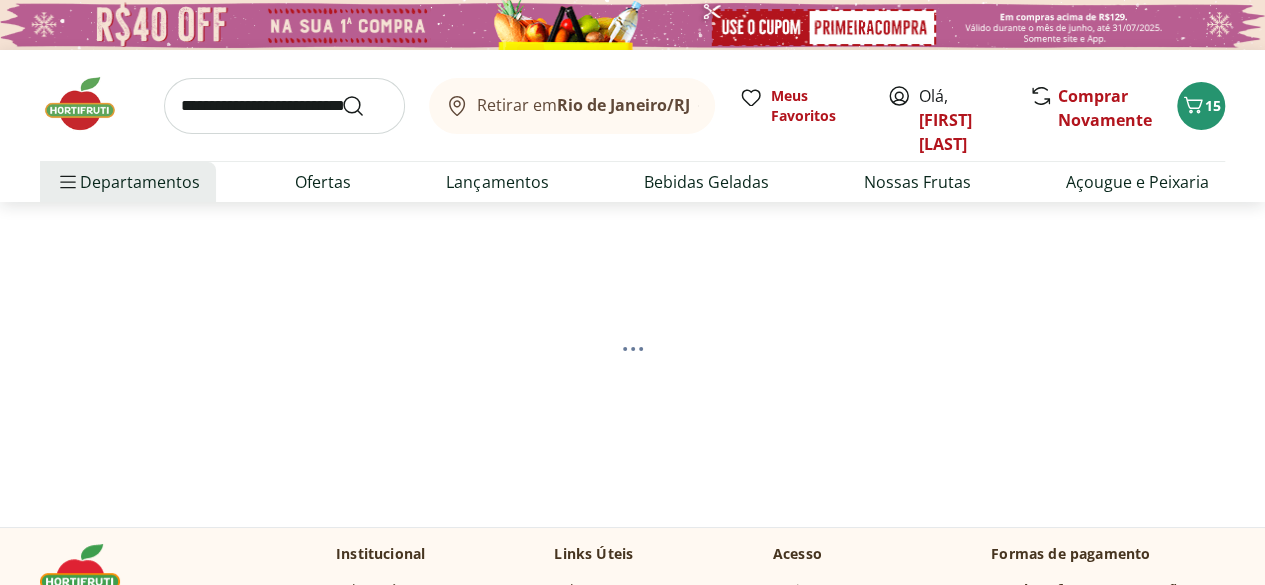 select on "**********" 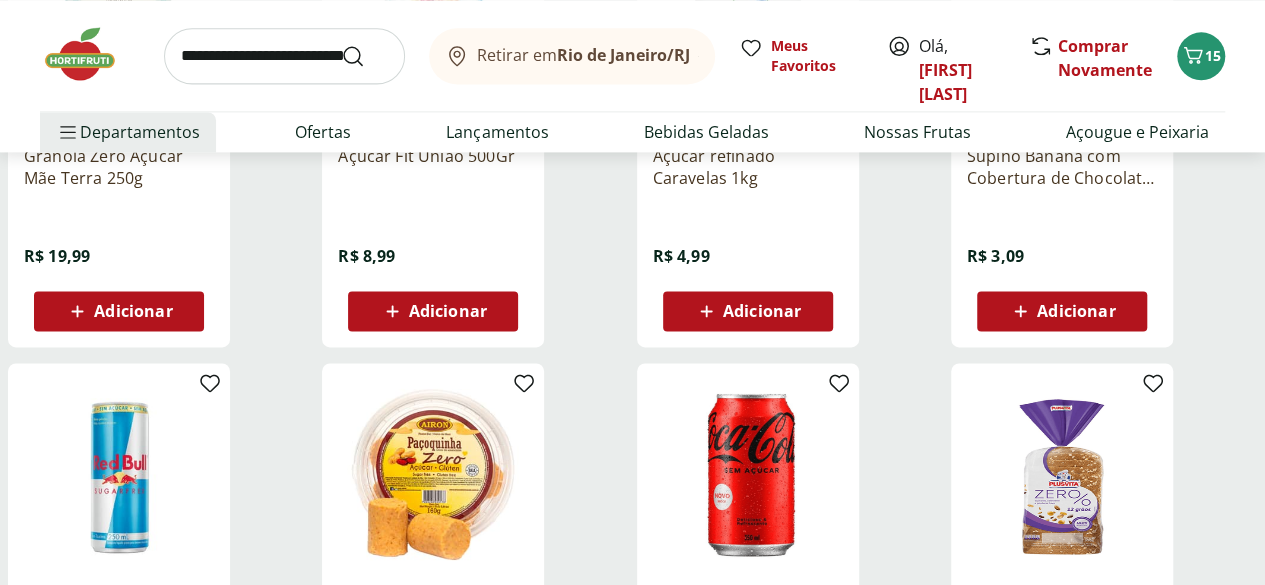 scroll, scrollTop: 1464, scrollLeft: 0, axis: vertical 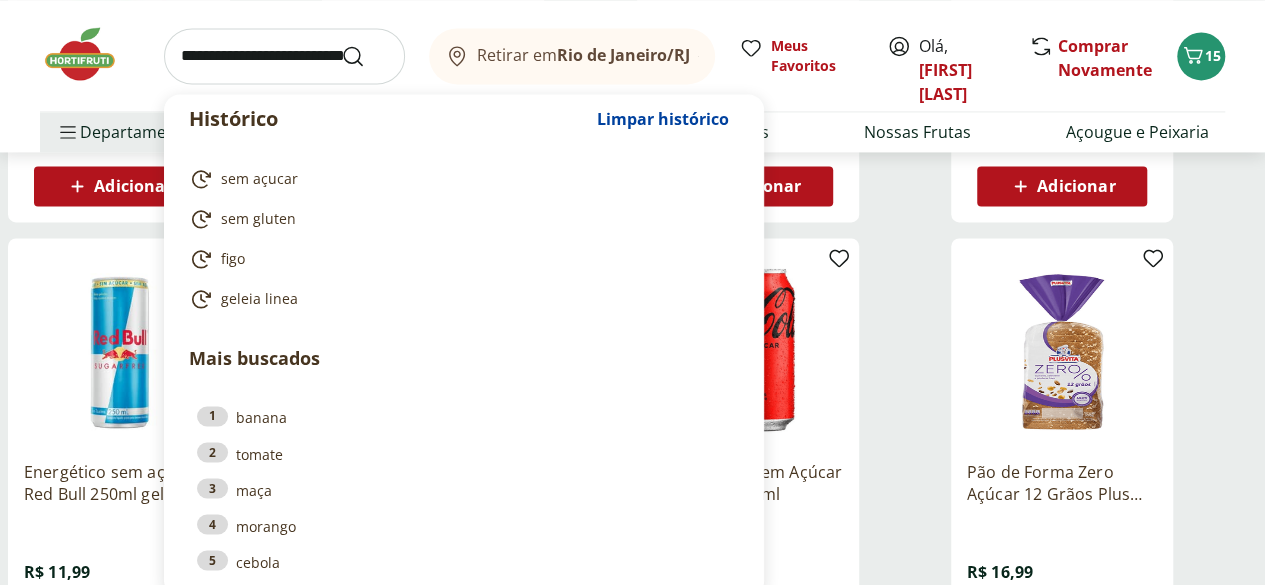 click at bounding box center (284, 56) 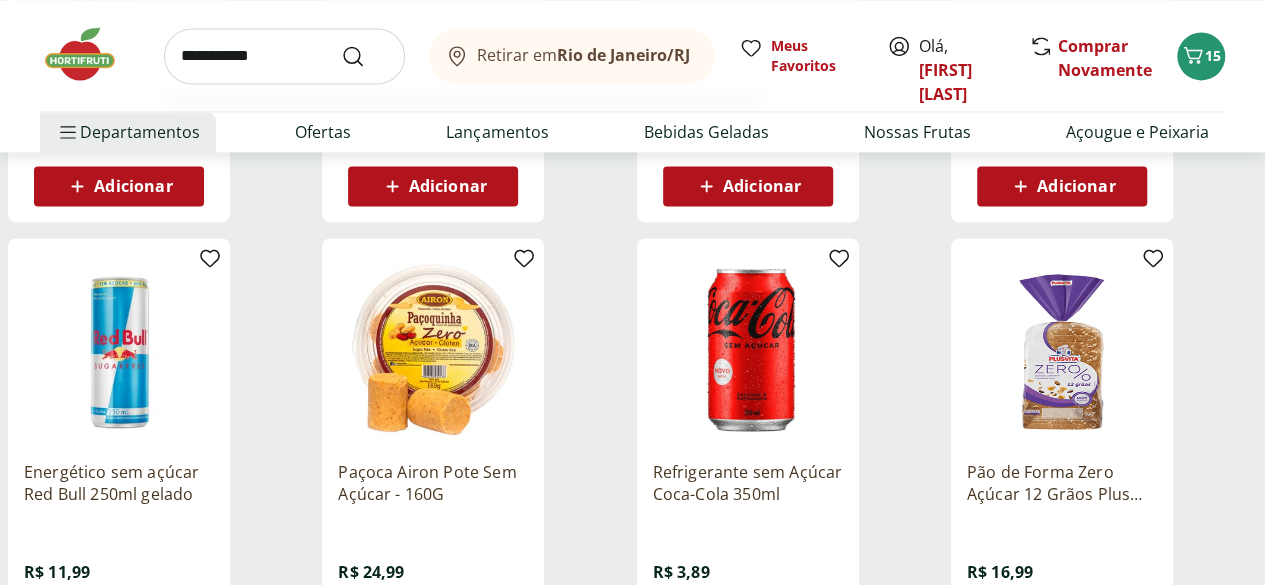 type on "**********" 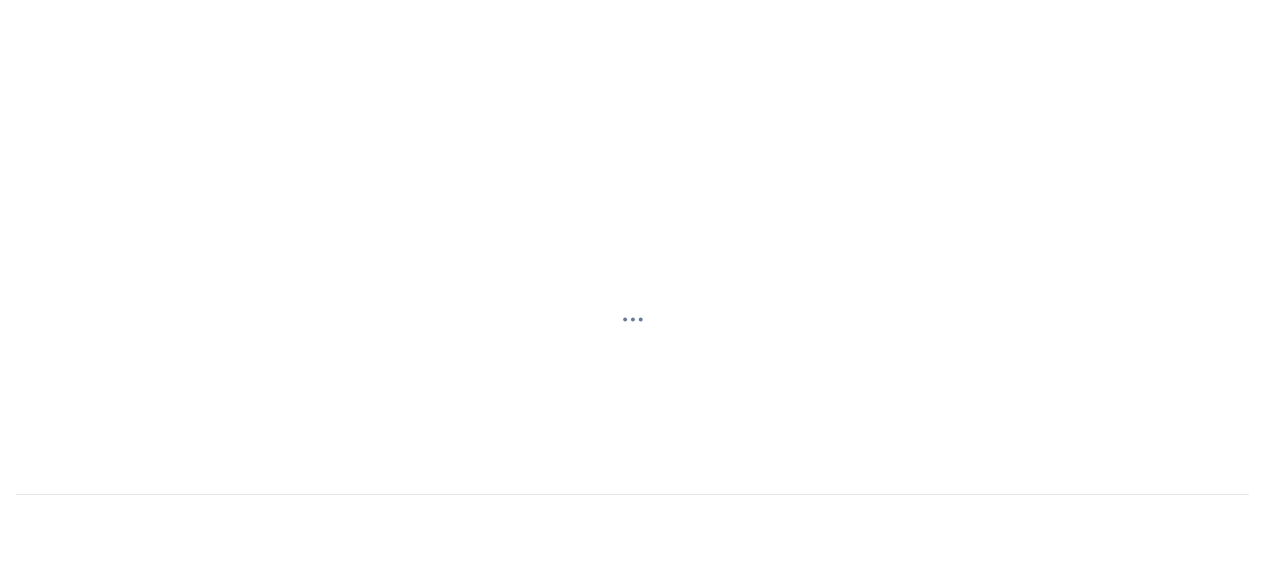 scroll, scrollTop: 0, scrollLeft: 0, axis: both 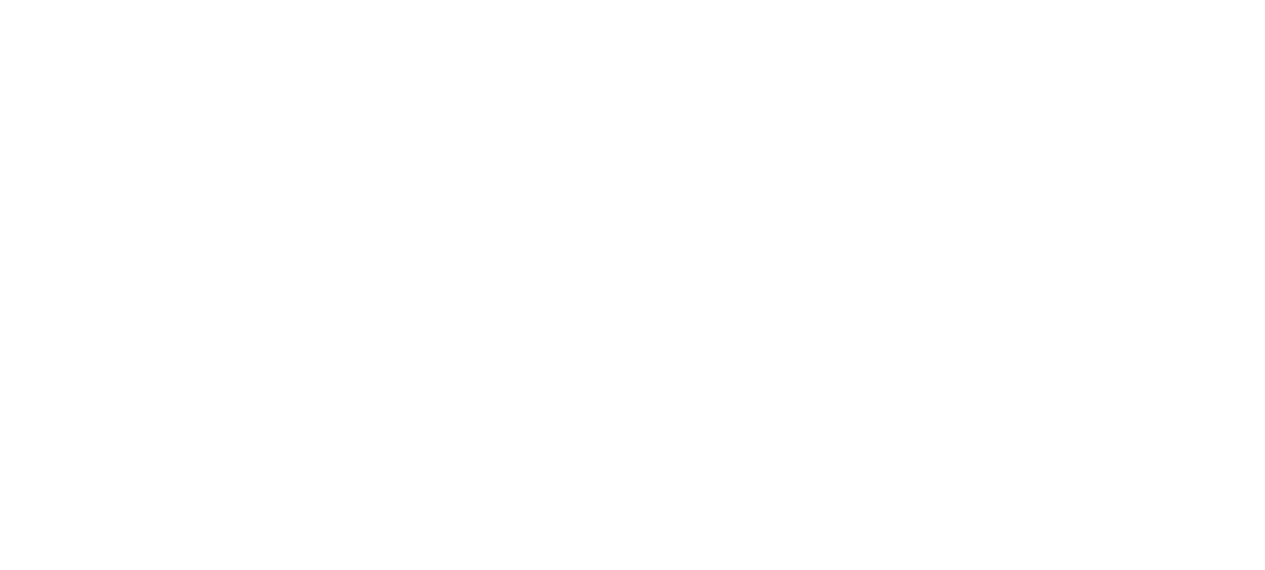 select on "**********" 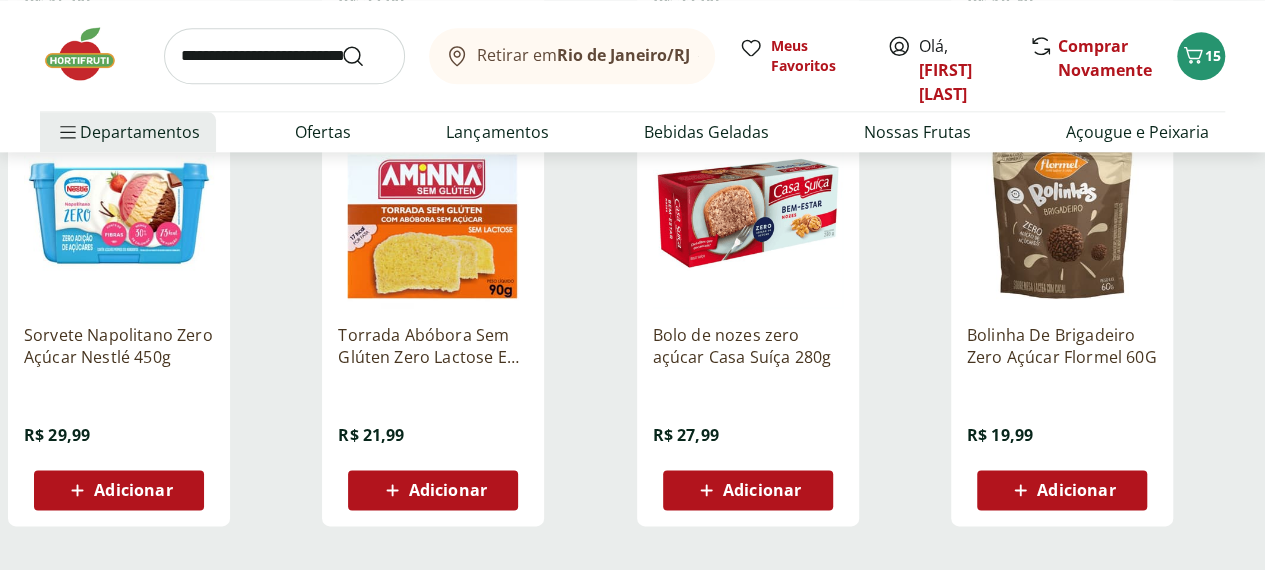scroll, scrollTop: 1200, scrollLeft: 0, axis: vertical 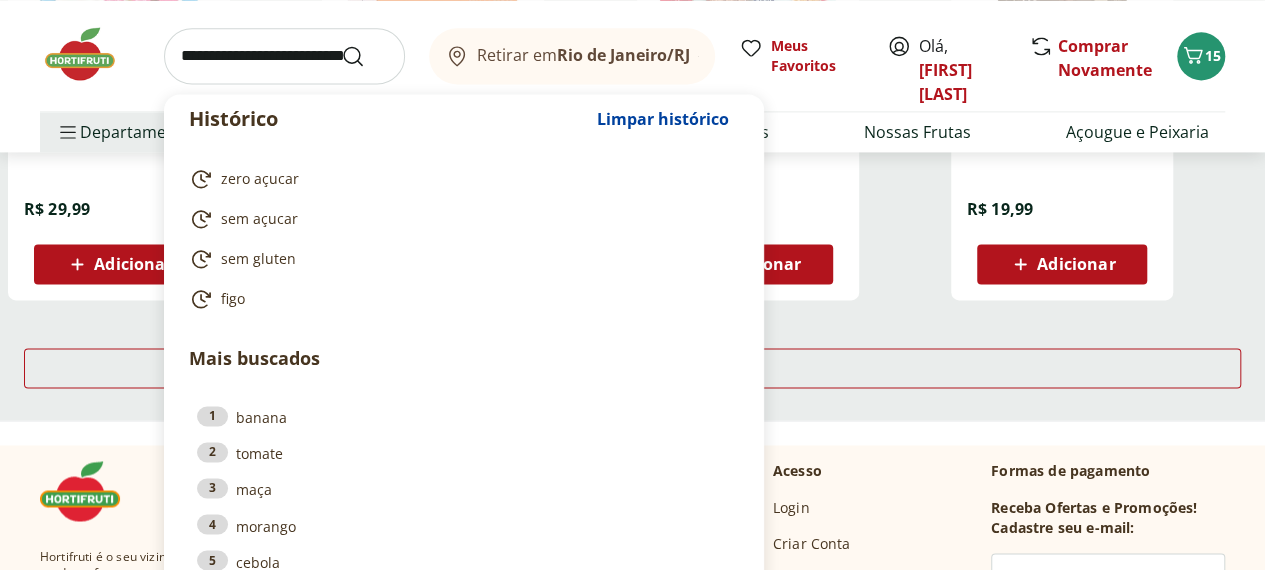 click at bounding box center (284, 56) 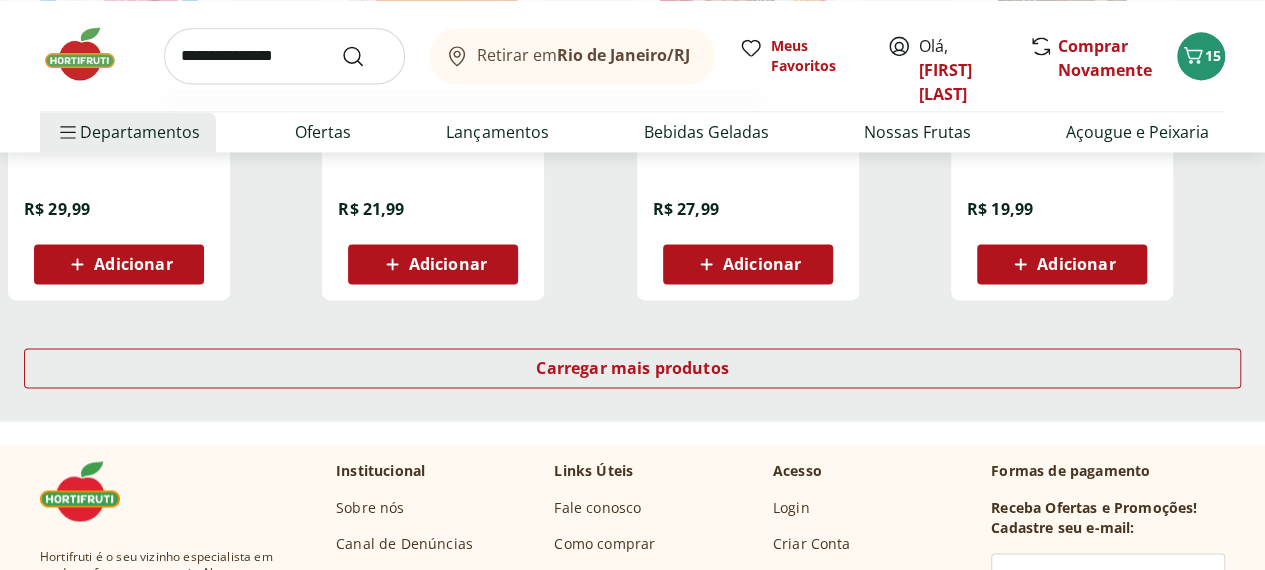 type on "**********" 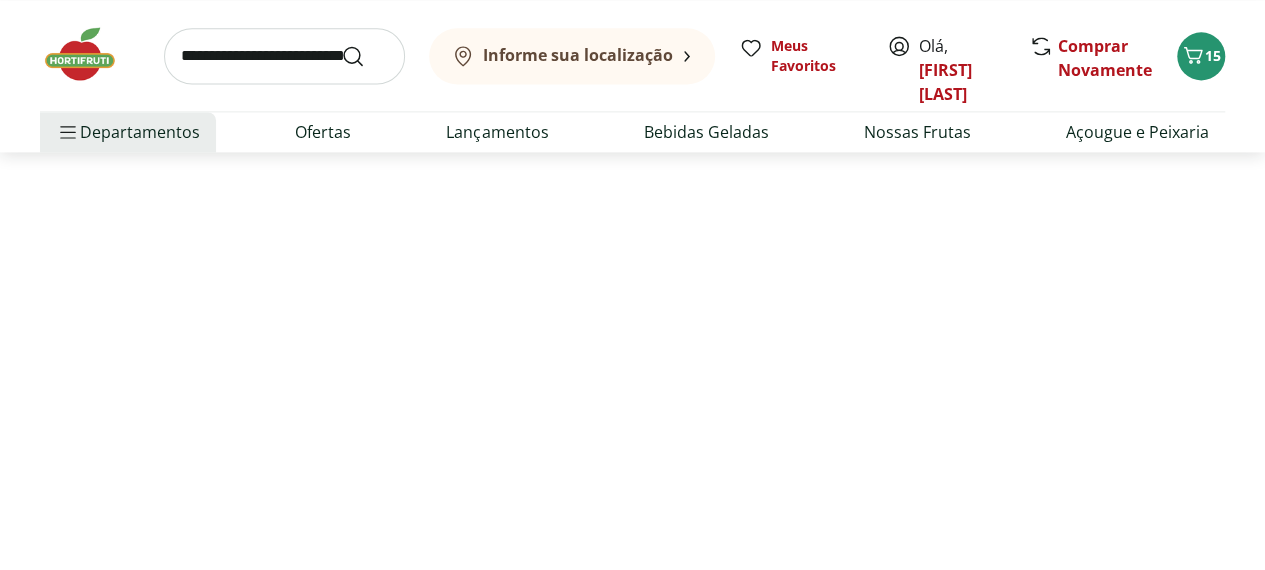 scroll, scrollTop: 0, scrollLeft: 0, axis: both 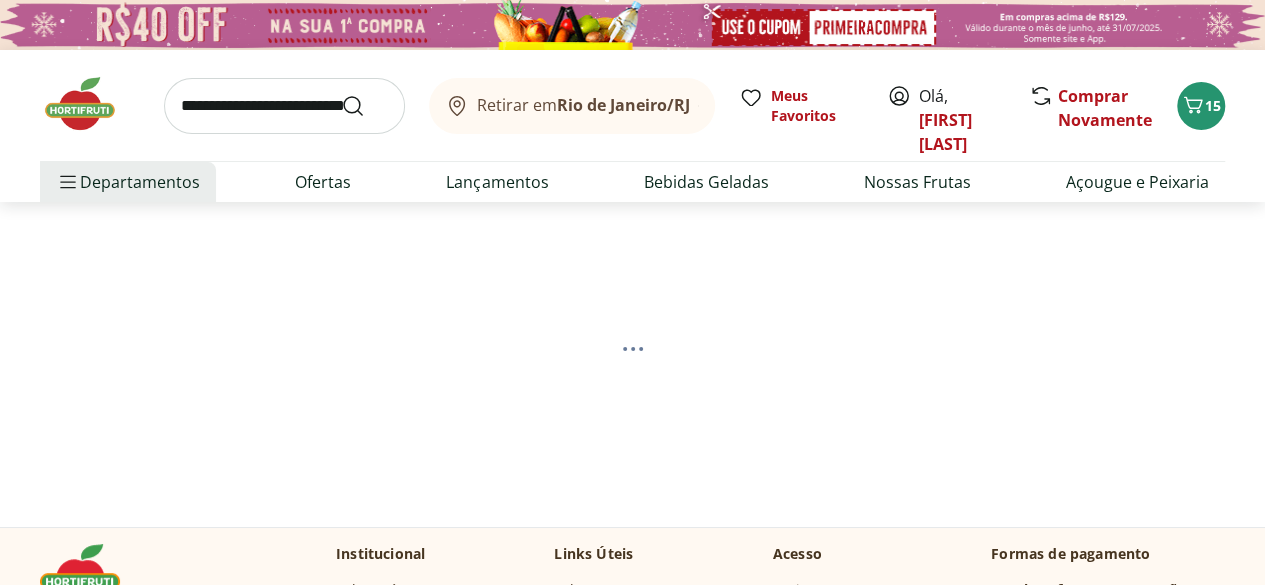 select on "**********" 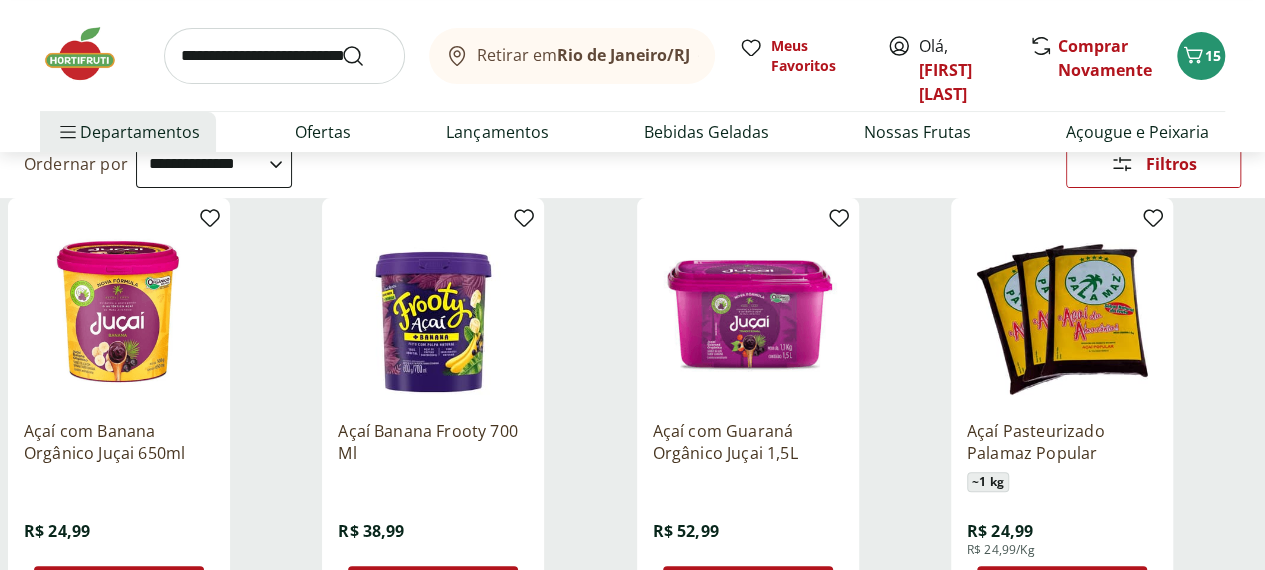 scroll, scrollTop: 240, scrollLeft: 0, axis: vertical 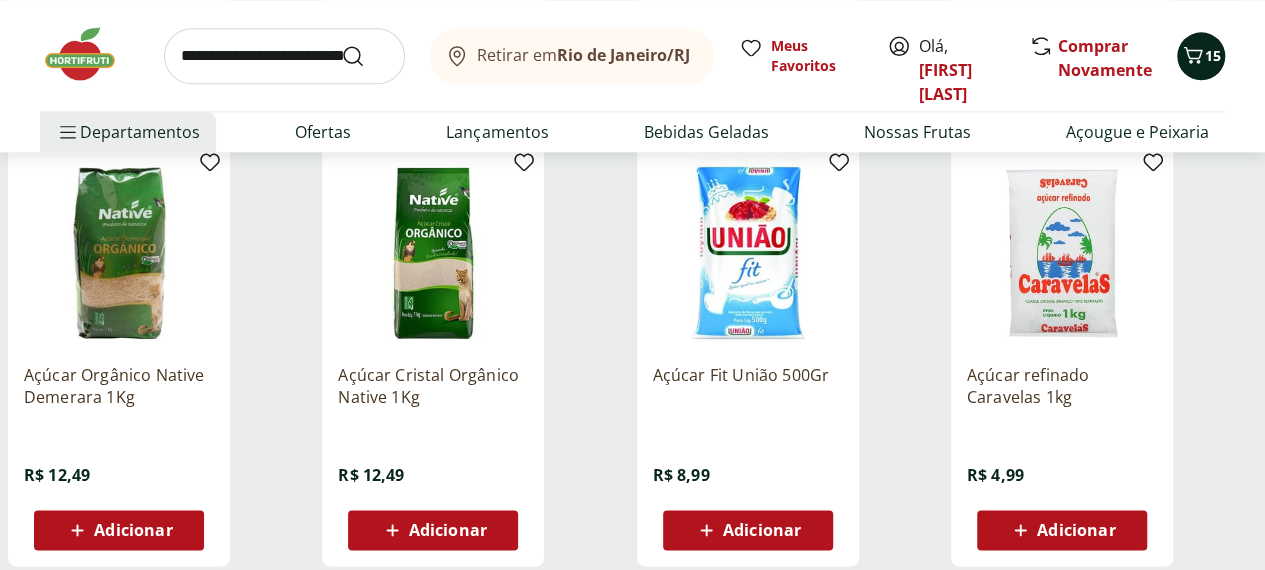click on "15" at bounding box center (1213, 55) 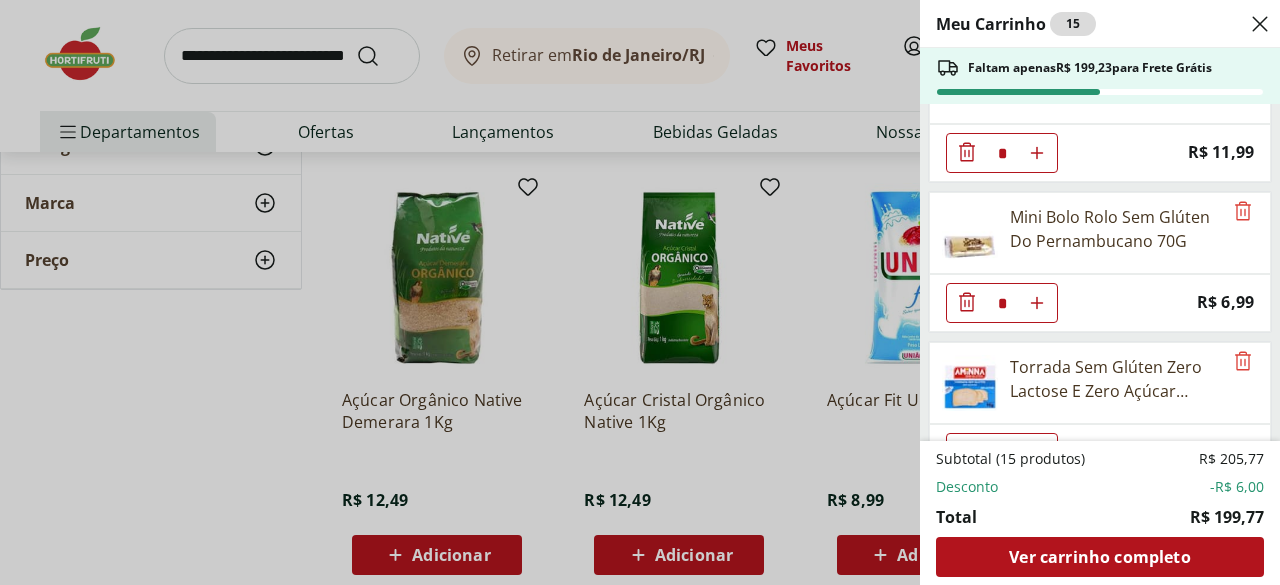 scroll, scrollTop: 1298, scrollLeft: 0, axis: vertical 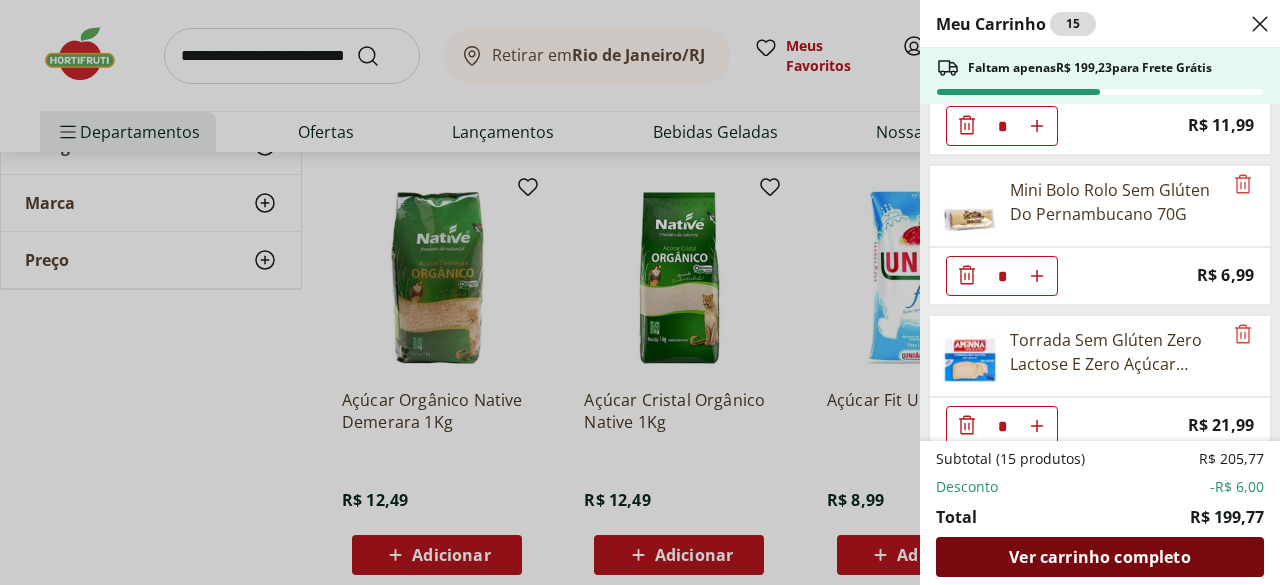click on "Ver carrinho completo" at bounding box center (1099, 557) 